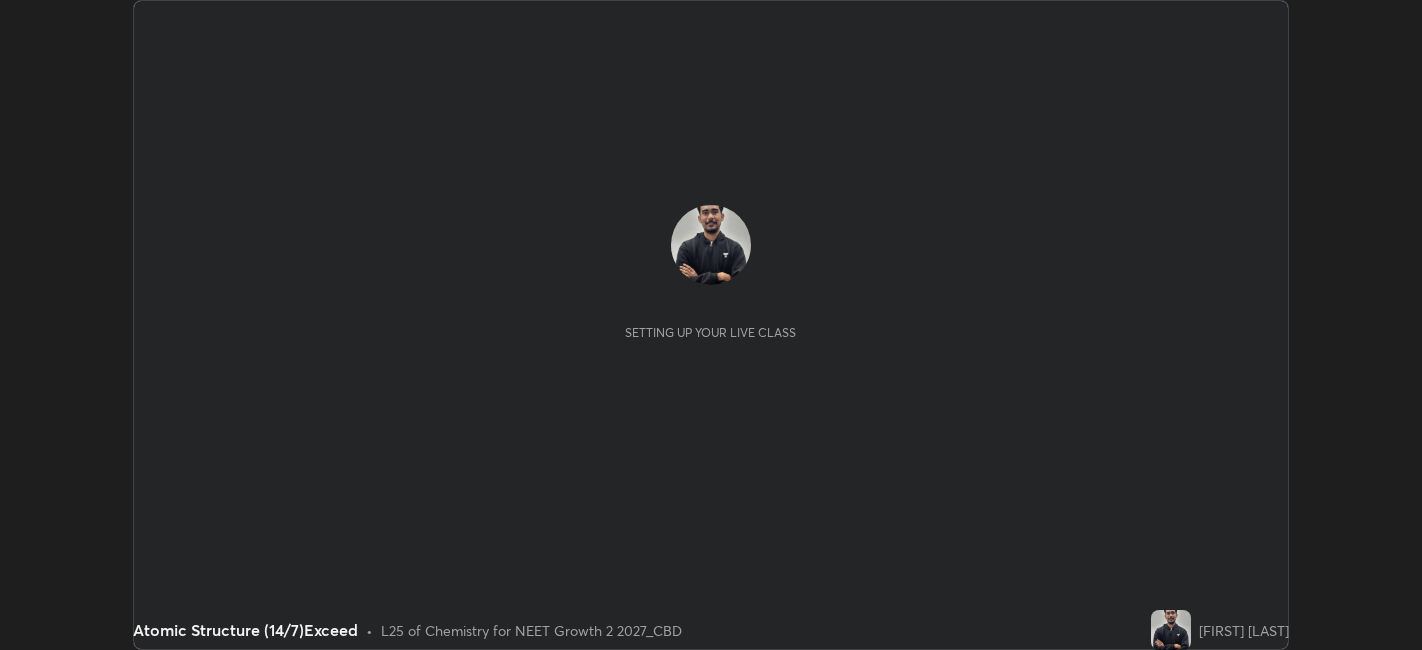 scroll, scrollTop: 0, scrollLeft: 0, axis: both 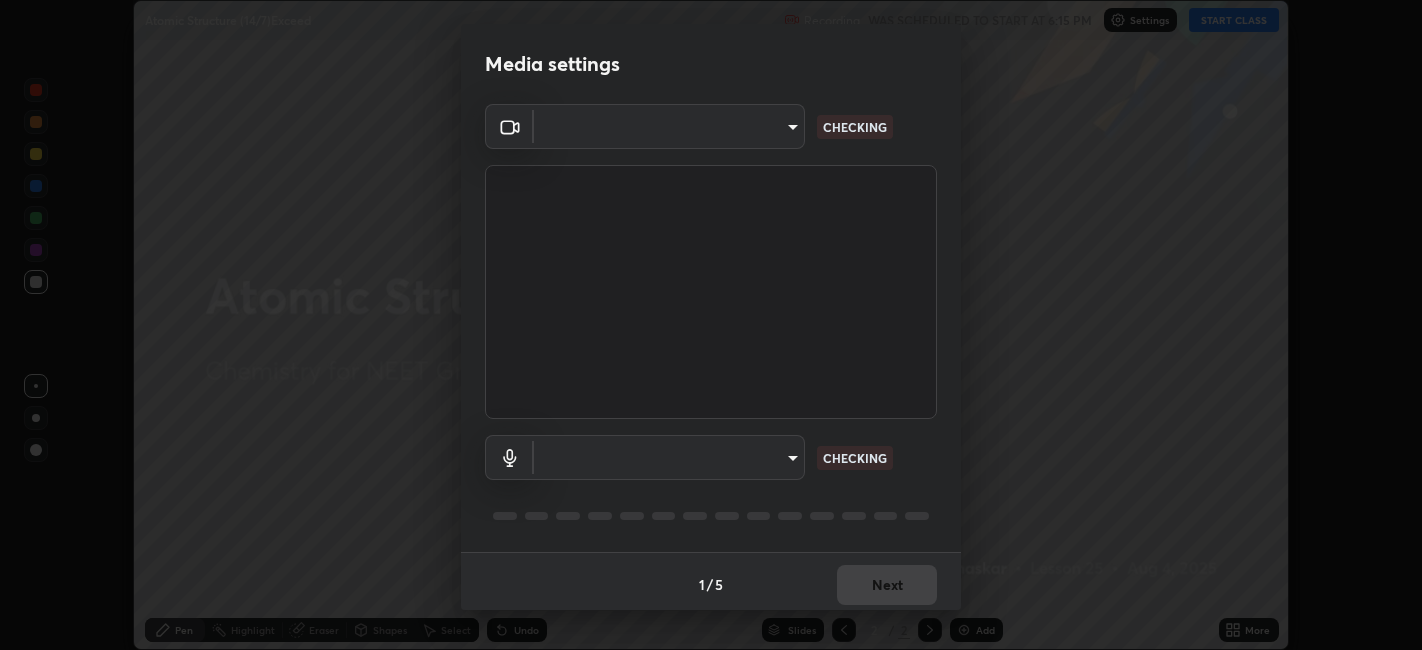 type on "052f9b30e05f62bb2e590cb50044ac96a00de3eab8a32c7a625fc31ec407be61" 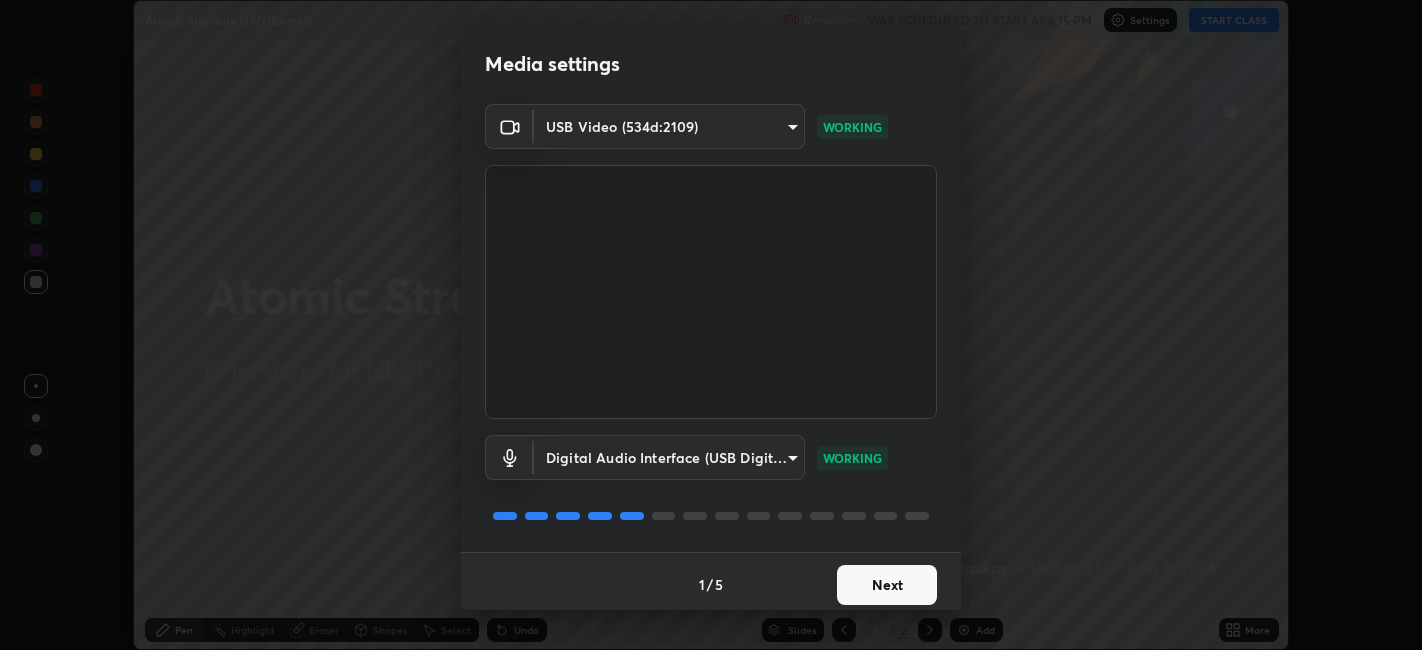 click on "Next" at bounding box center (887, 585) 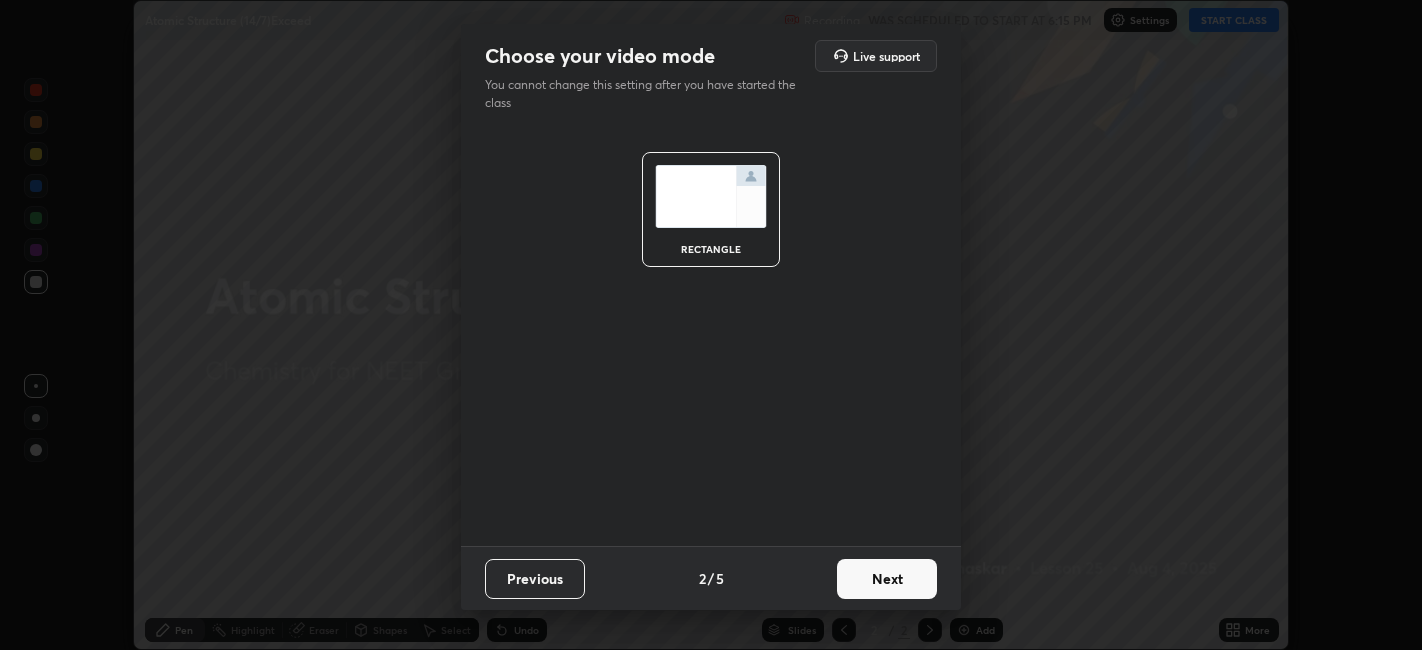 click on "Next" at bounding box center [887, 579] 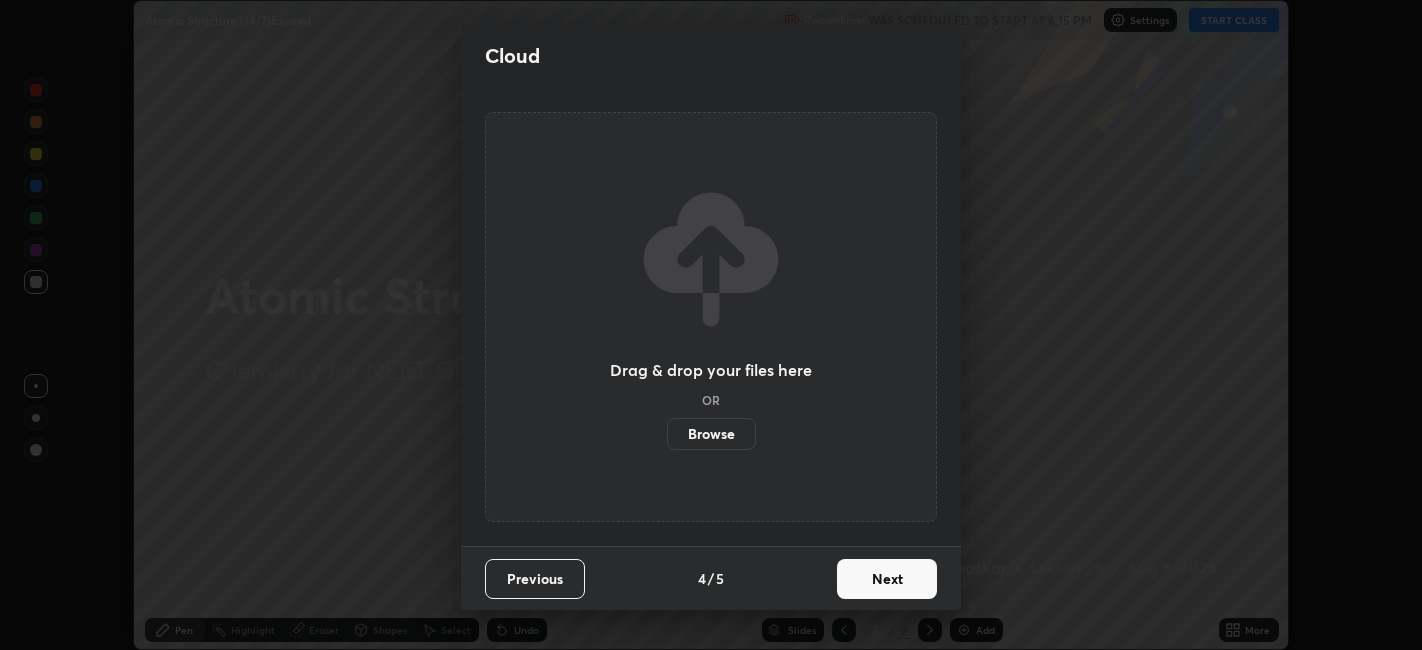 click on "Next" at bounding box center (887, 579) 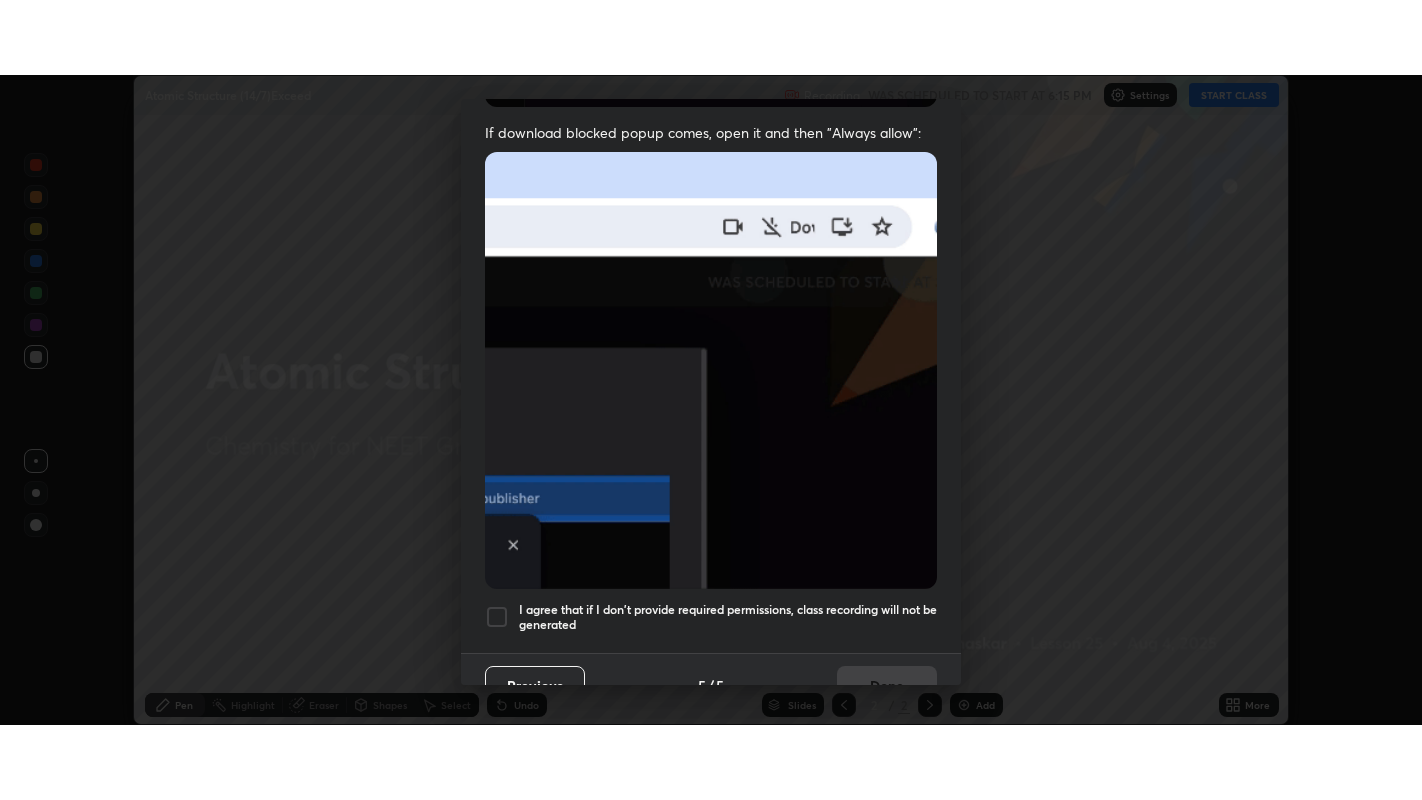 scroll, scrollTop: 413, scrollLeft: 0, axis: vertical 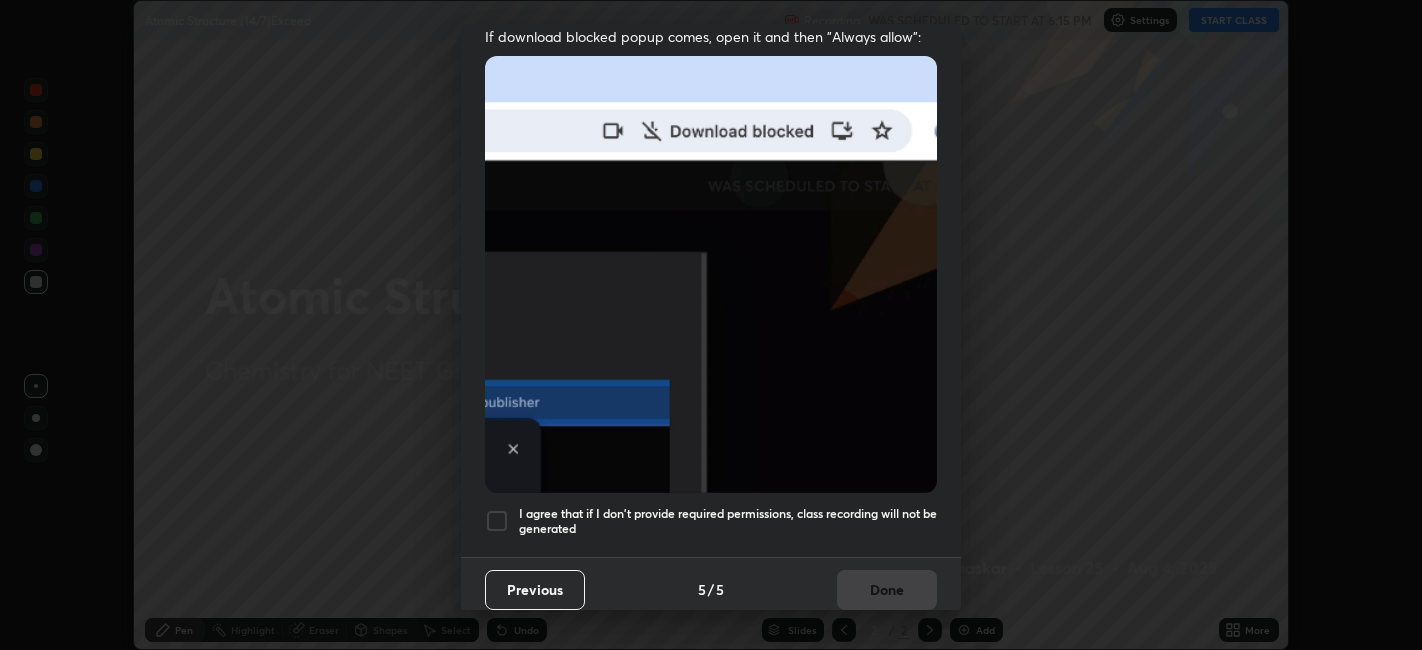 click at bounding box center [497, 521] 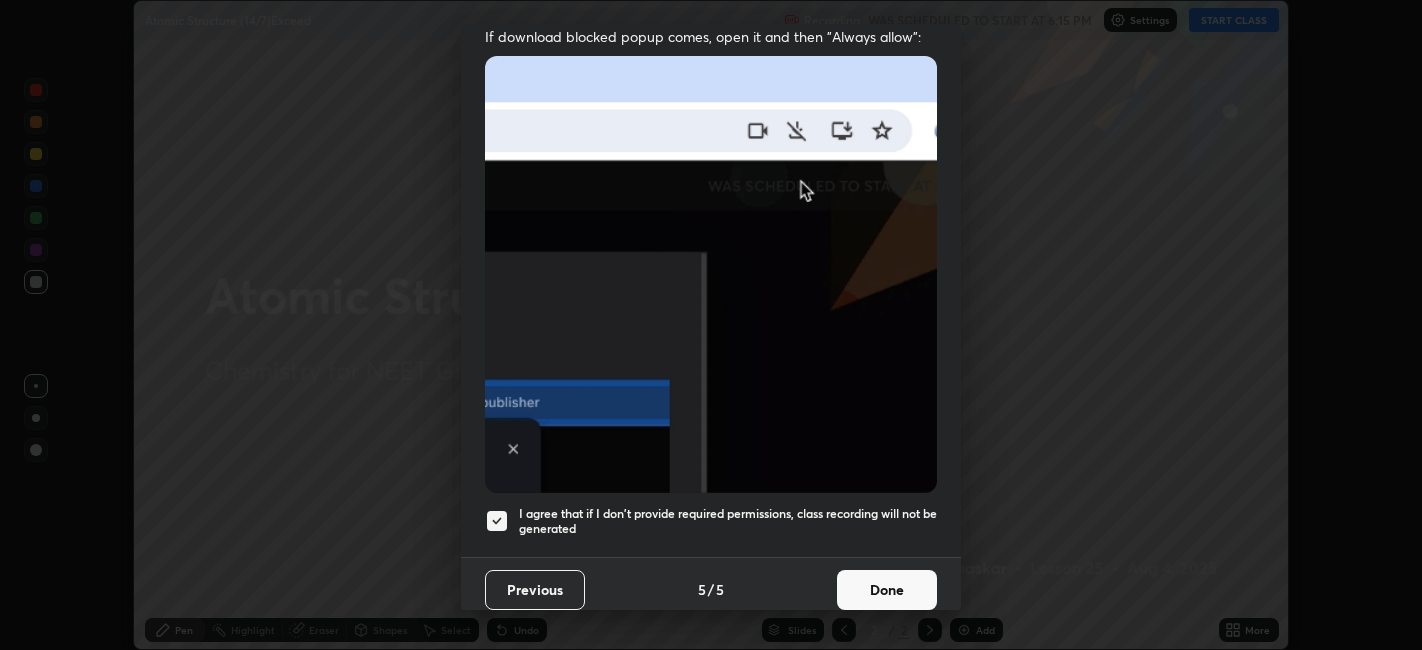 click on "Done" at bounding box center [887, 590] 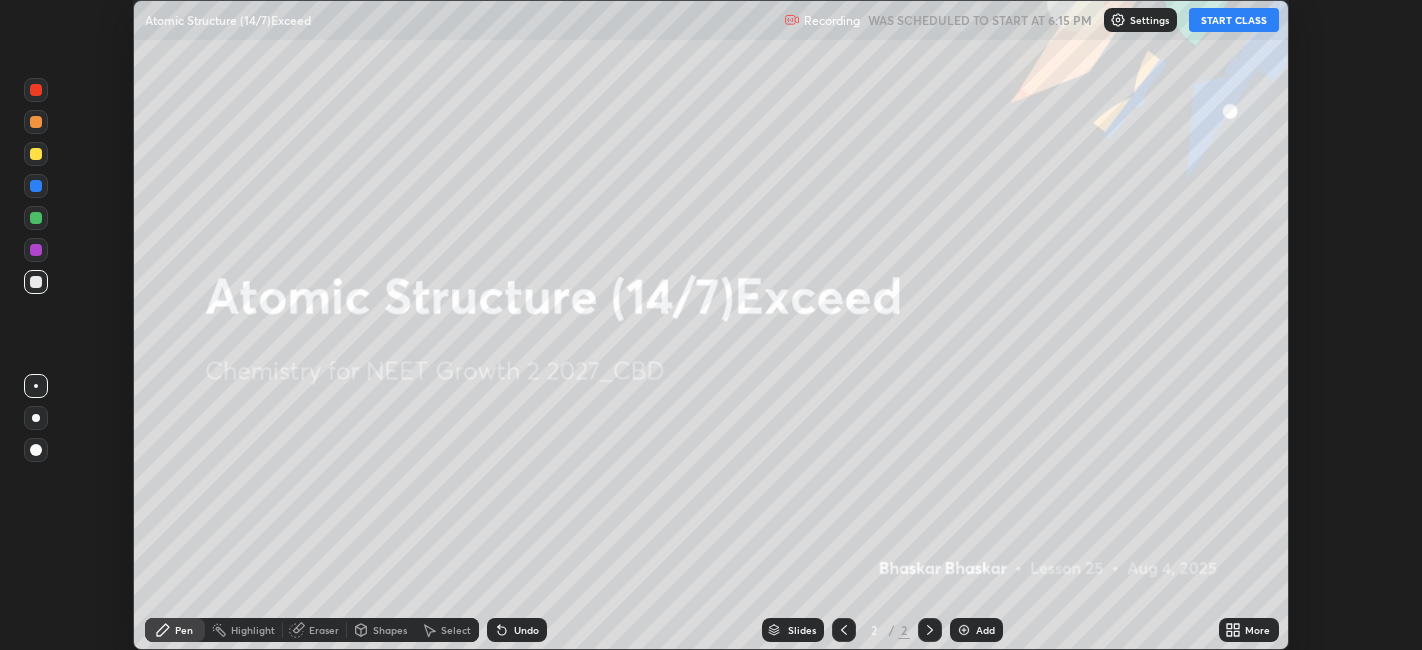 click at bounding box center [964, 630] 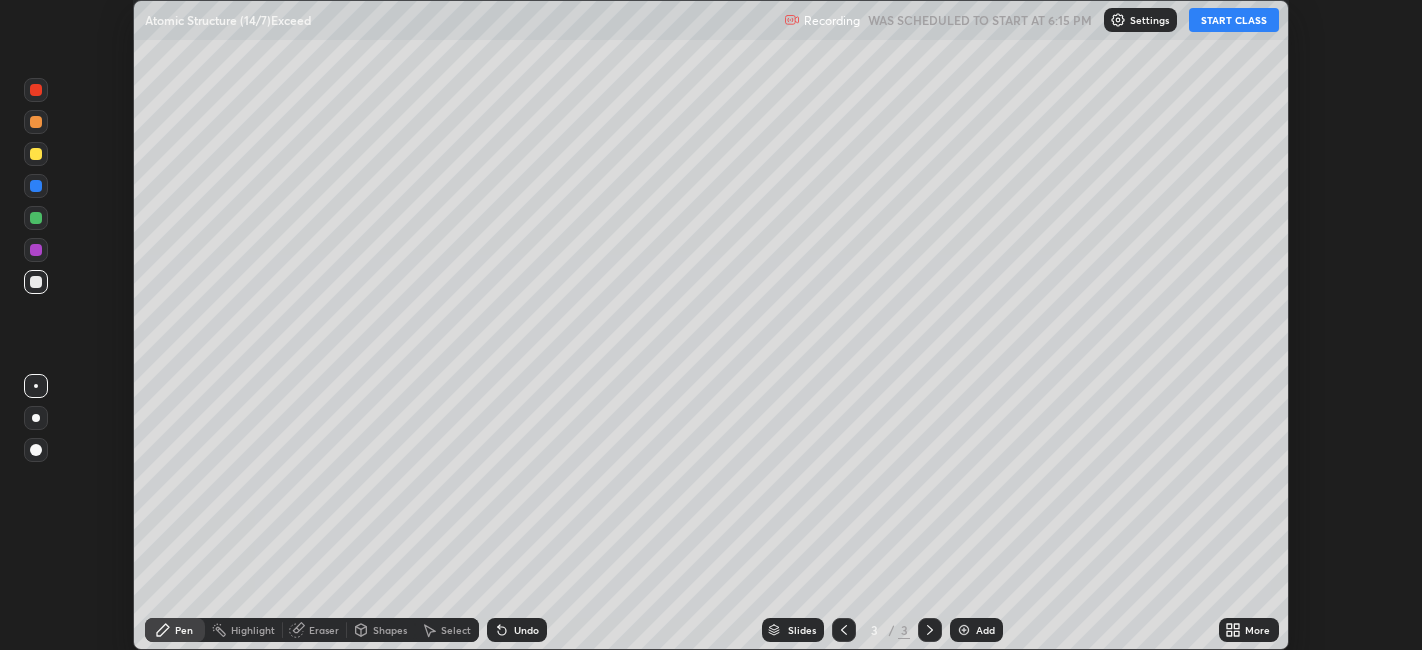 click 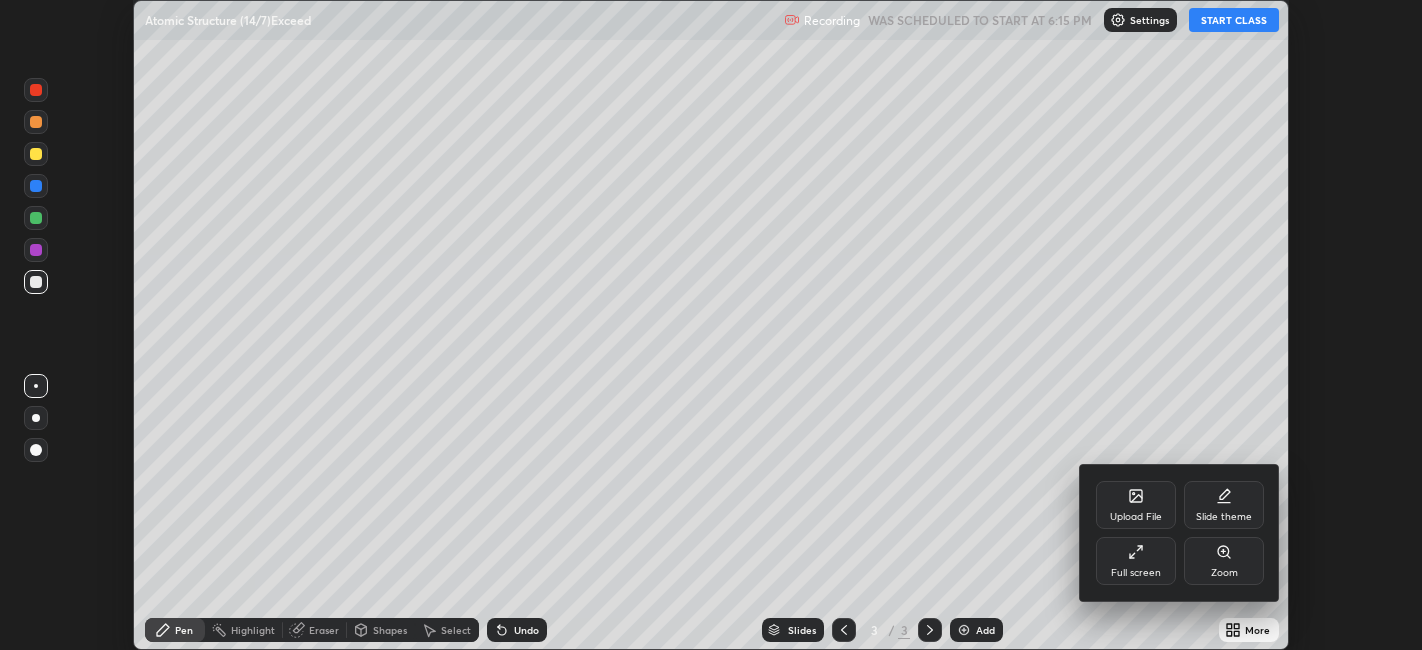 click on "Full screen" at bounding box center [1136, 561] 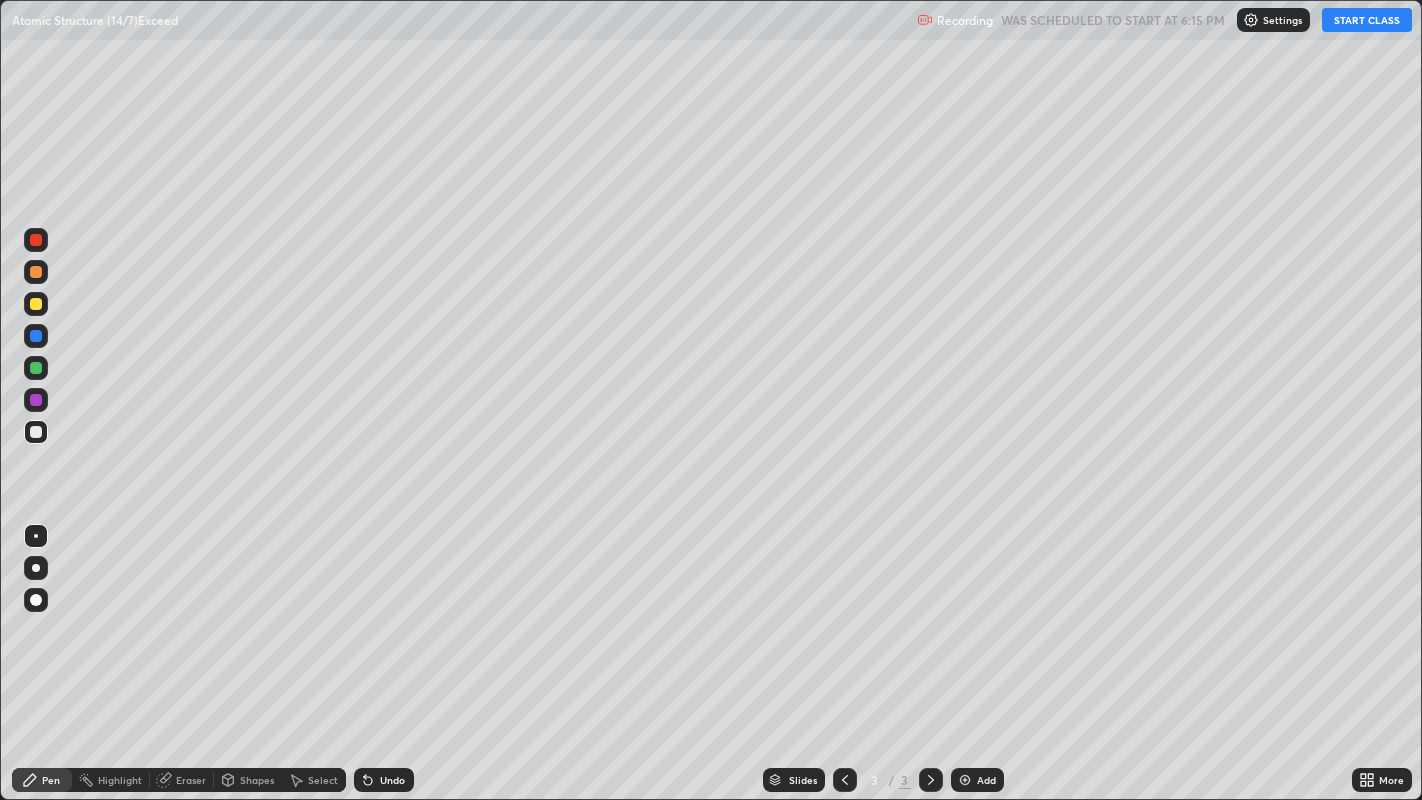 scroll, scrollTop: 99200, scrollLeft: 98577, axis: both 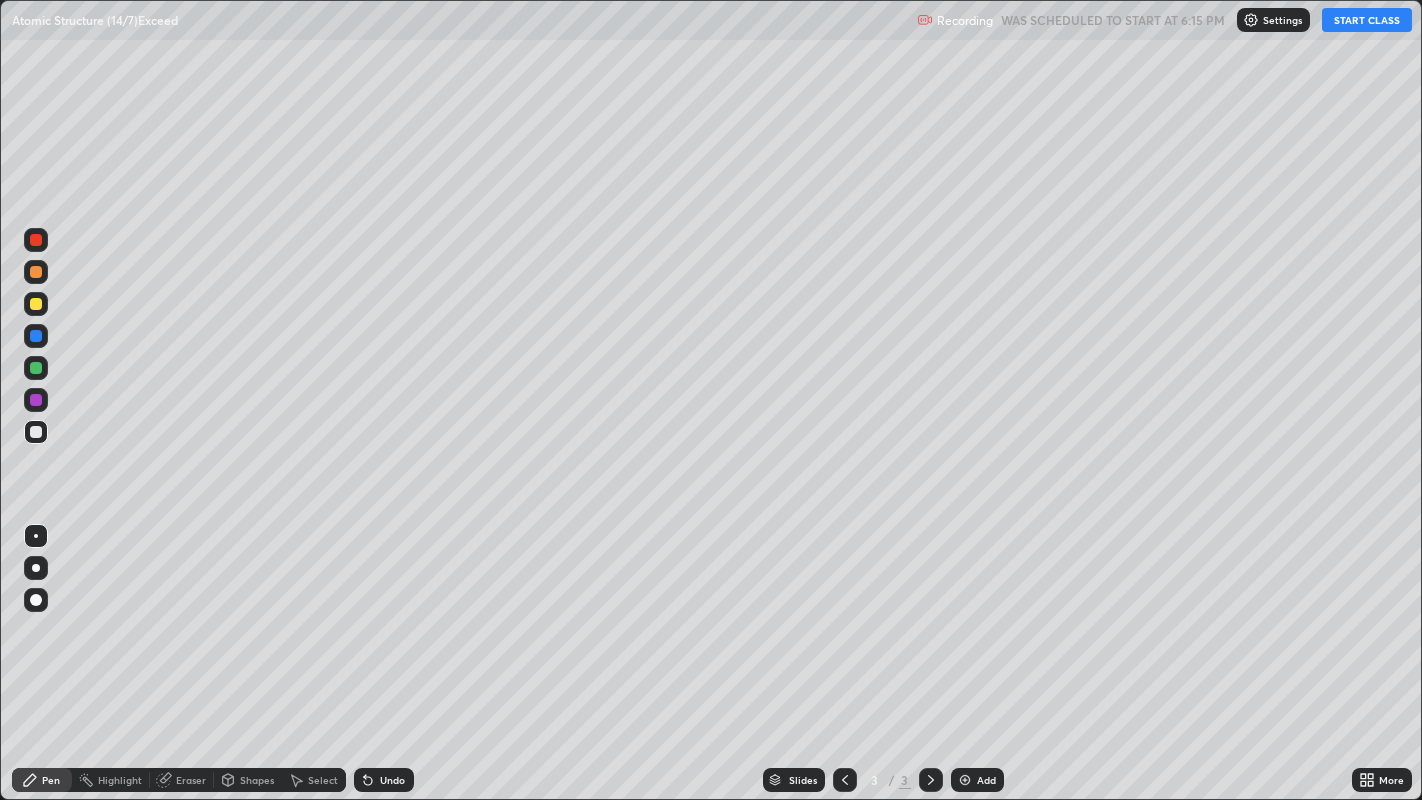 click on "START CLASS" at bounding box center (1367, 20) 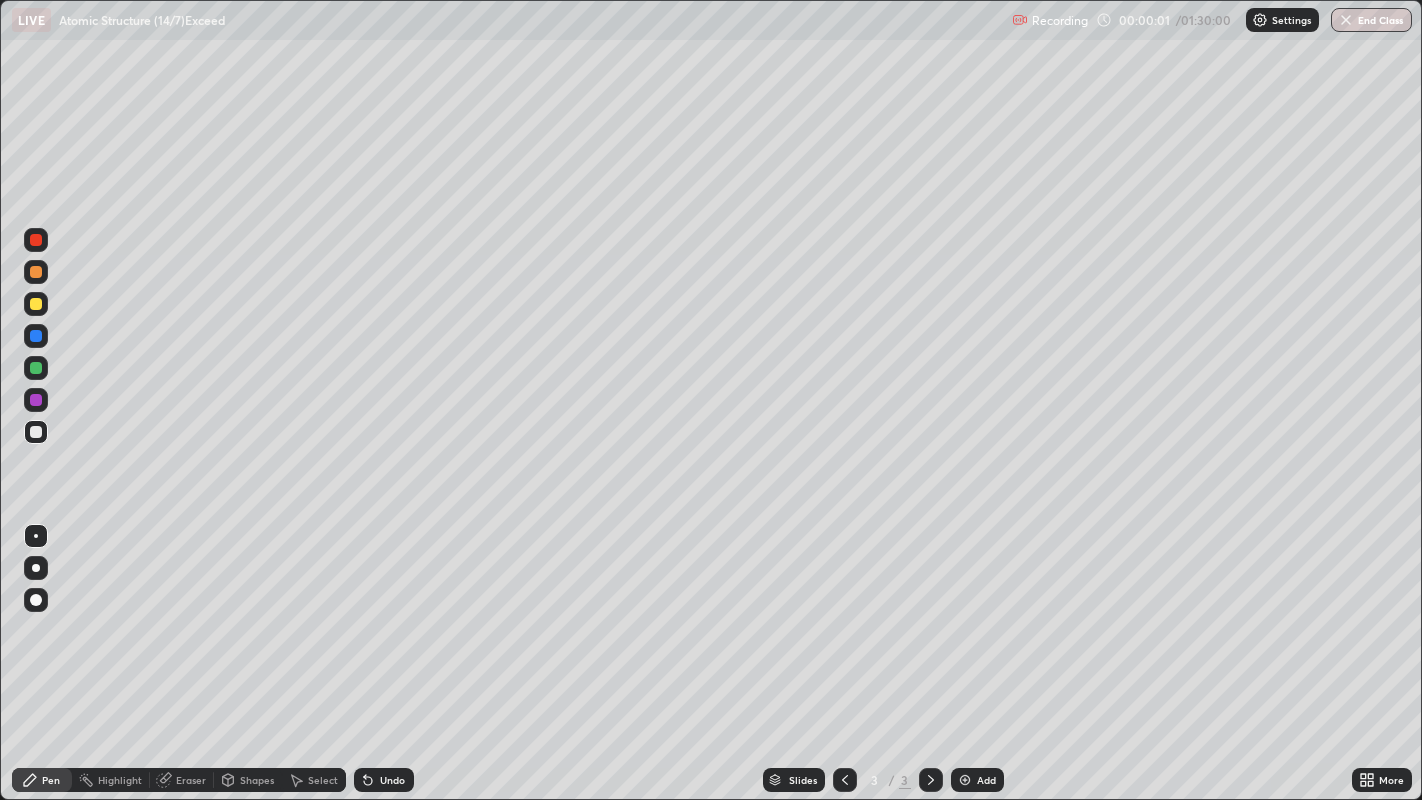 click at bounding box center (36, 568) 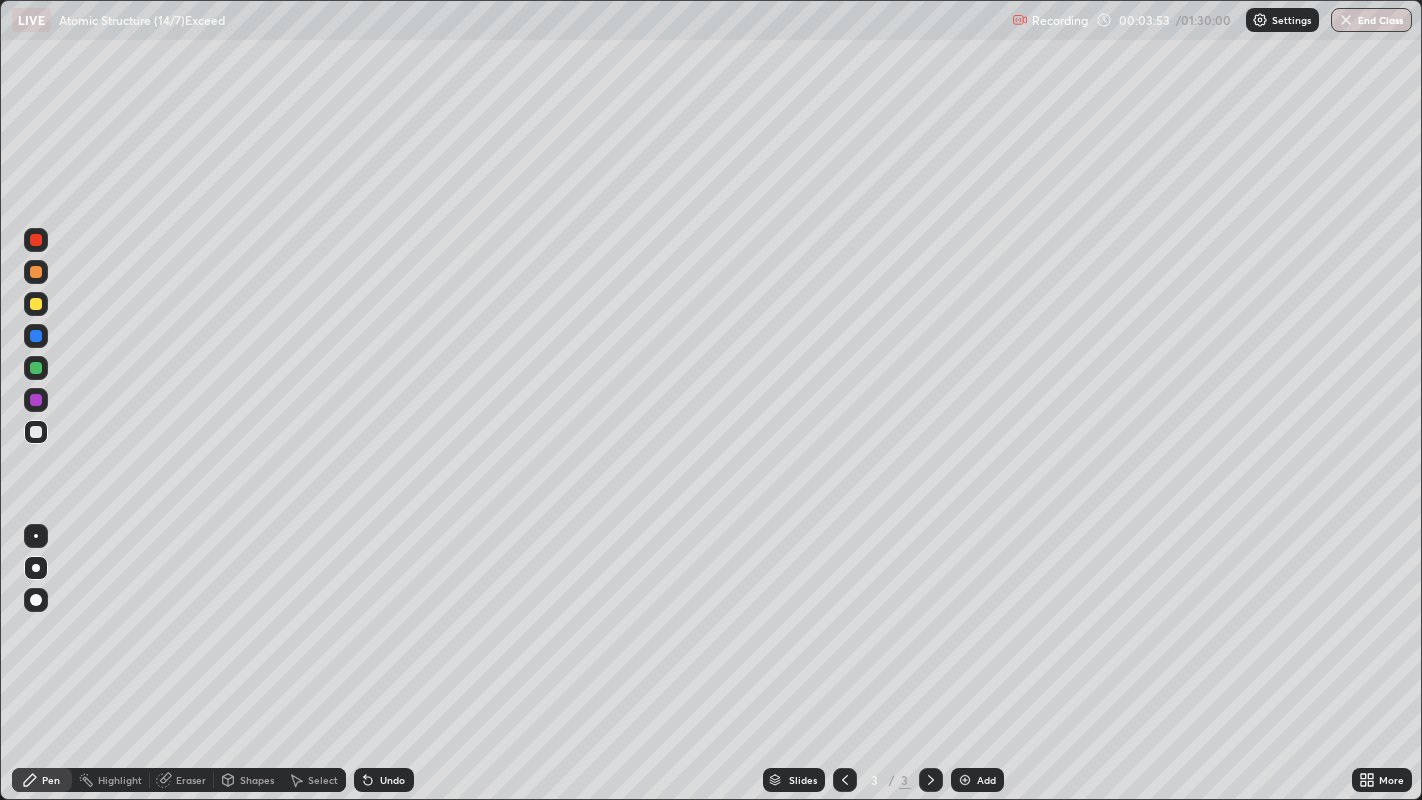 click at bounding box center [36, 304] 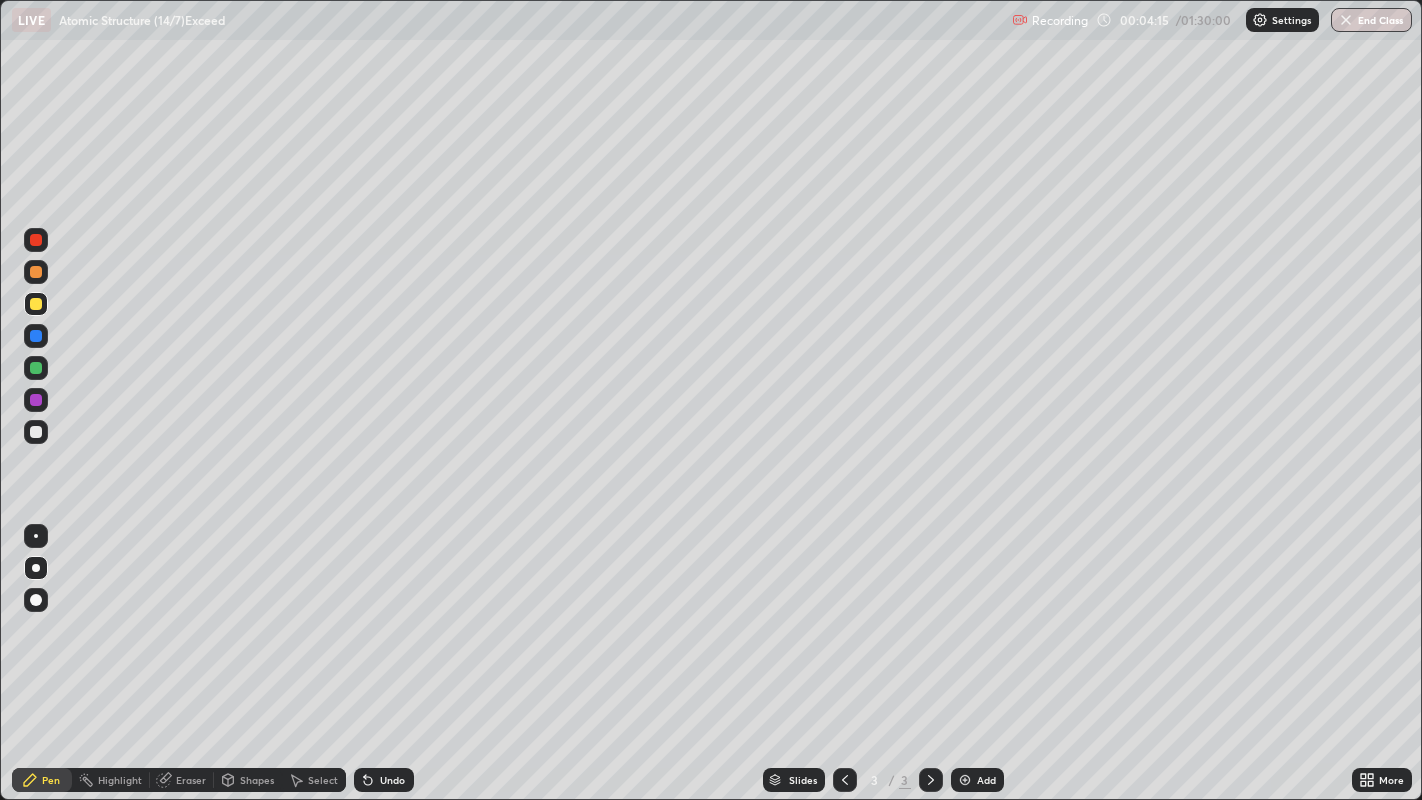 click at bounding box center (36, 400) 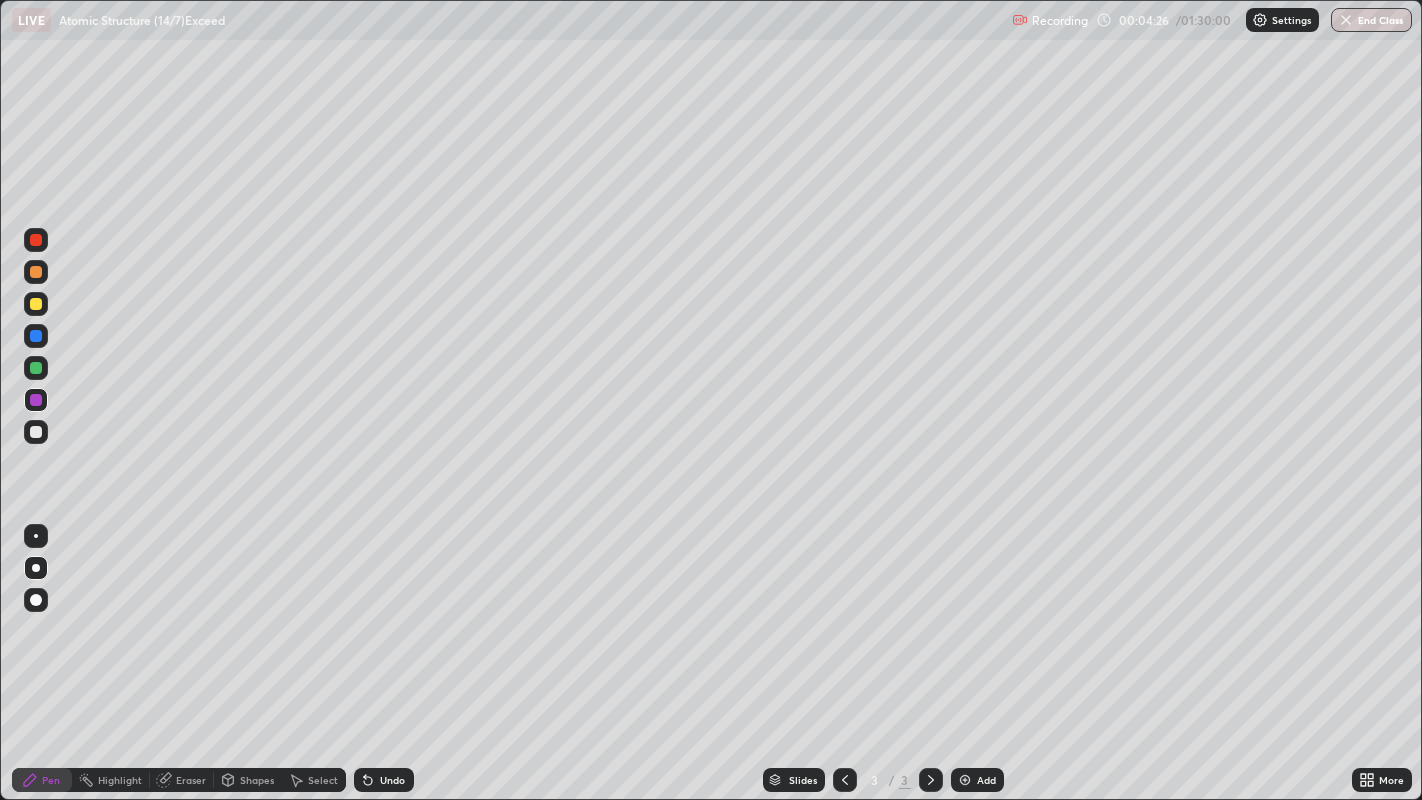 click at bounding box center [36, 368] 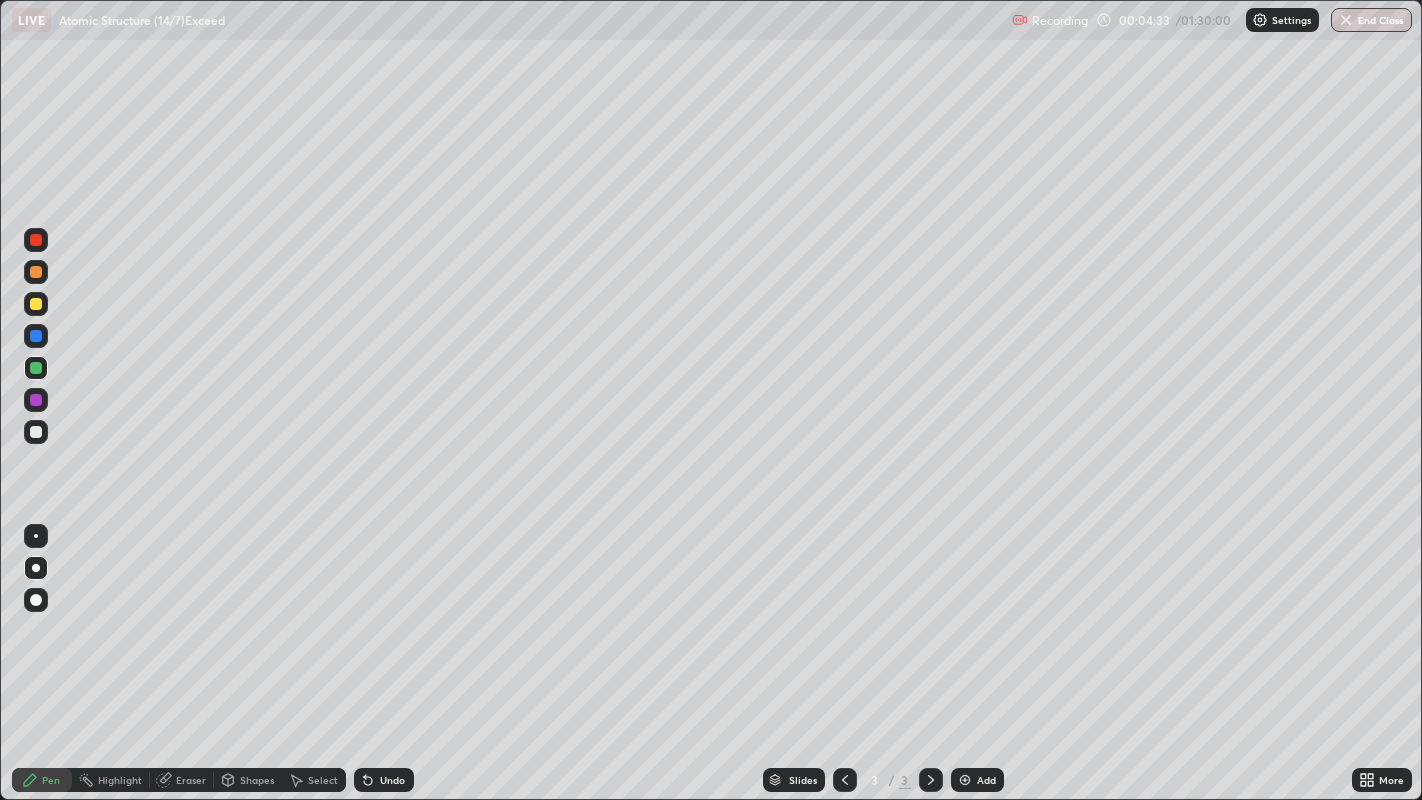 click at bounding box center [36, 240] 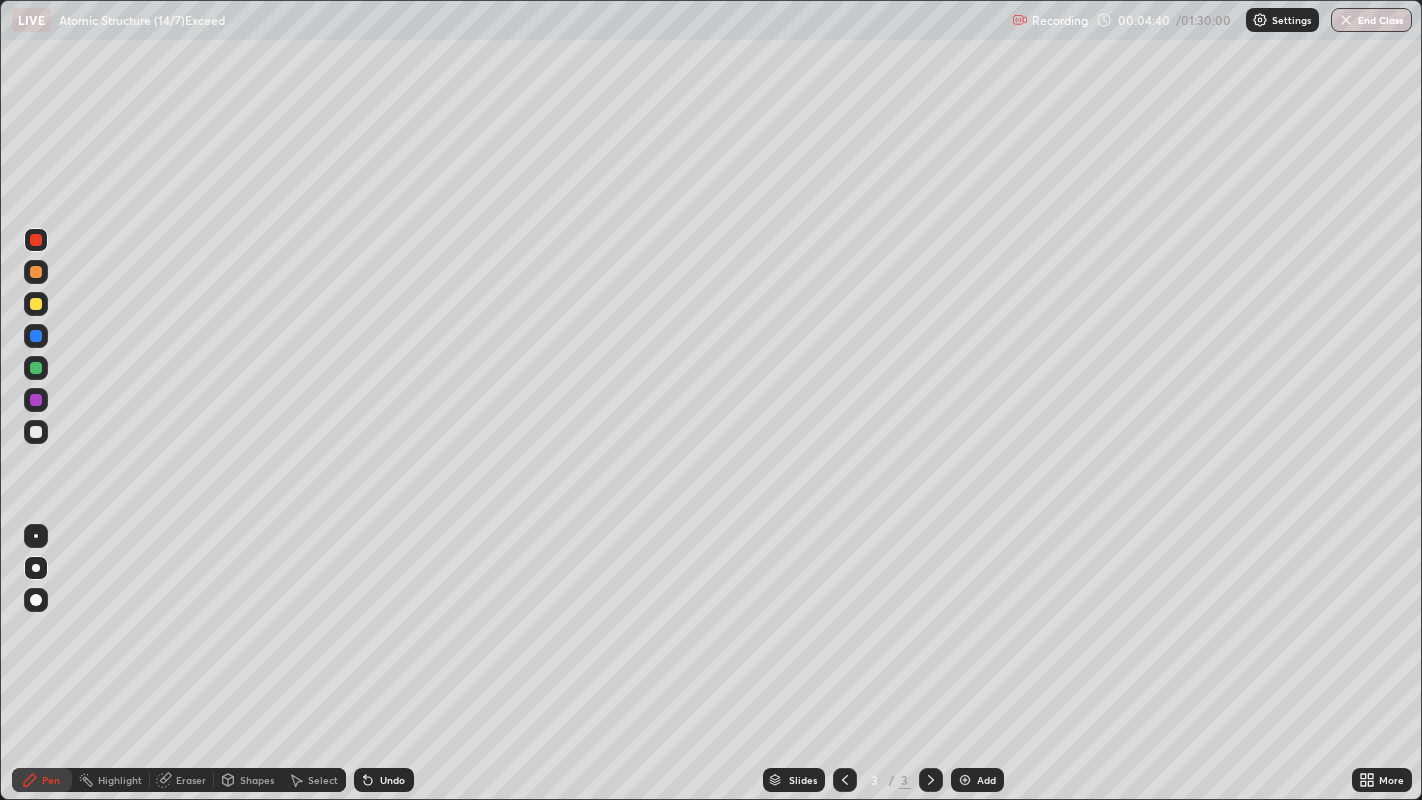 click on "Undo" at bounding box center (392, 780) 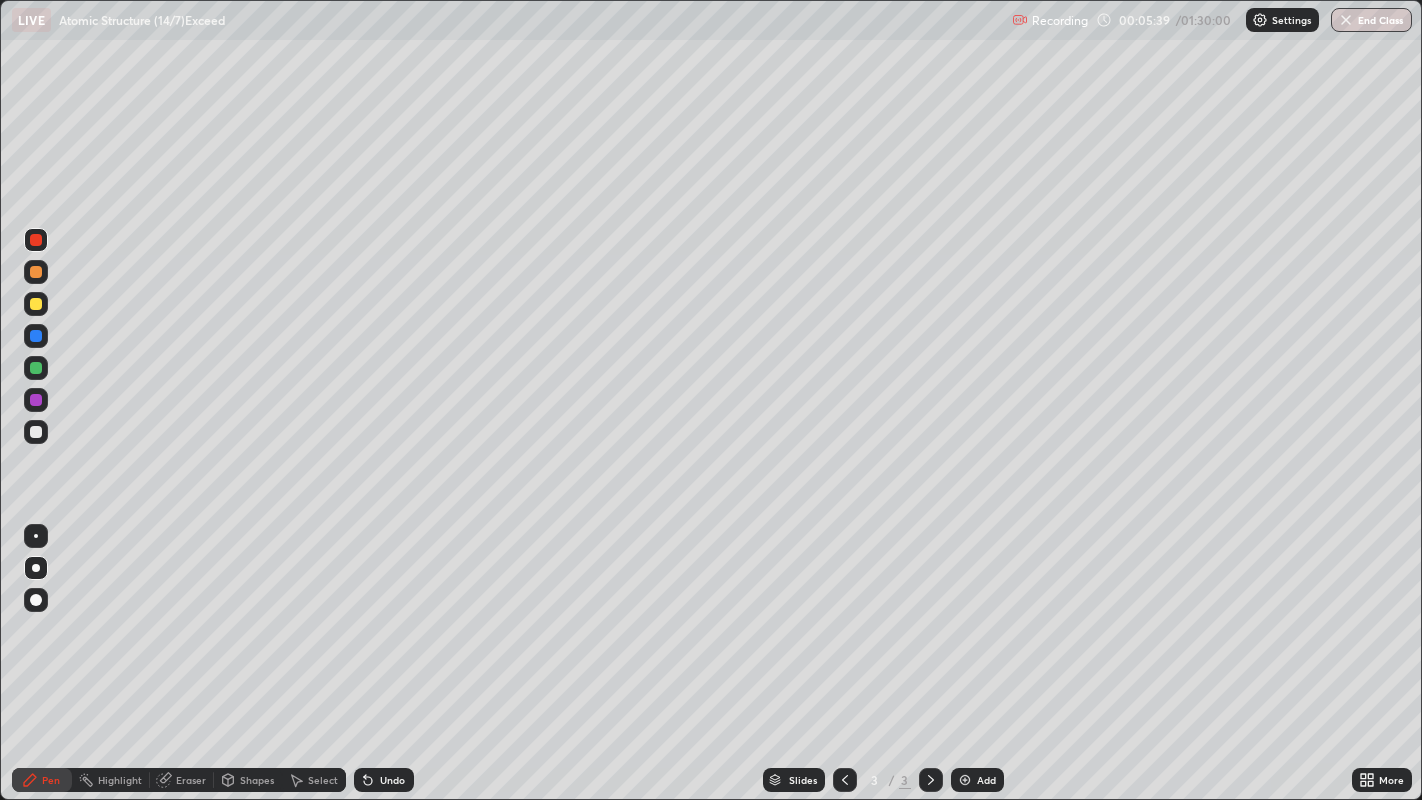 click at bounding box center (36, 432) 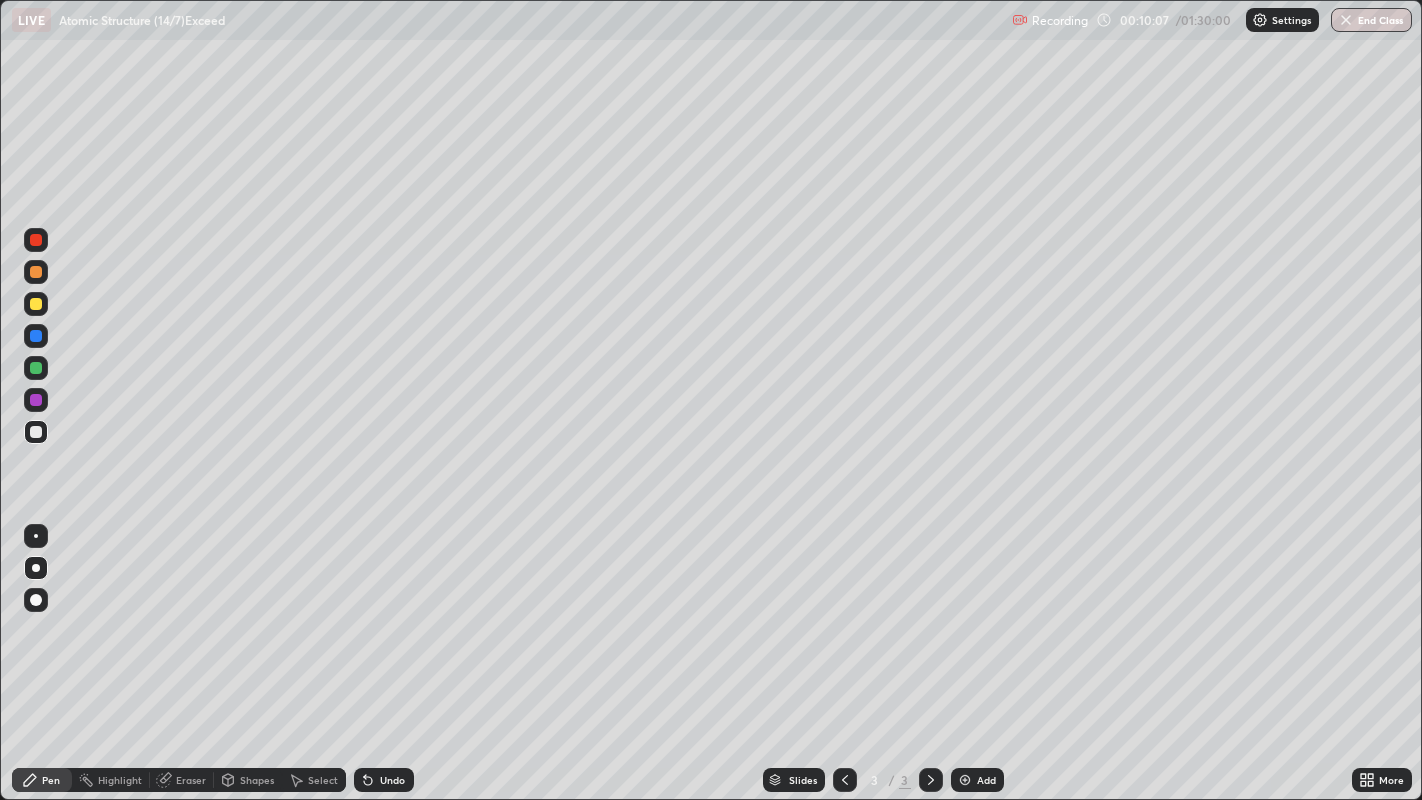 click on "Add" at bounding box center (986, 780) 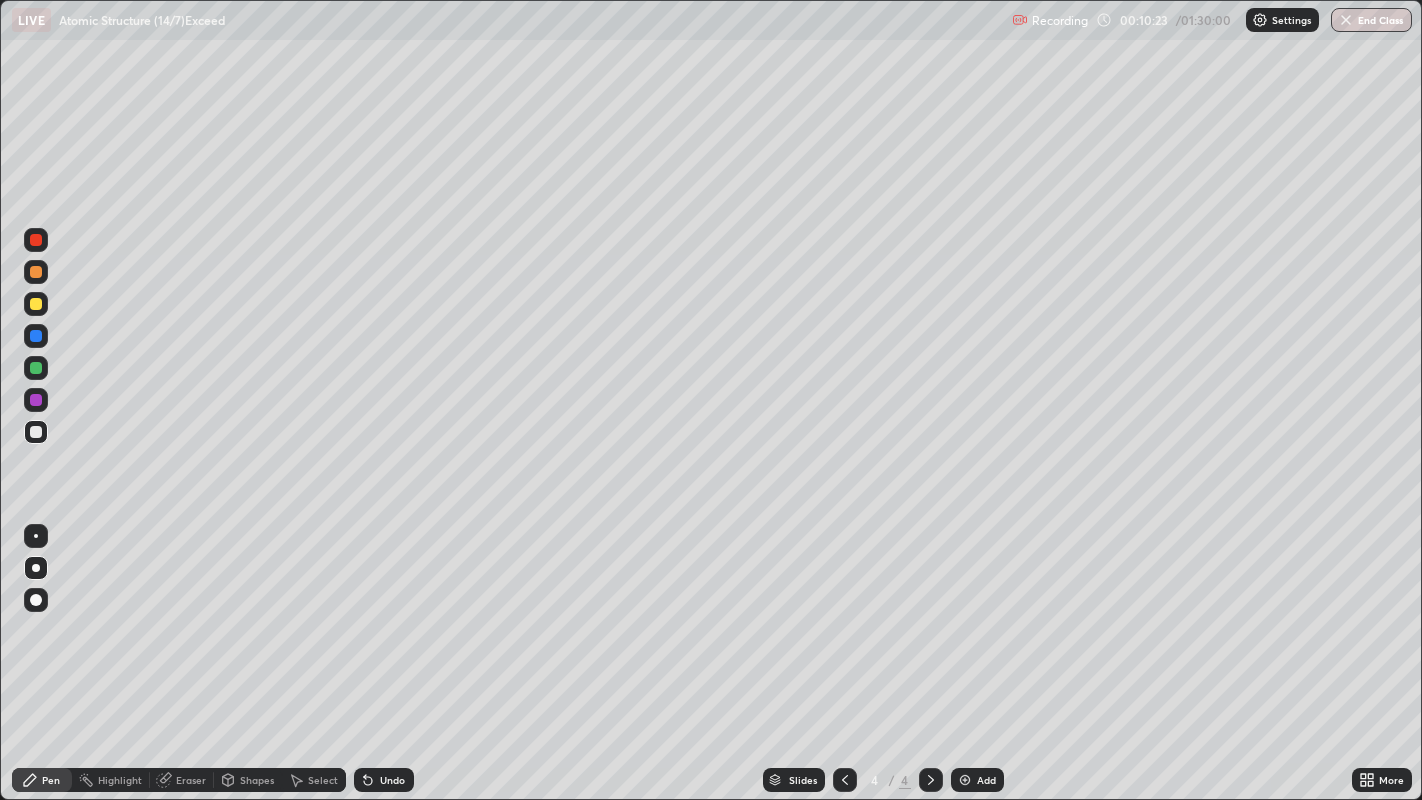 click at bounding box center [36, 304] 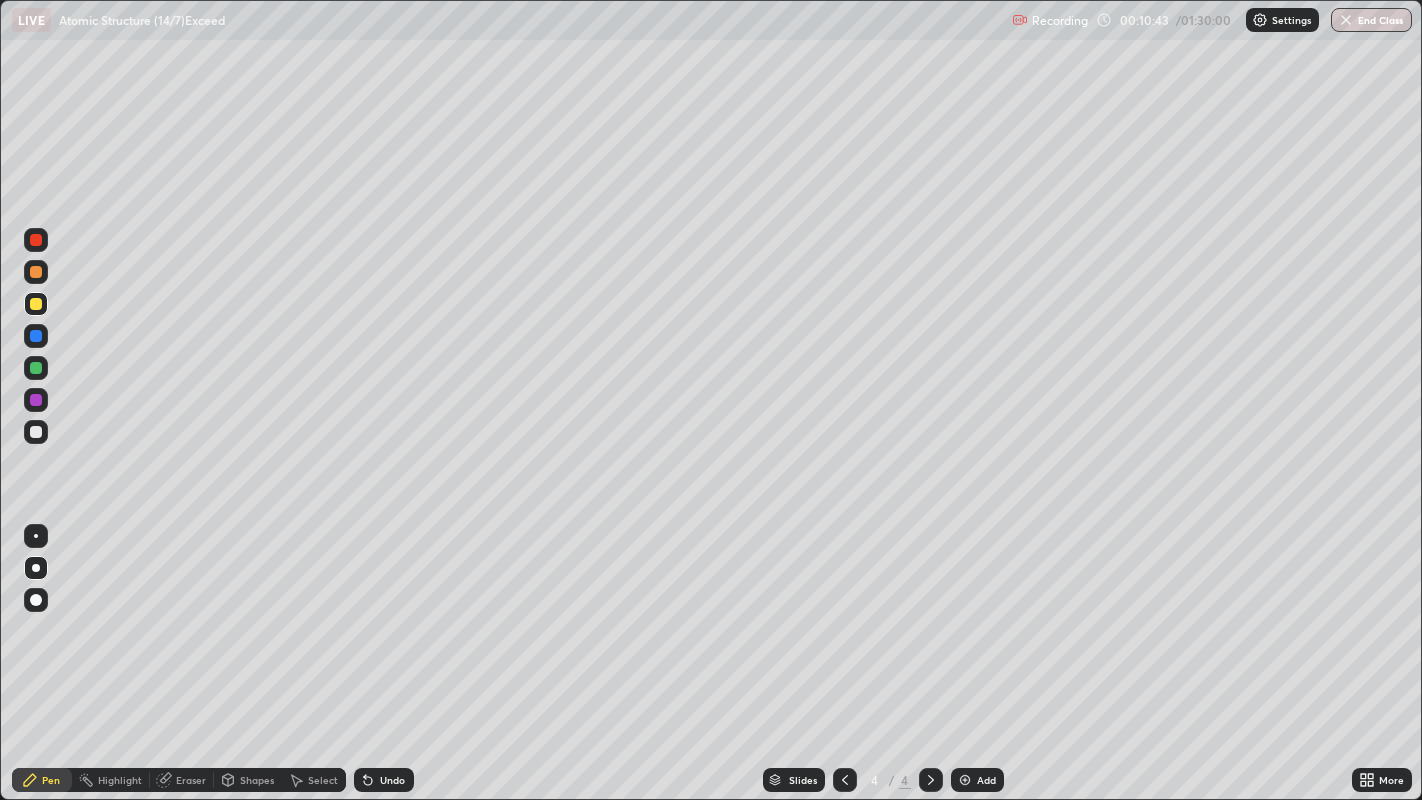 click at bounding box center (36, 368) 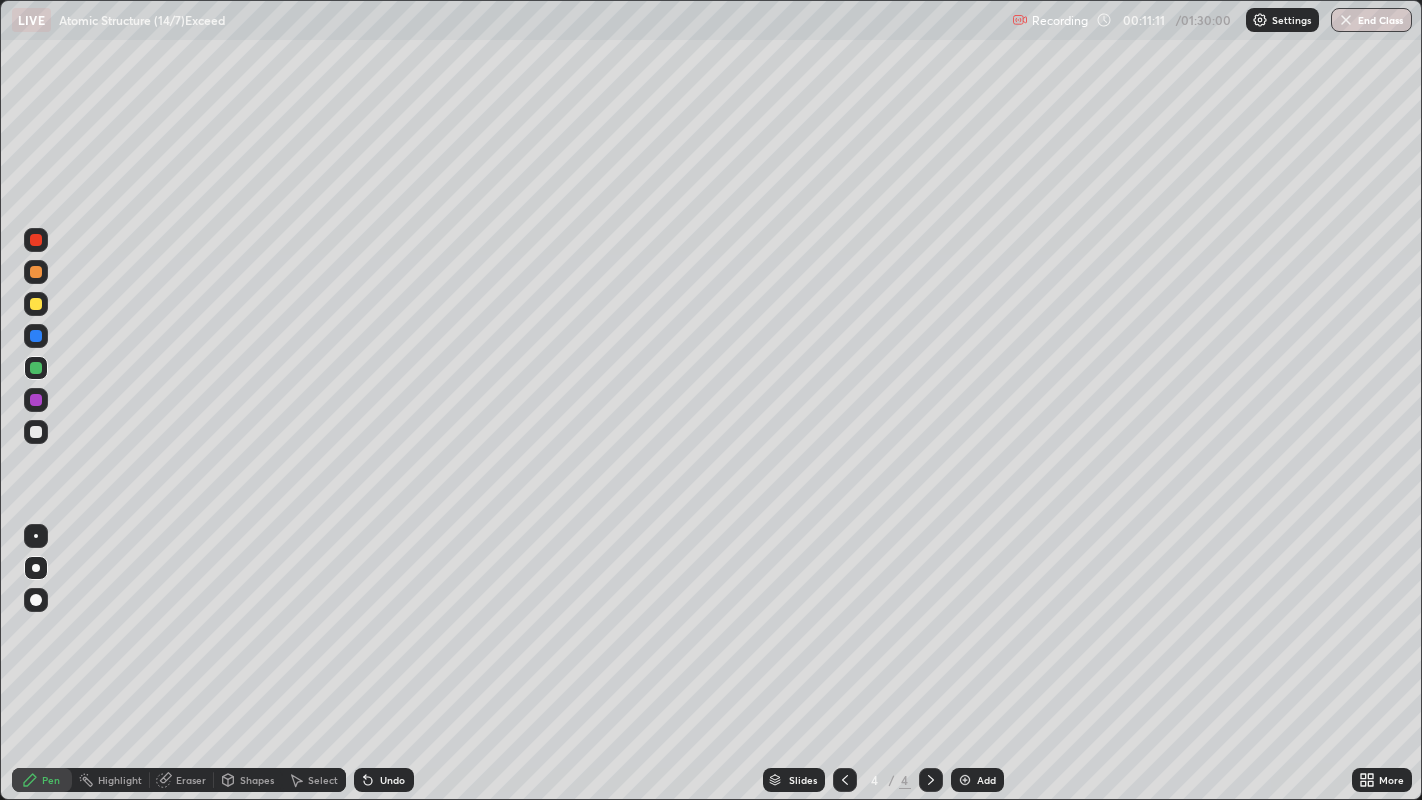 click at bounding box center (36, 432) 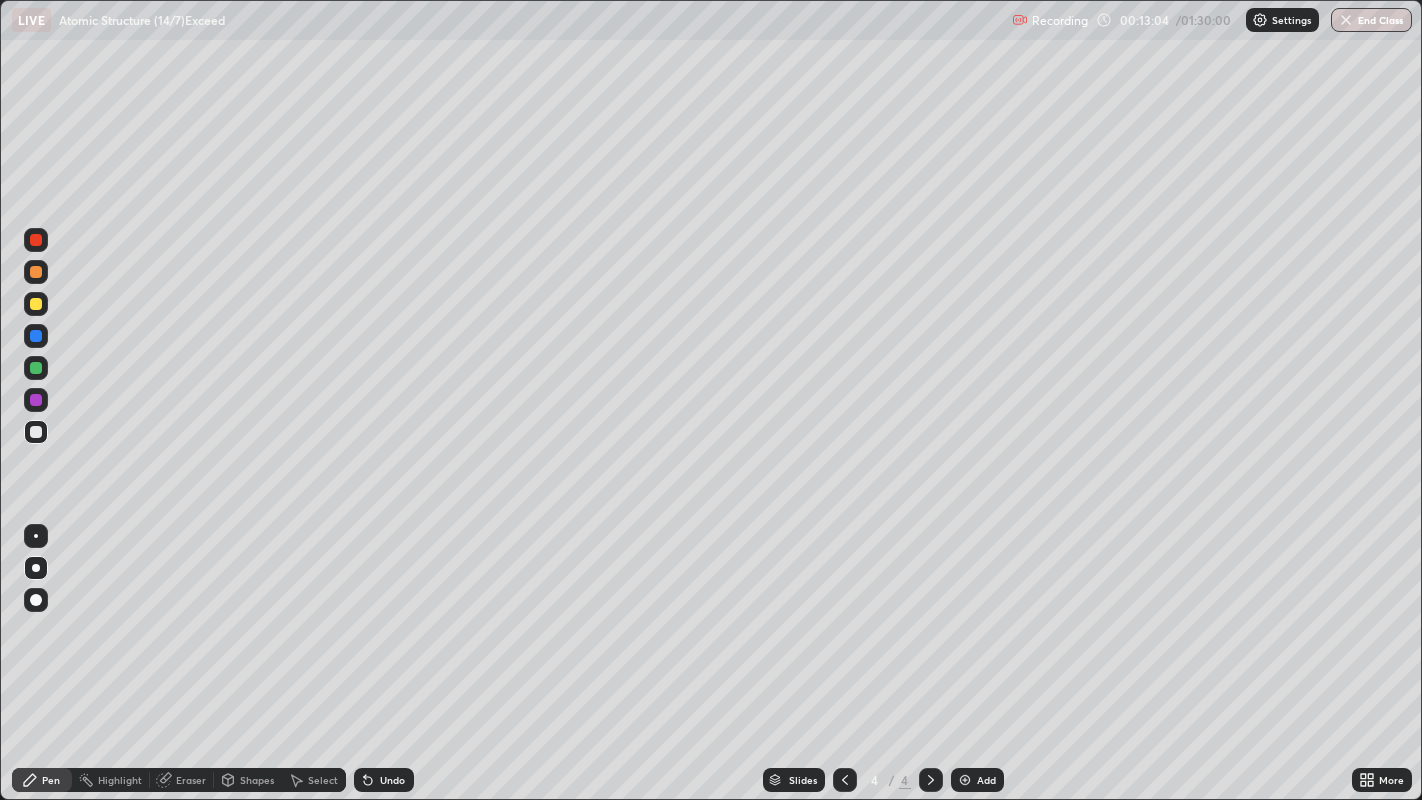 click on "Add" at bounding box center (977, 780) 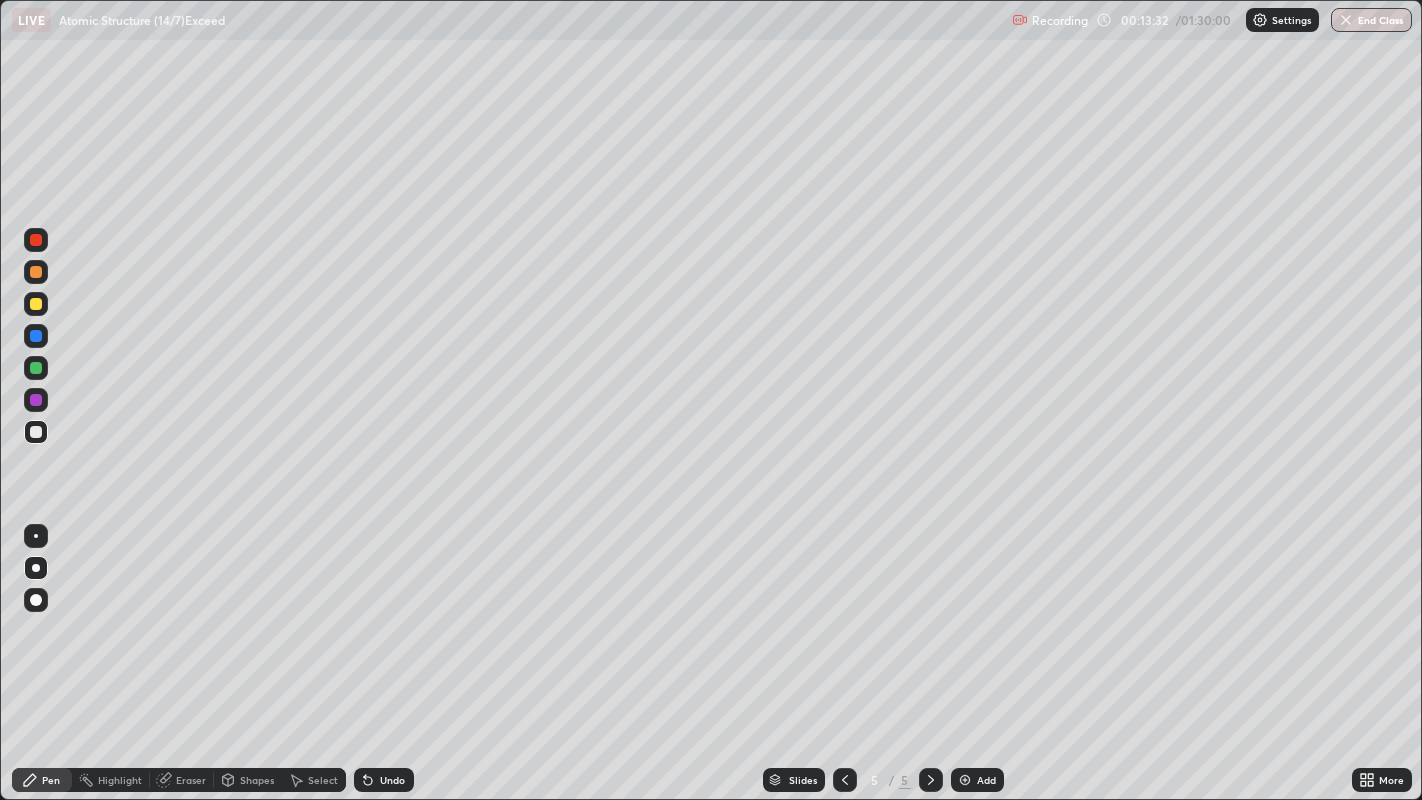 click at bounding box center (36, 304) 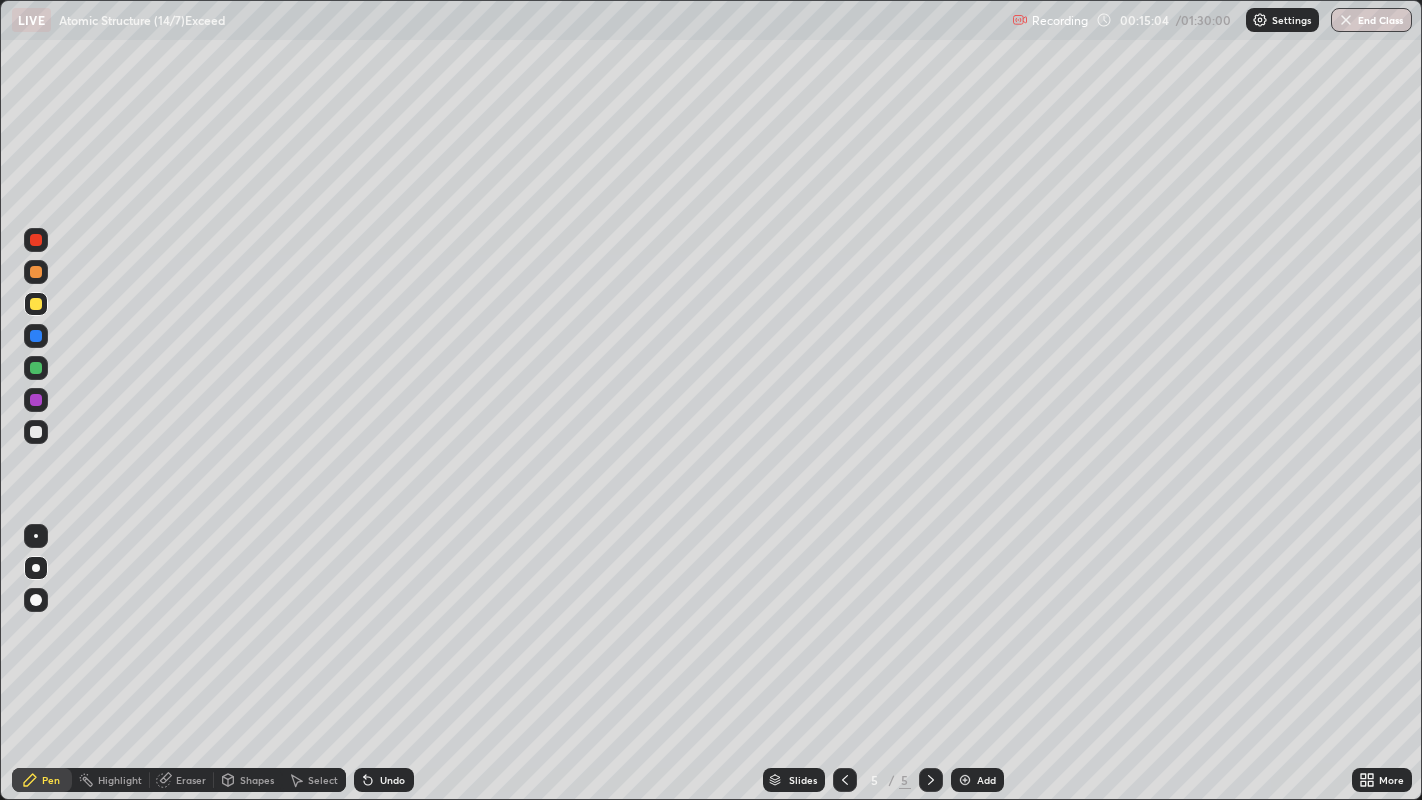 click at bounding box center [36, 432] 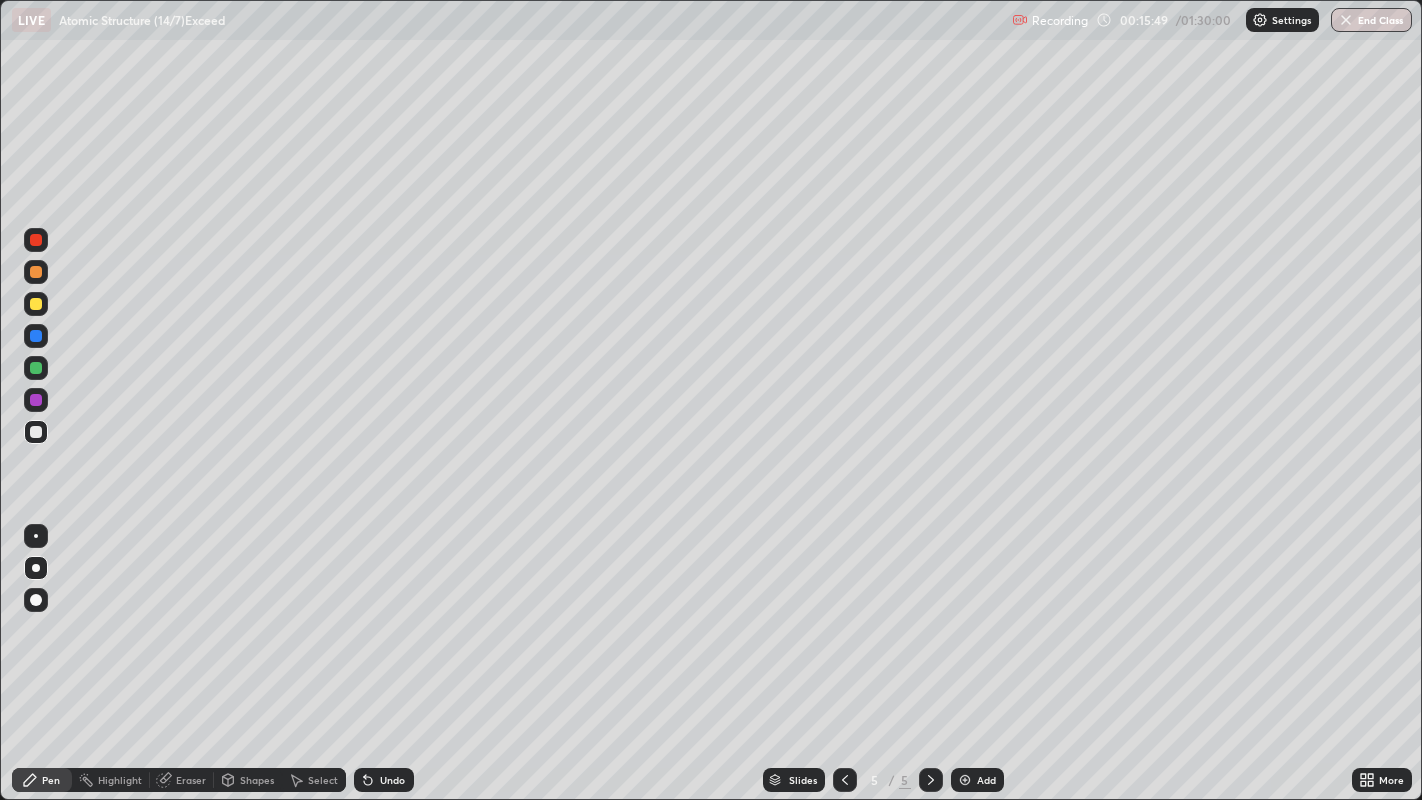 click at bounding box center (36, 368) 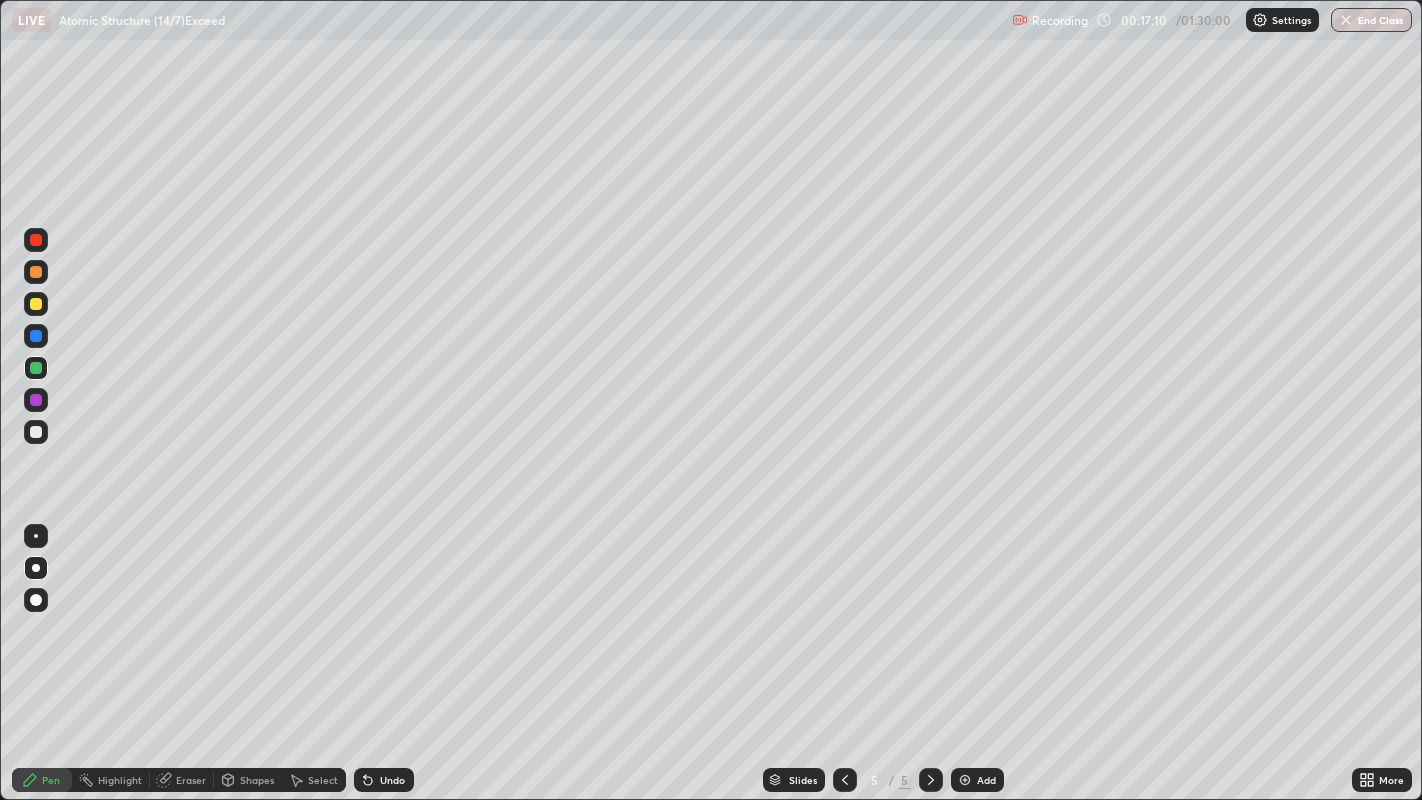click at bounding box center [36, 432] 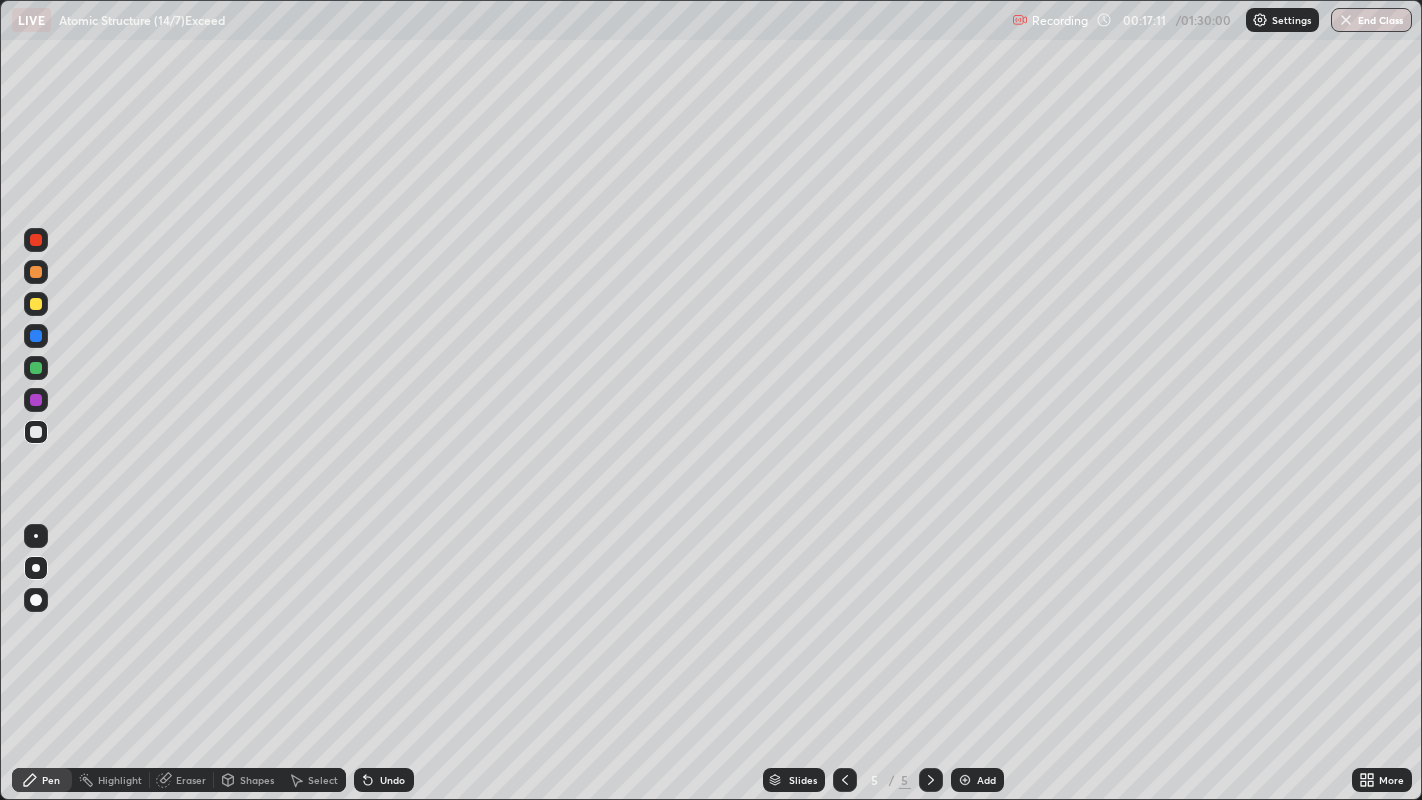 click at bounding box center [36, 272] 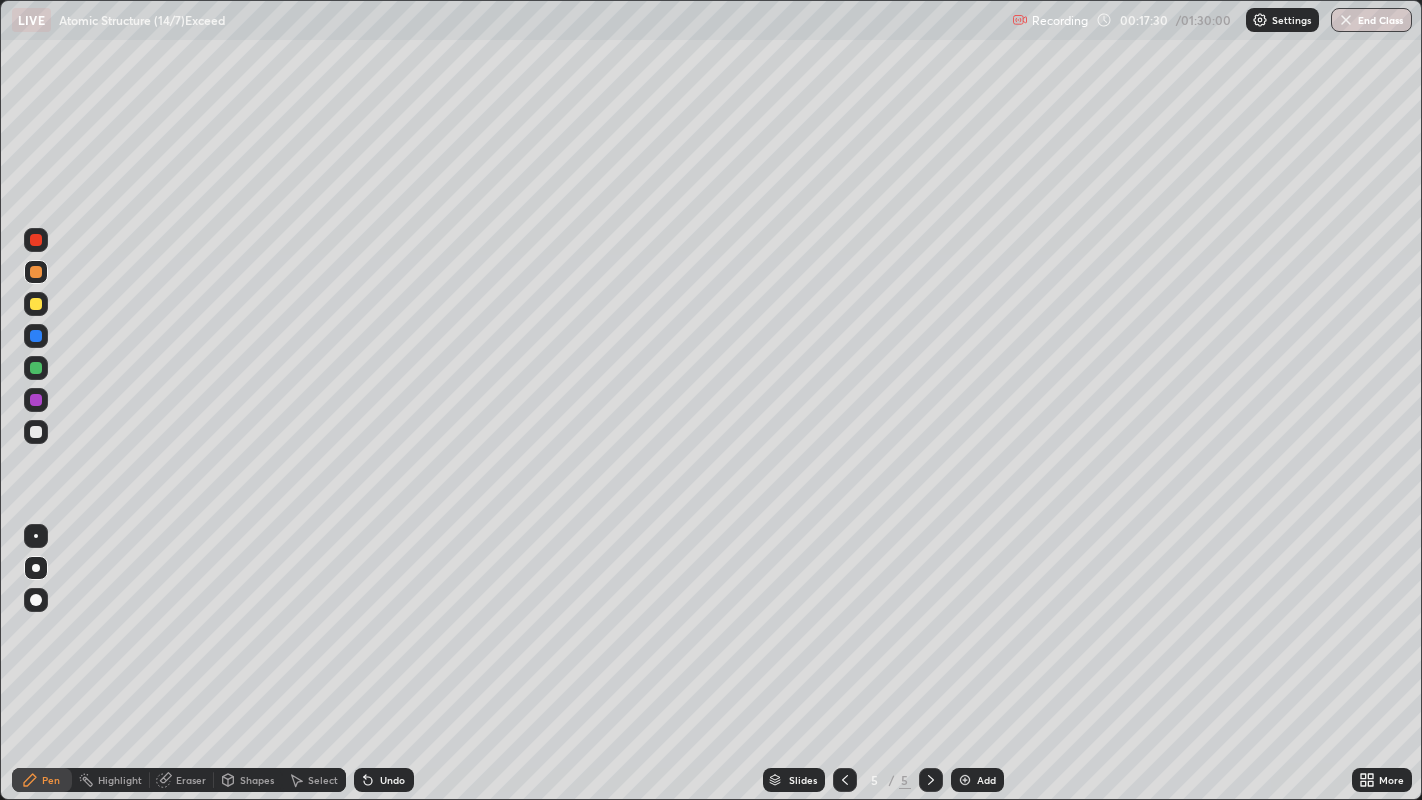 click at bounding box center (36, 432) 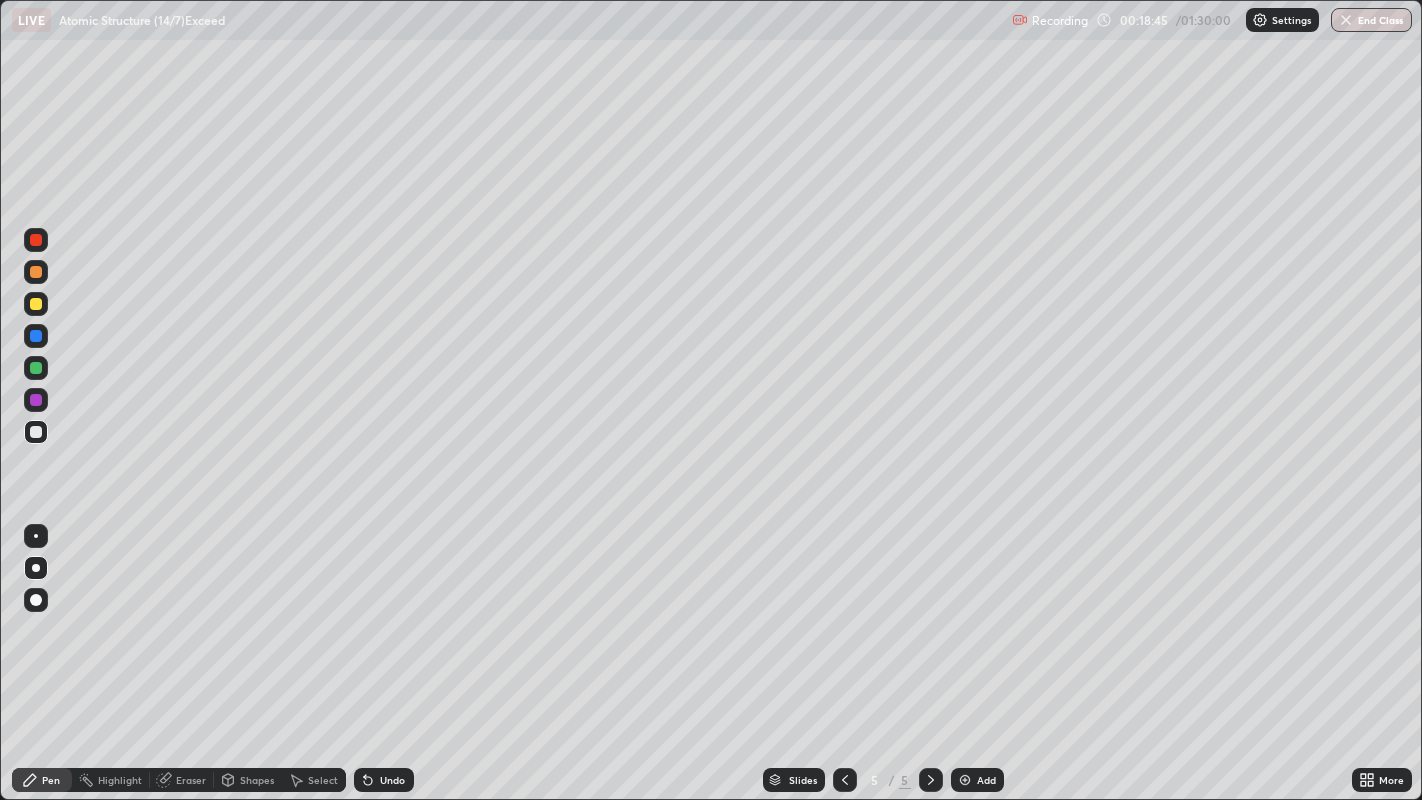 click at bounding box center [36, 304] 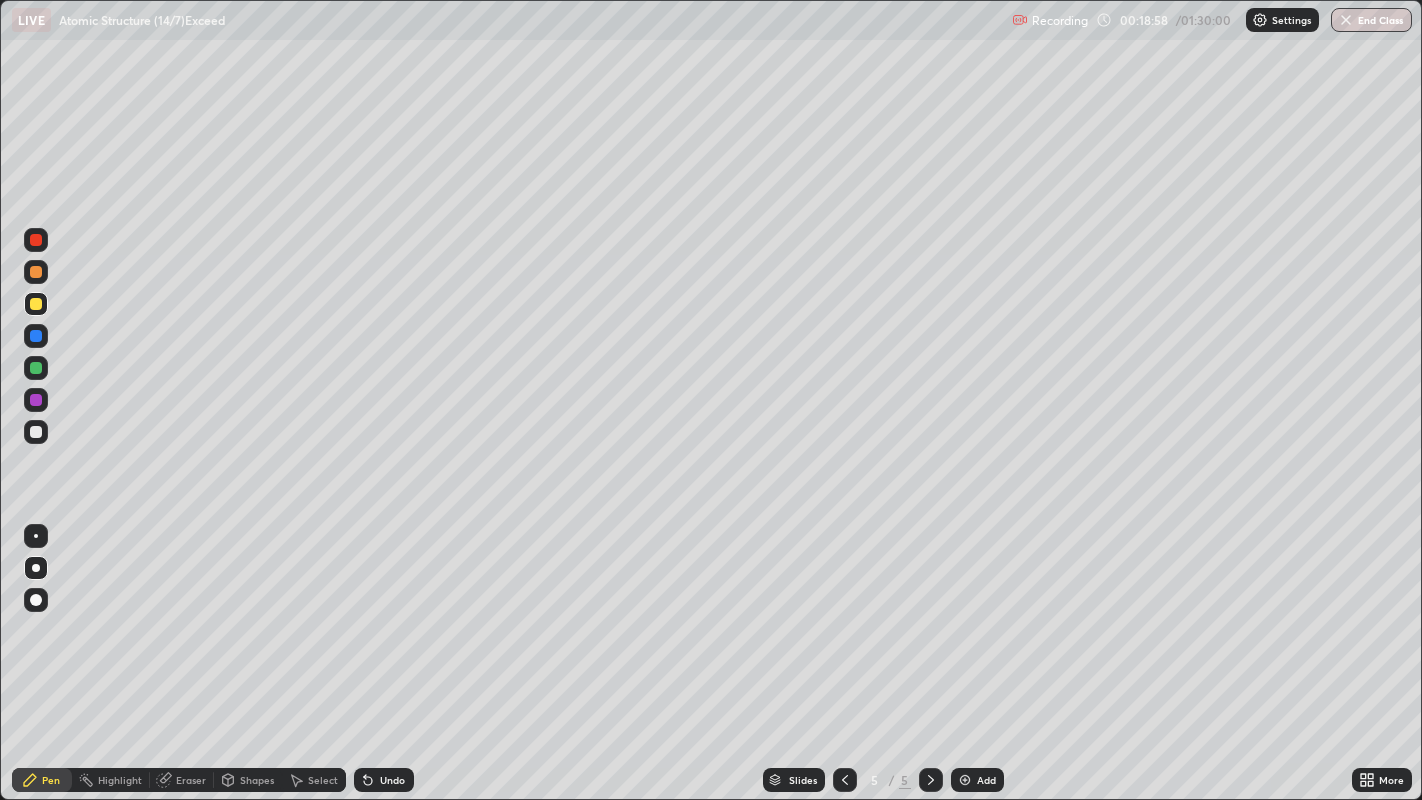 click at bounding box center (36, 432) 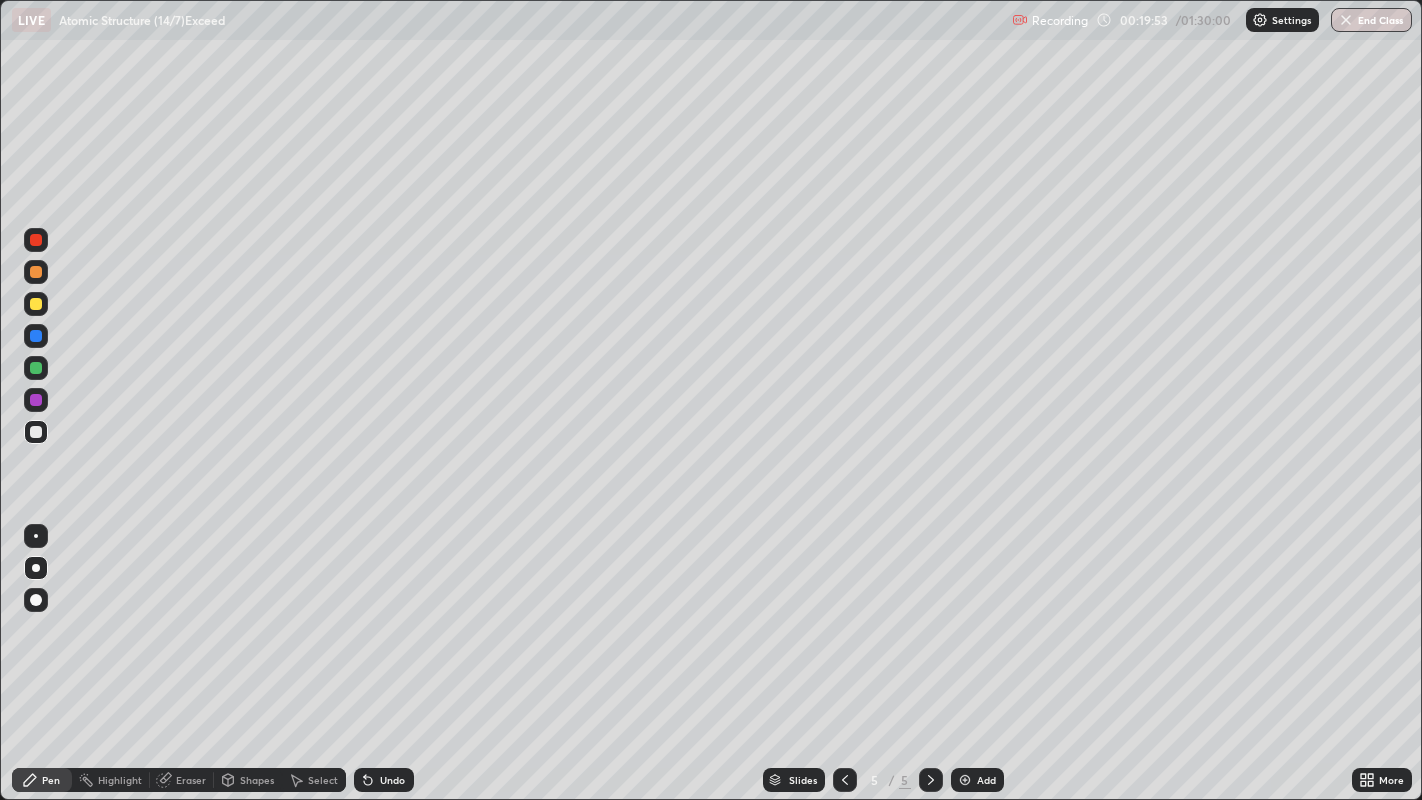 click at bounding box center (36, 304) 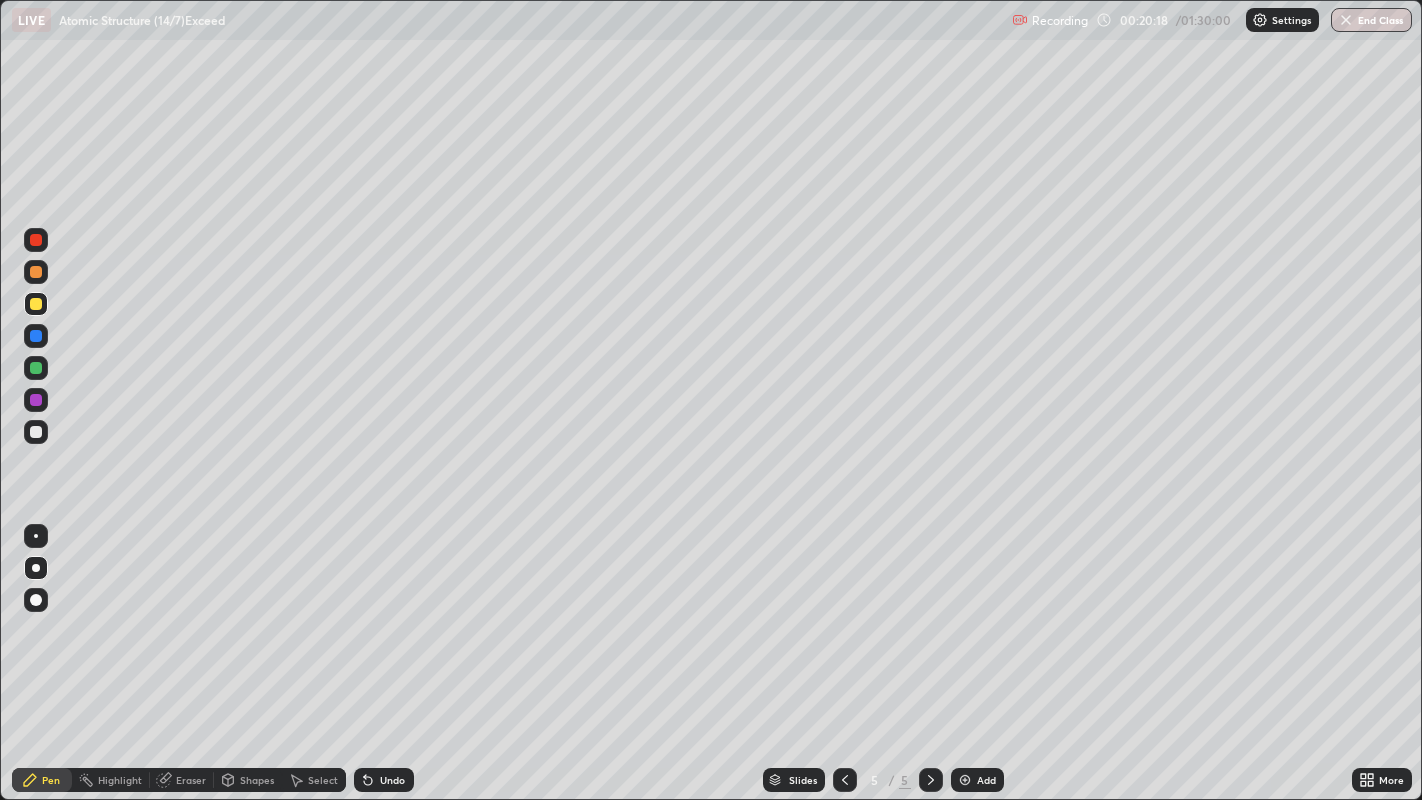 click at bounding box center (36, 432) 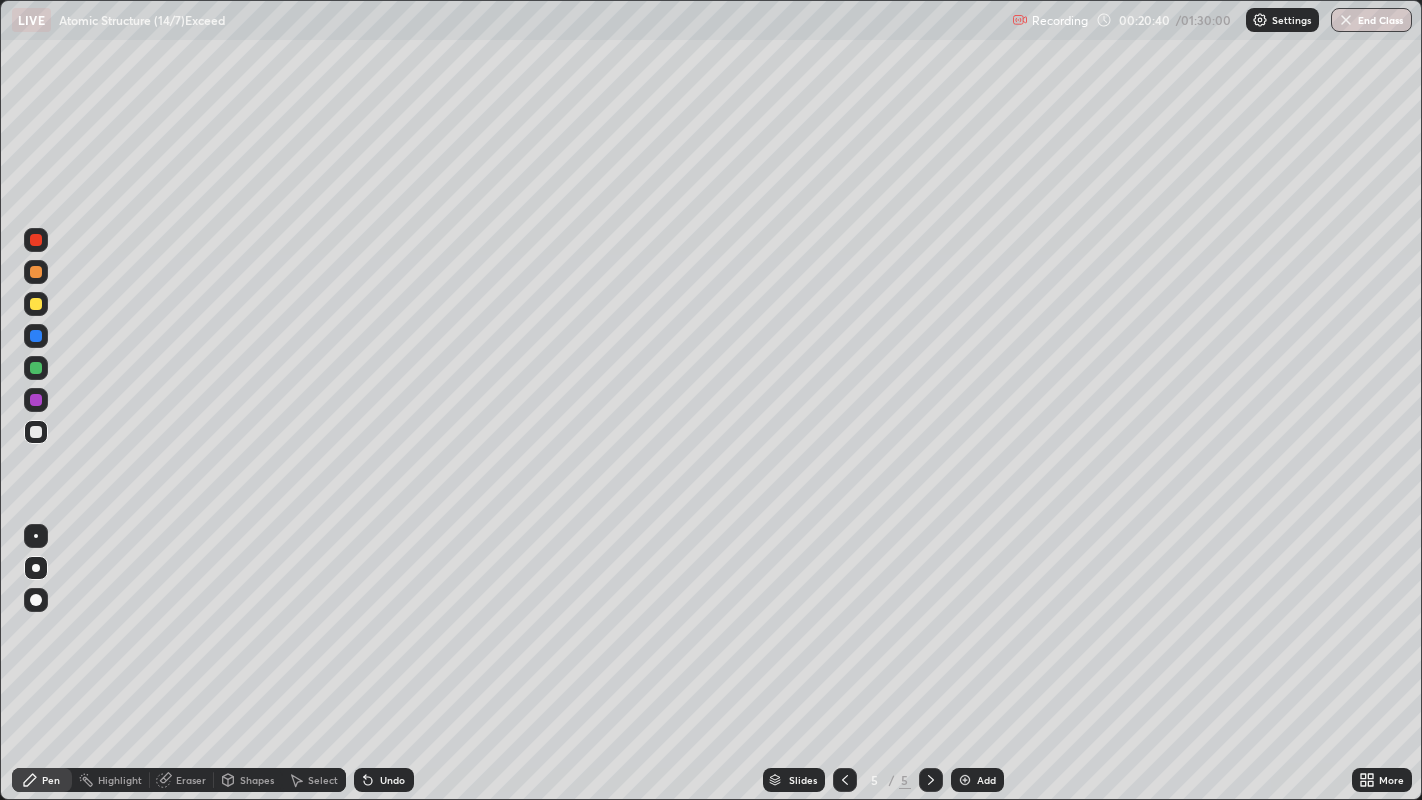 click at bounding box center (36, 304) 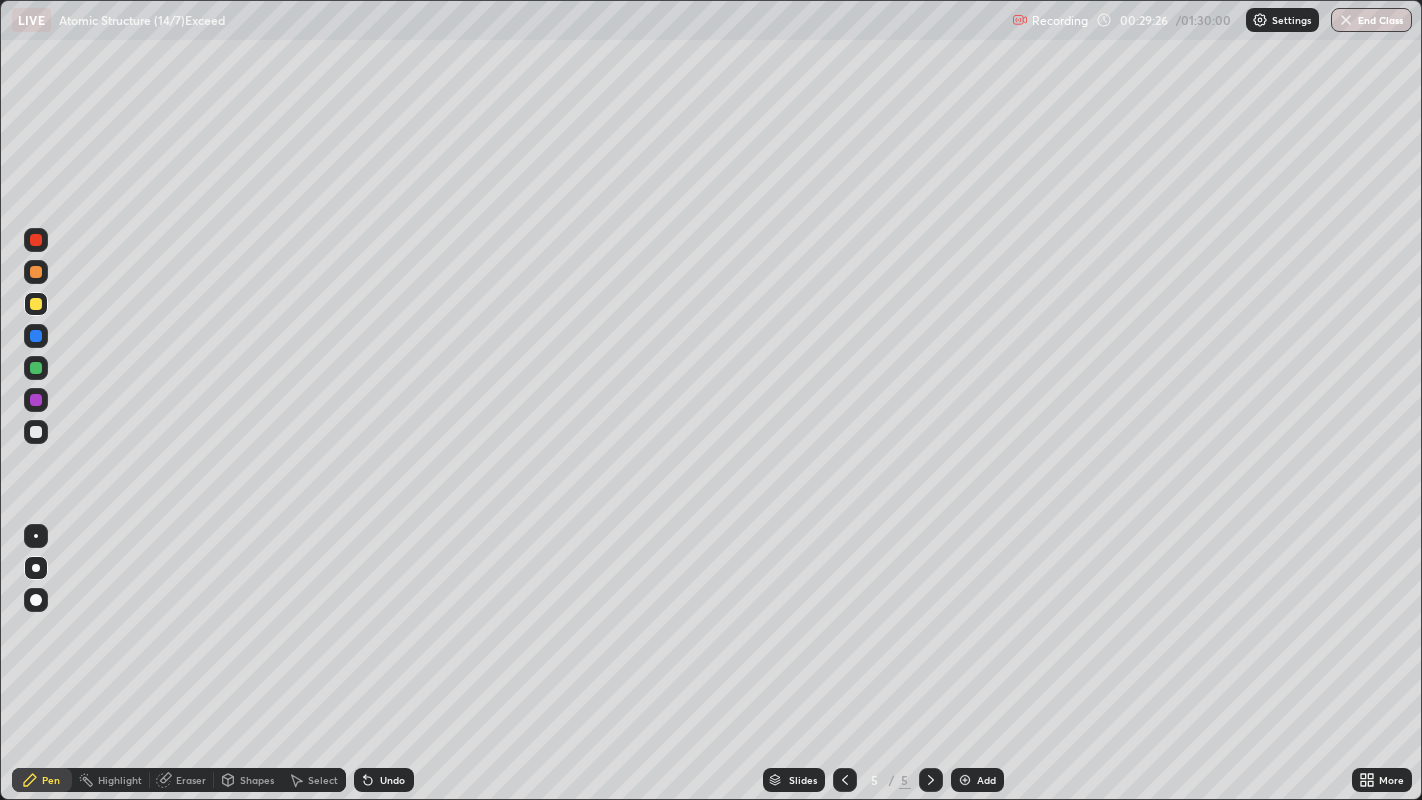 click on "Add" at bounding box center [977, 780] 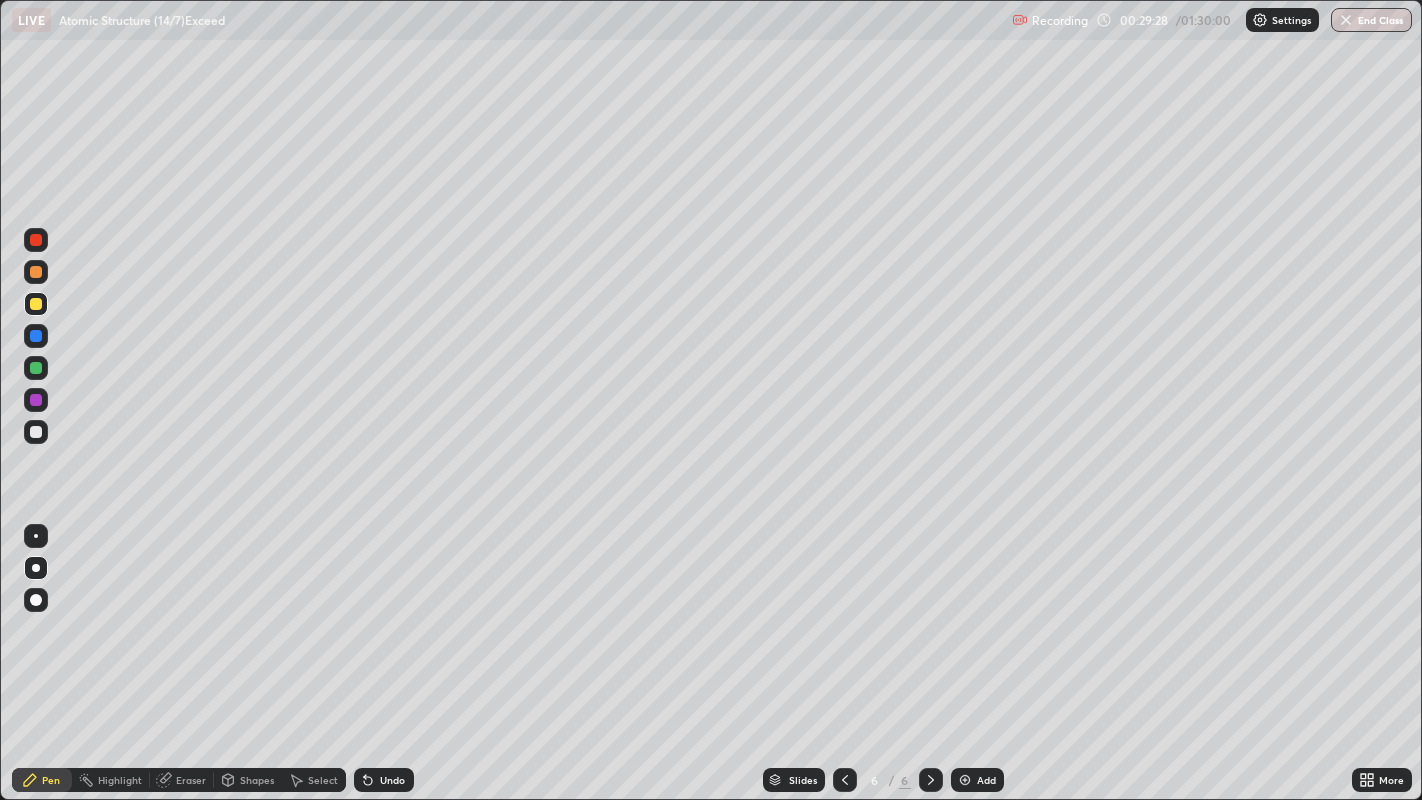 click at bounding box center [36, 432] 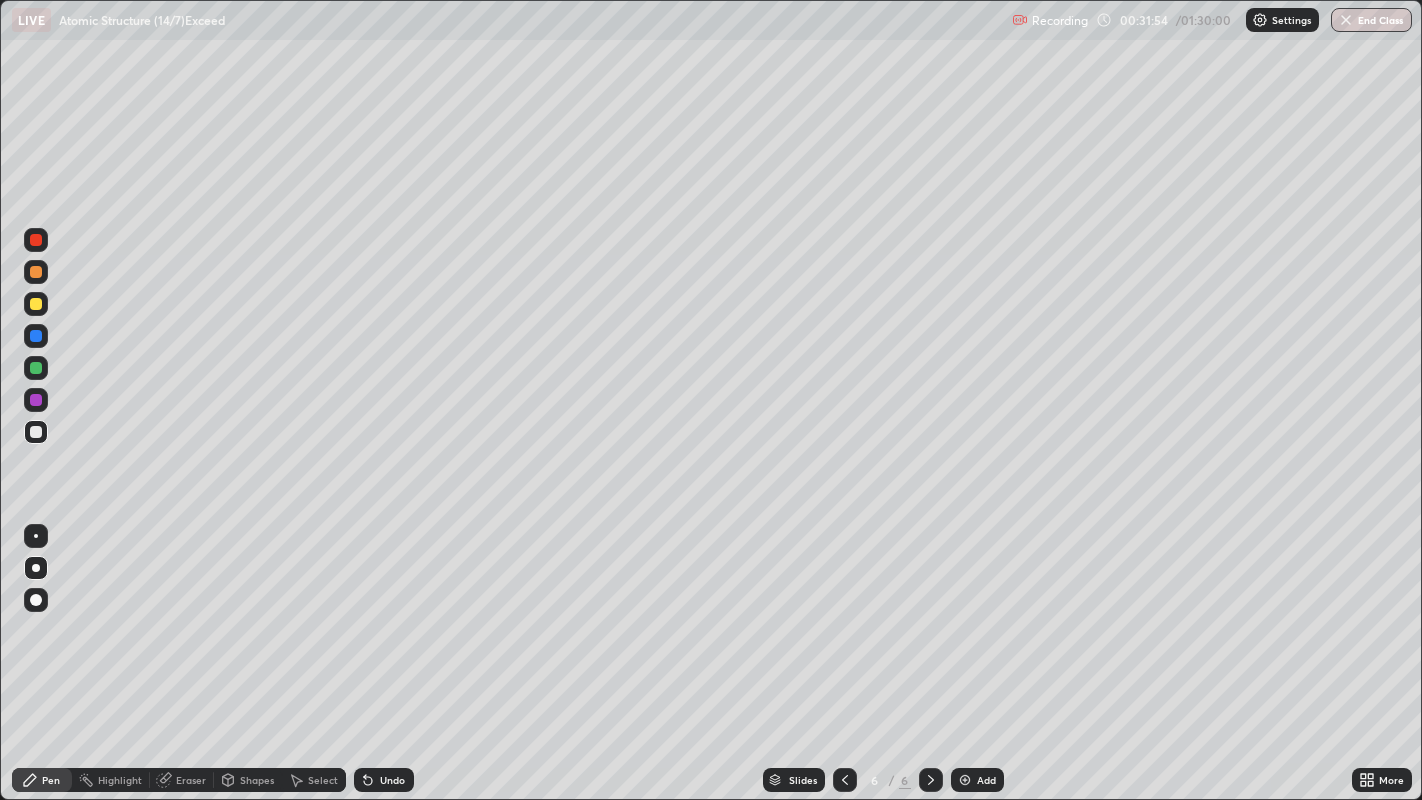 click at bounding box center (36, 432) 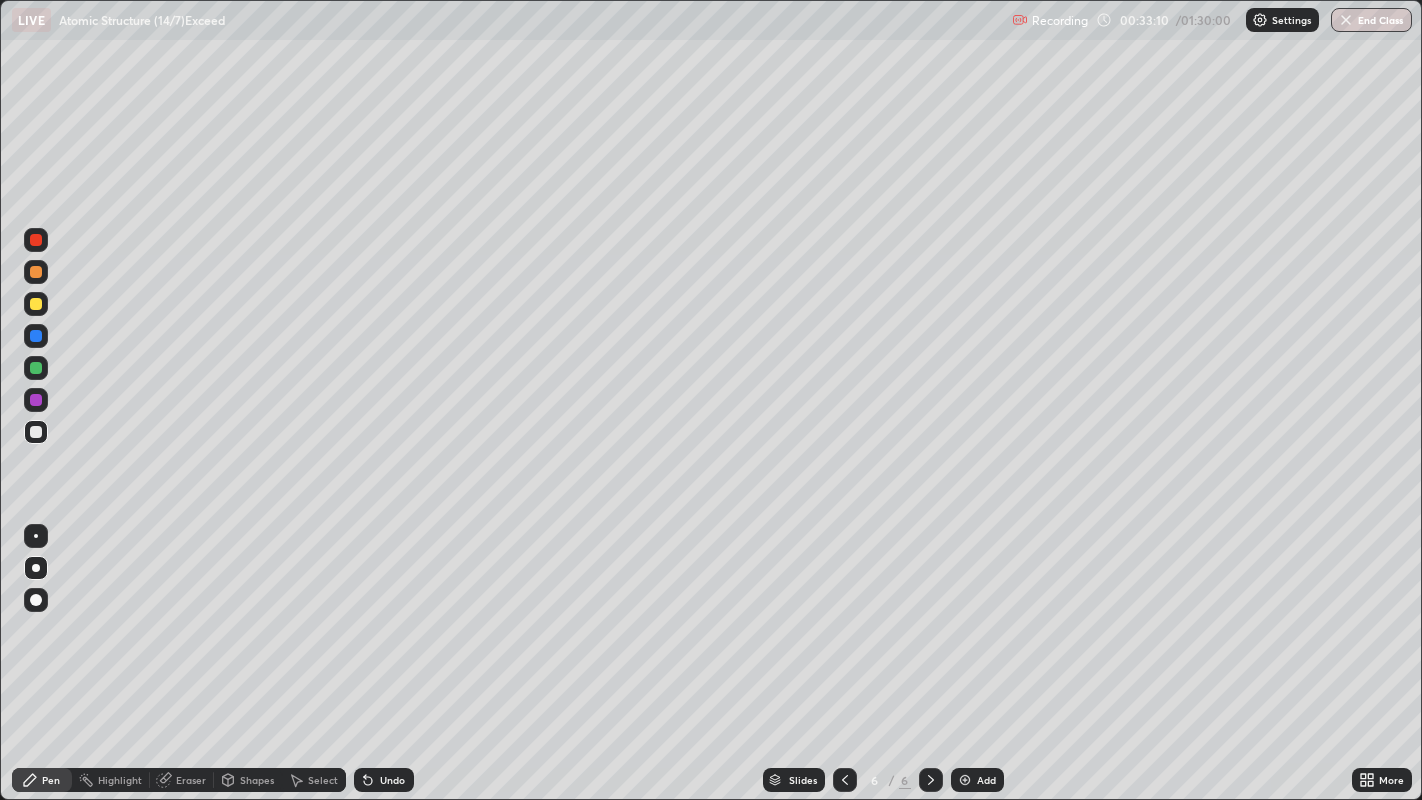click at bounding box center (36, 304) 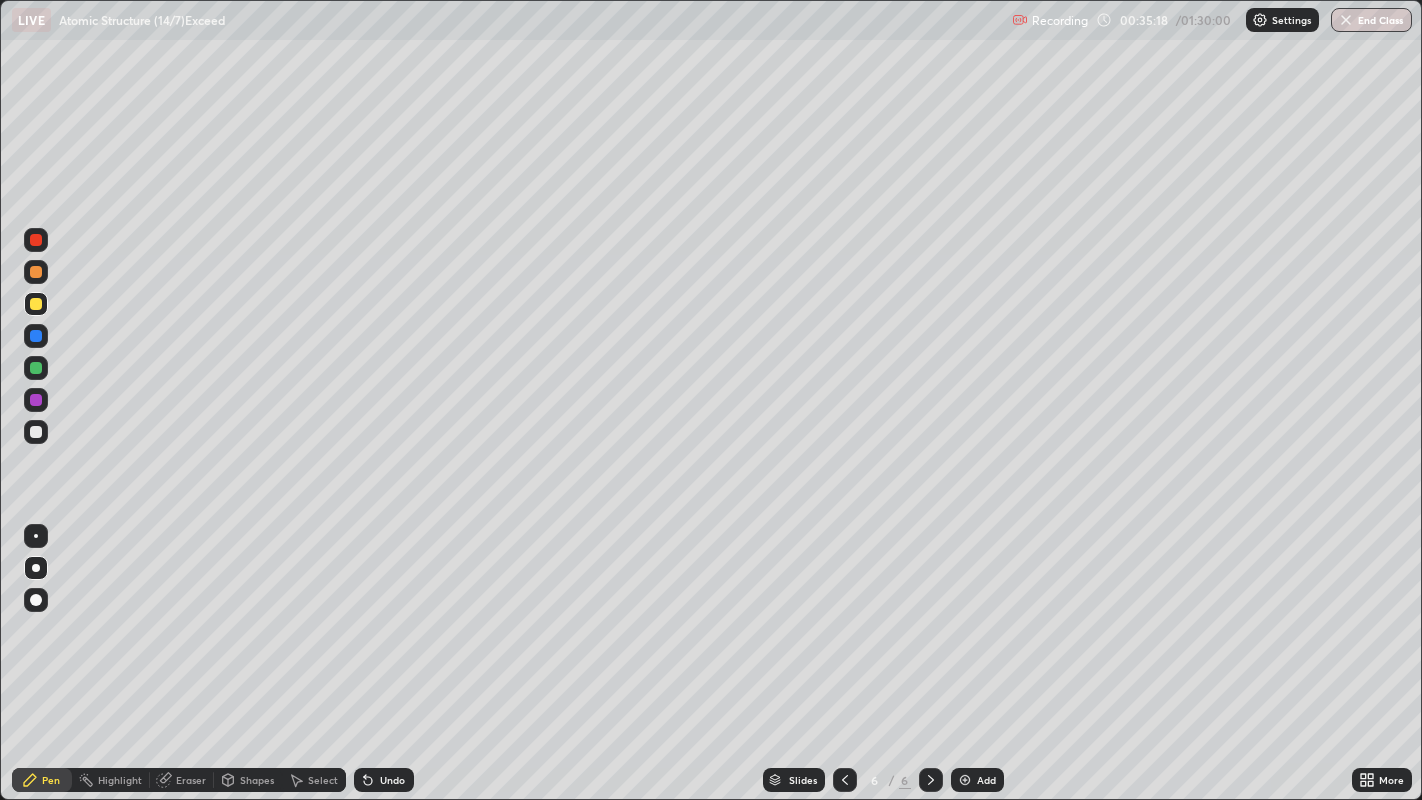 click on "Add" at bounding box center [986, 780] 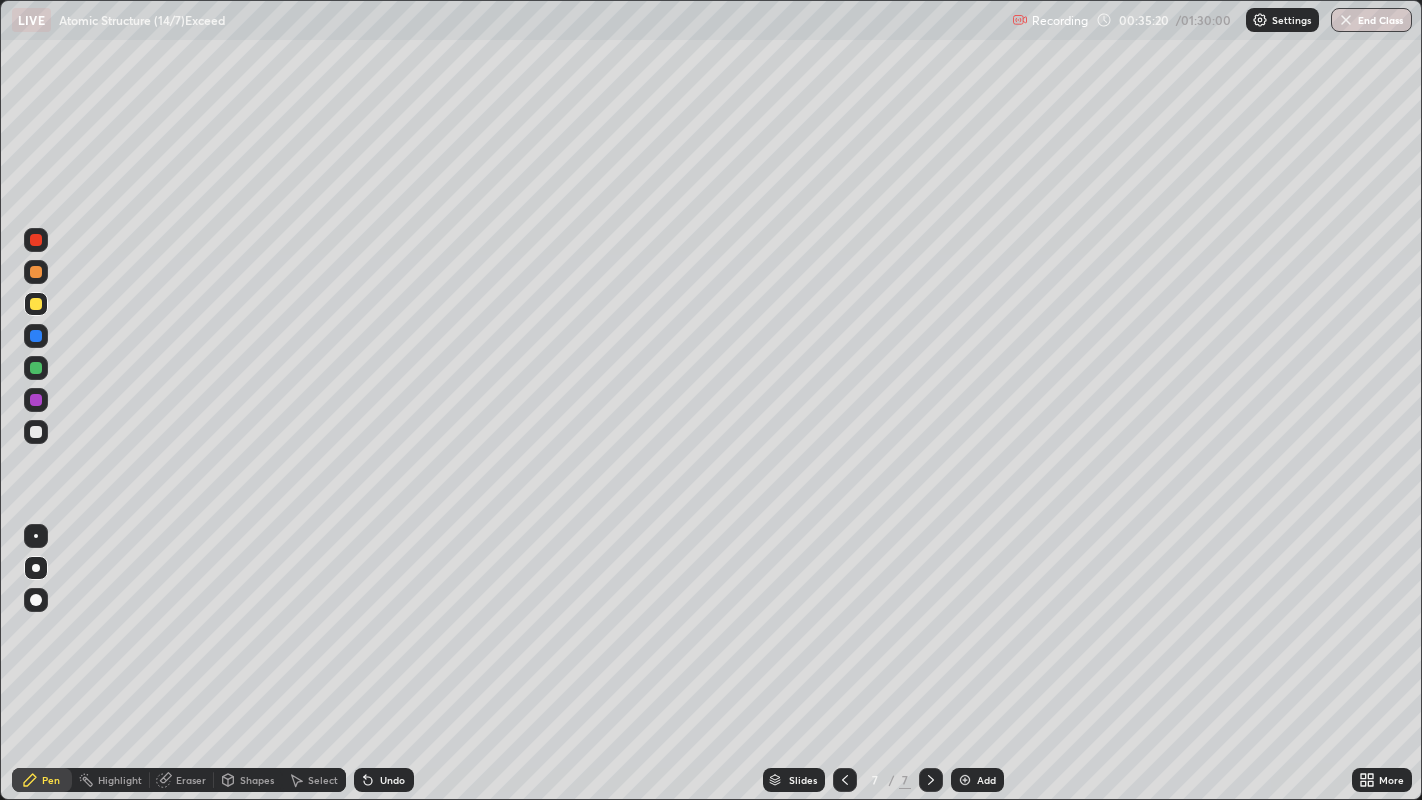click at bounding box center (36, 432) 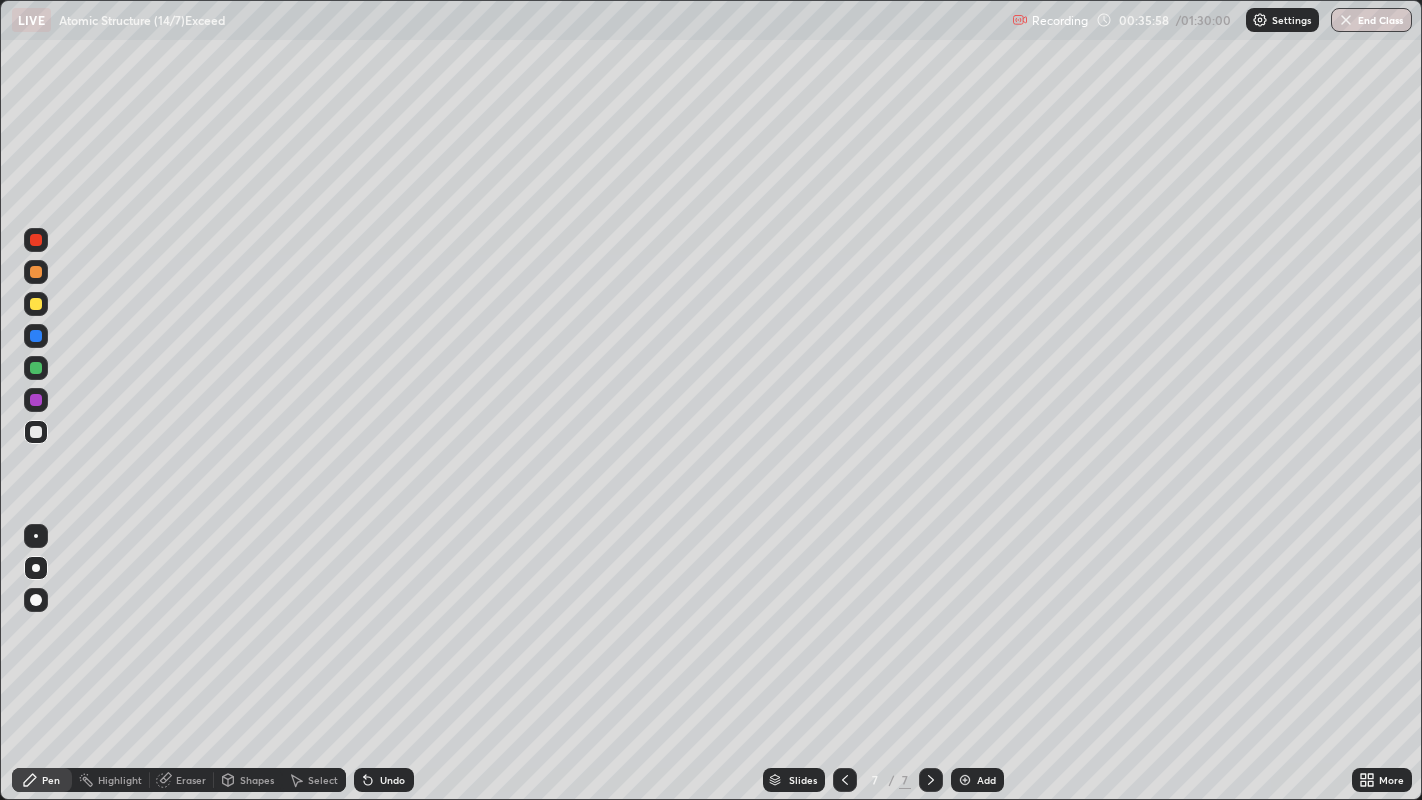 click at bounding box center (36, 304) 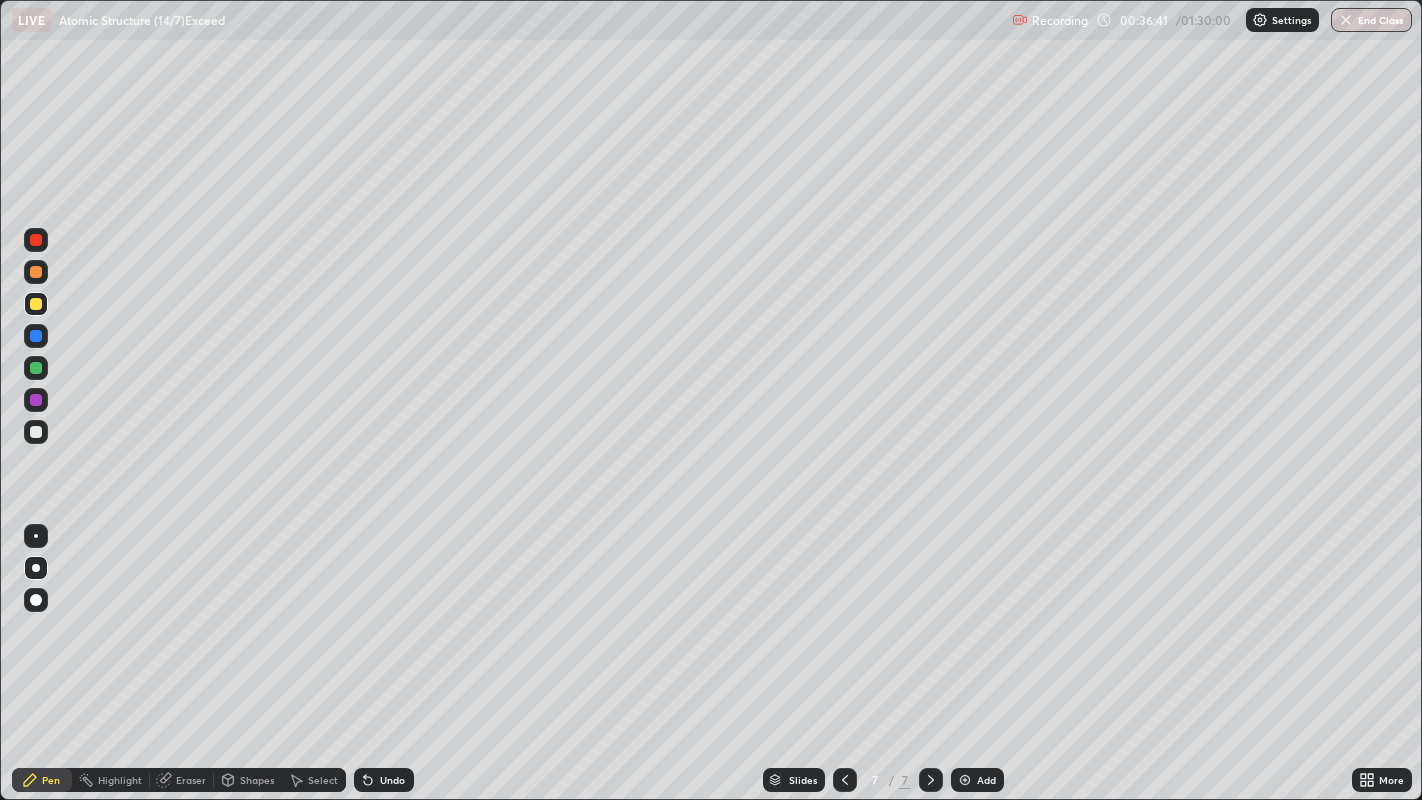 click at bounding box center [36, 368] 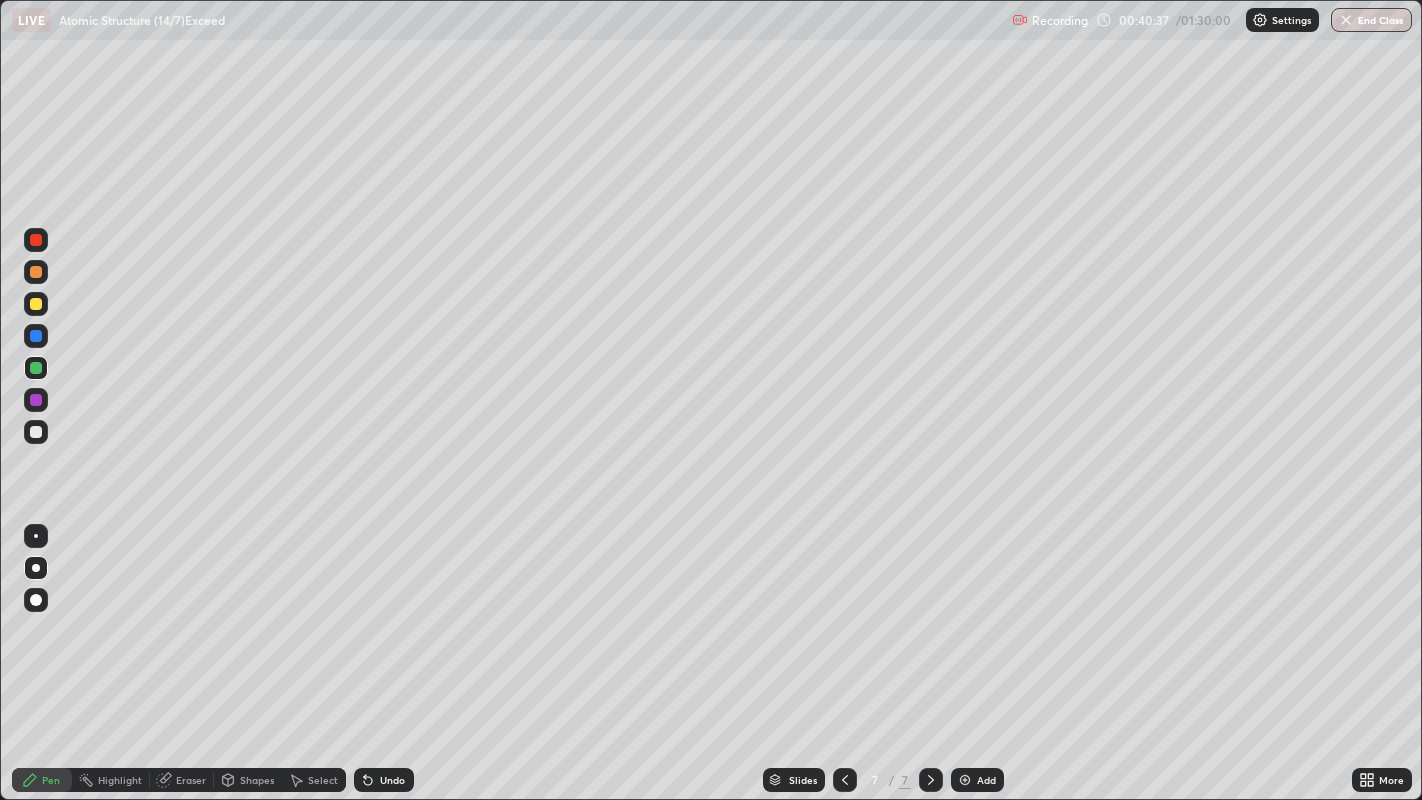 click at bounding box center (36, 432) 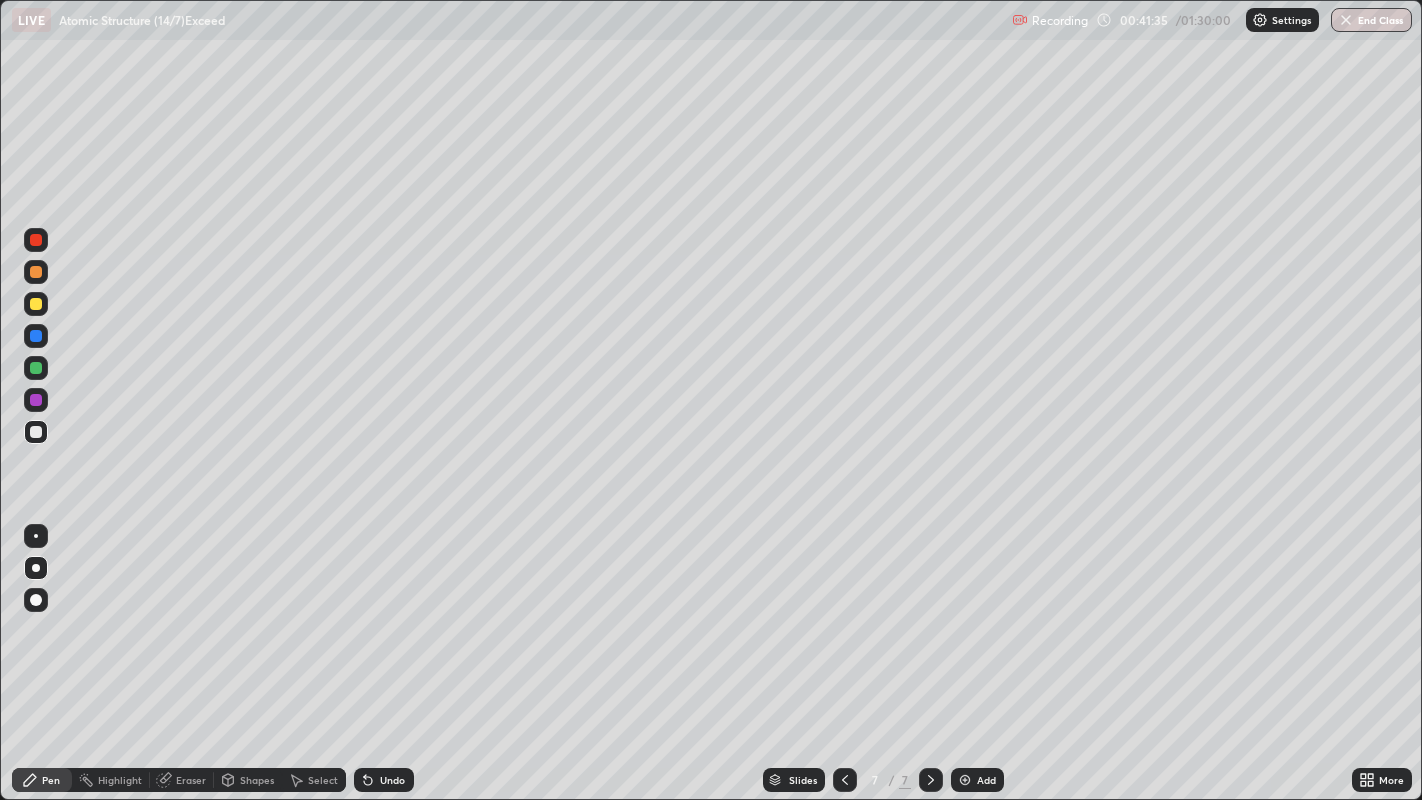 click at bounding box center (36, 336) 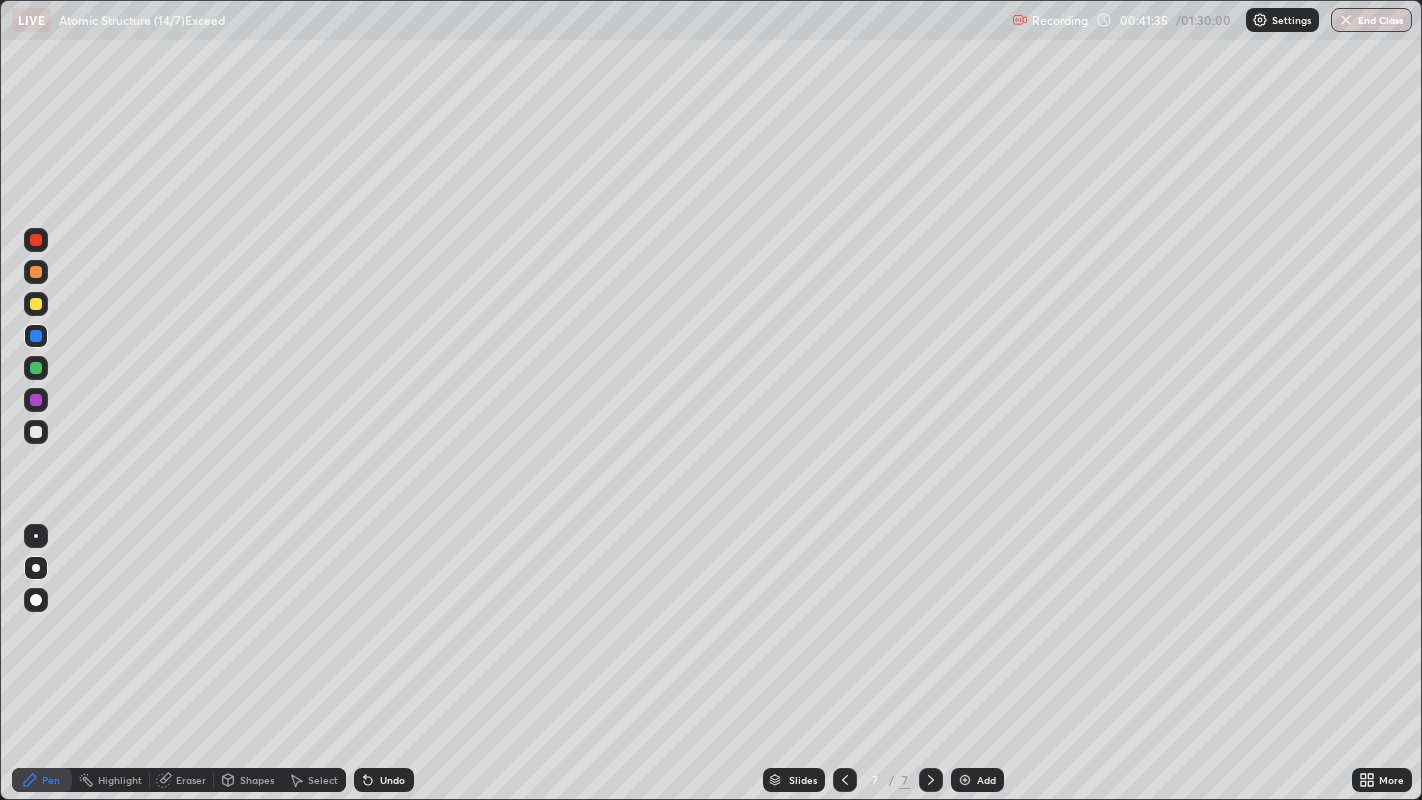 click at bounding box center [36, 304] 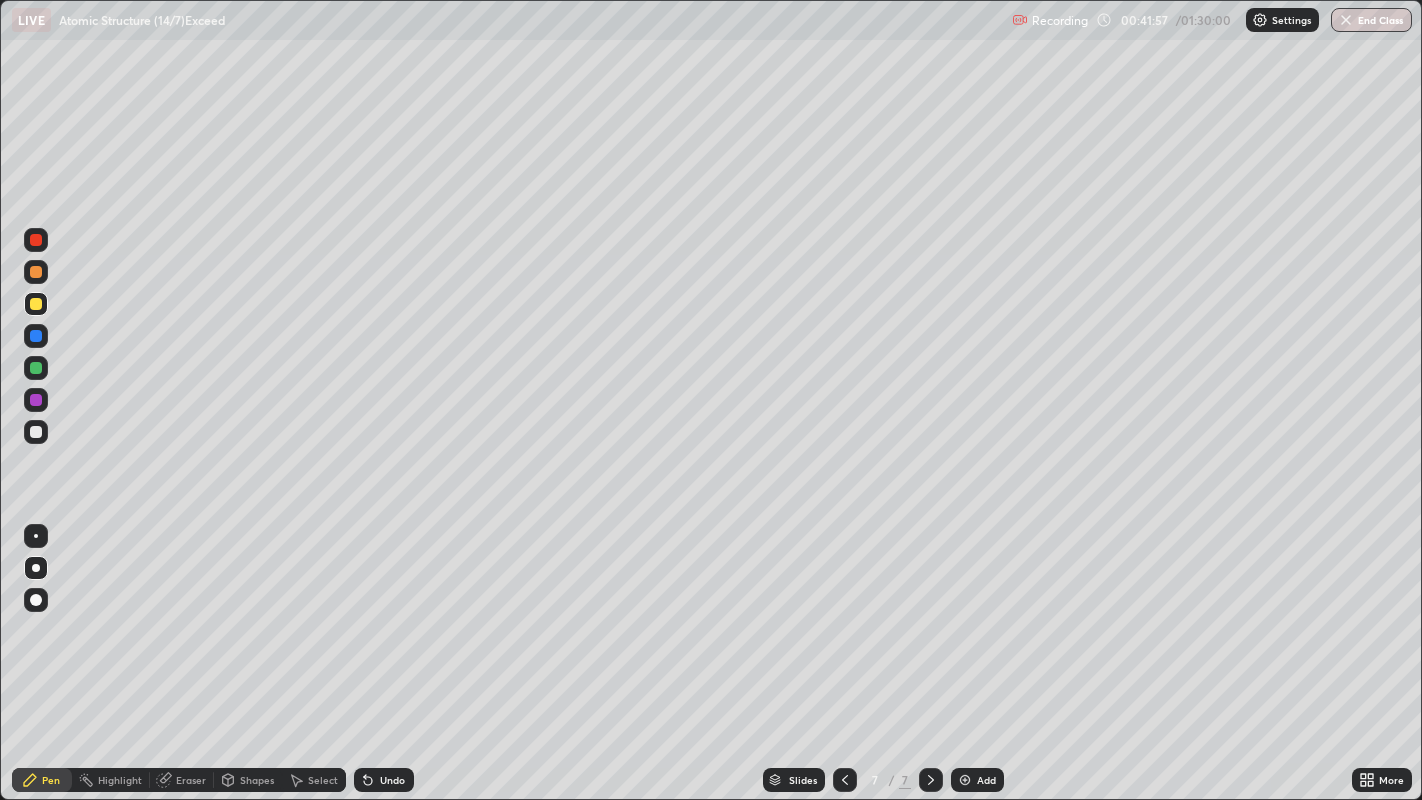 click at bounding box center [36, 432] 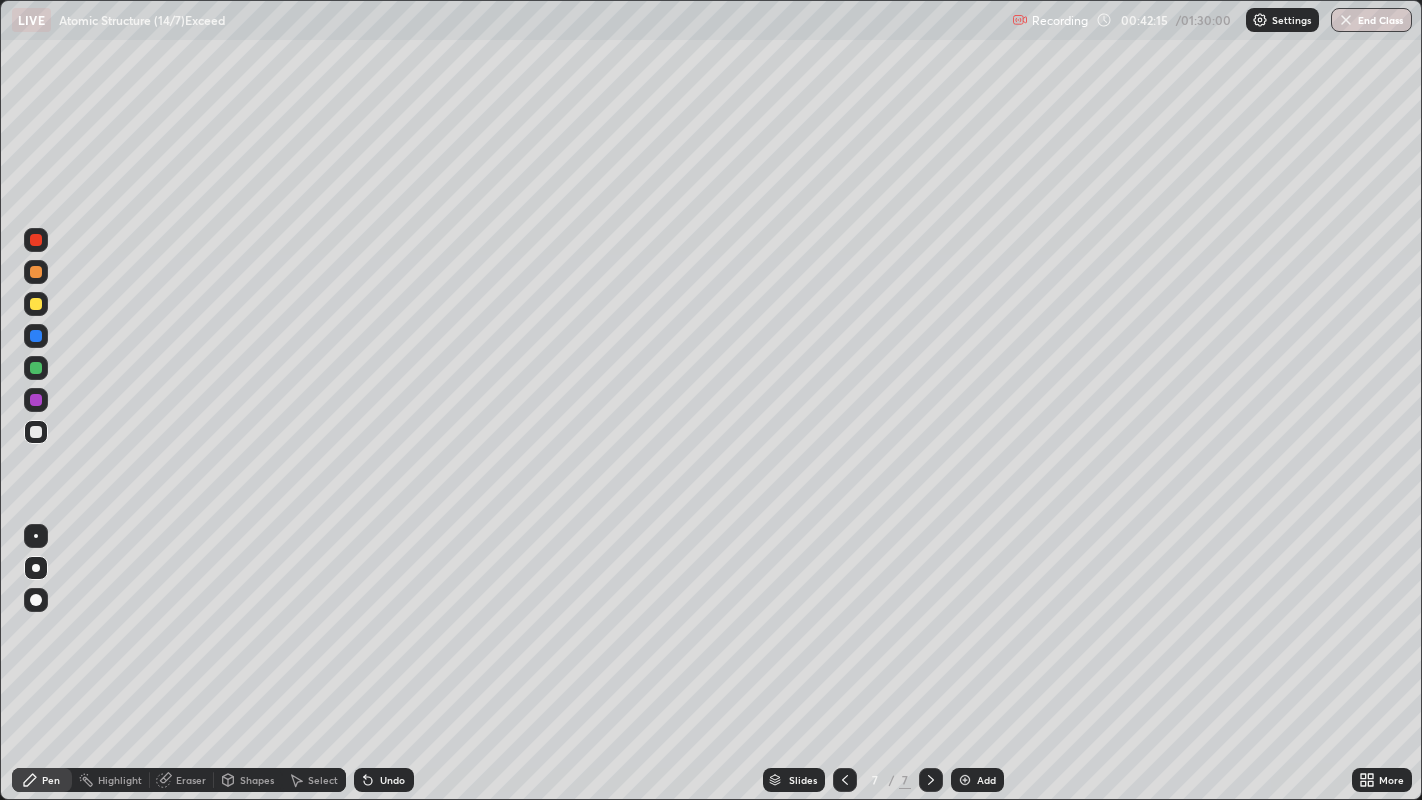 click at bounding box center [36, 368] 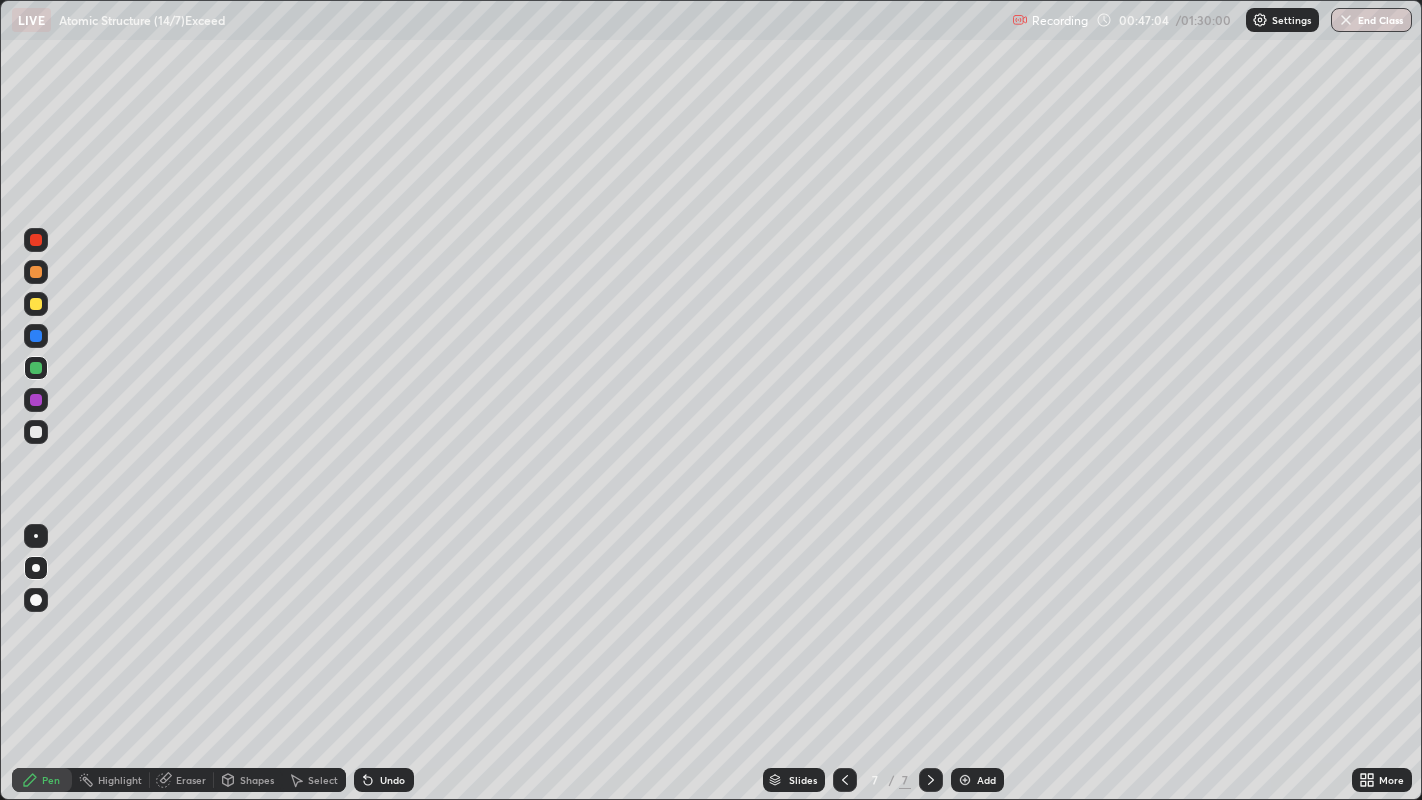 click on "Add" at bounding box center [986, 780] 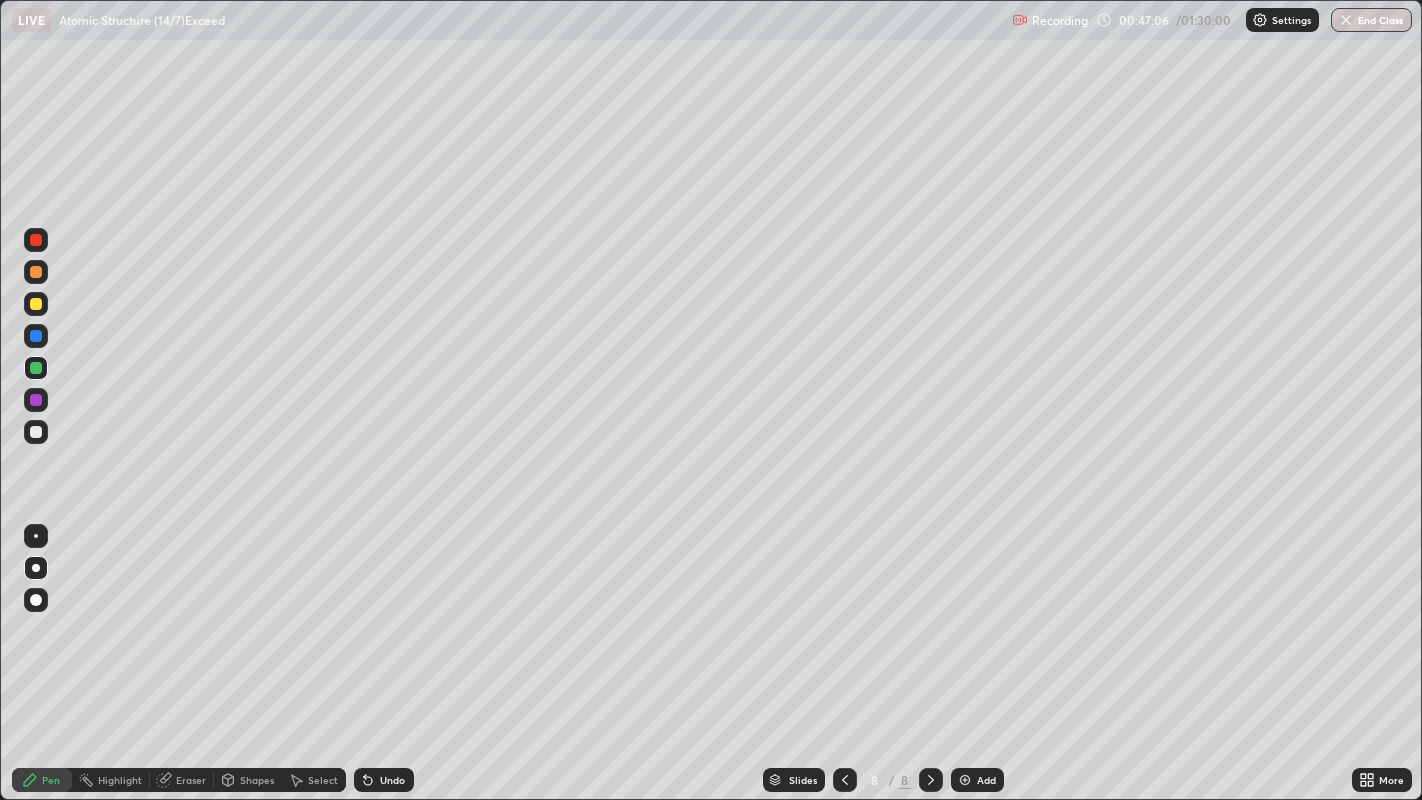 click at bounding box center [36, 432] 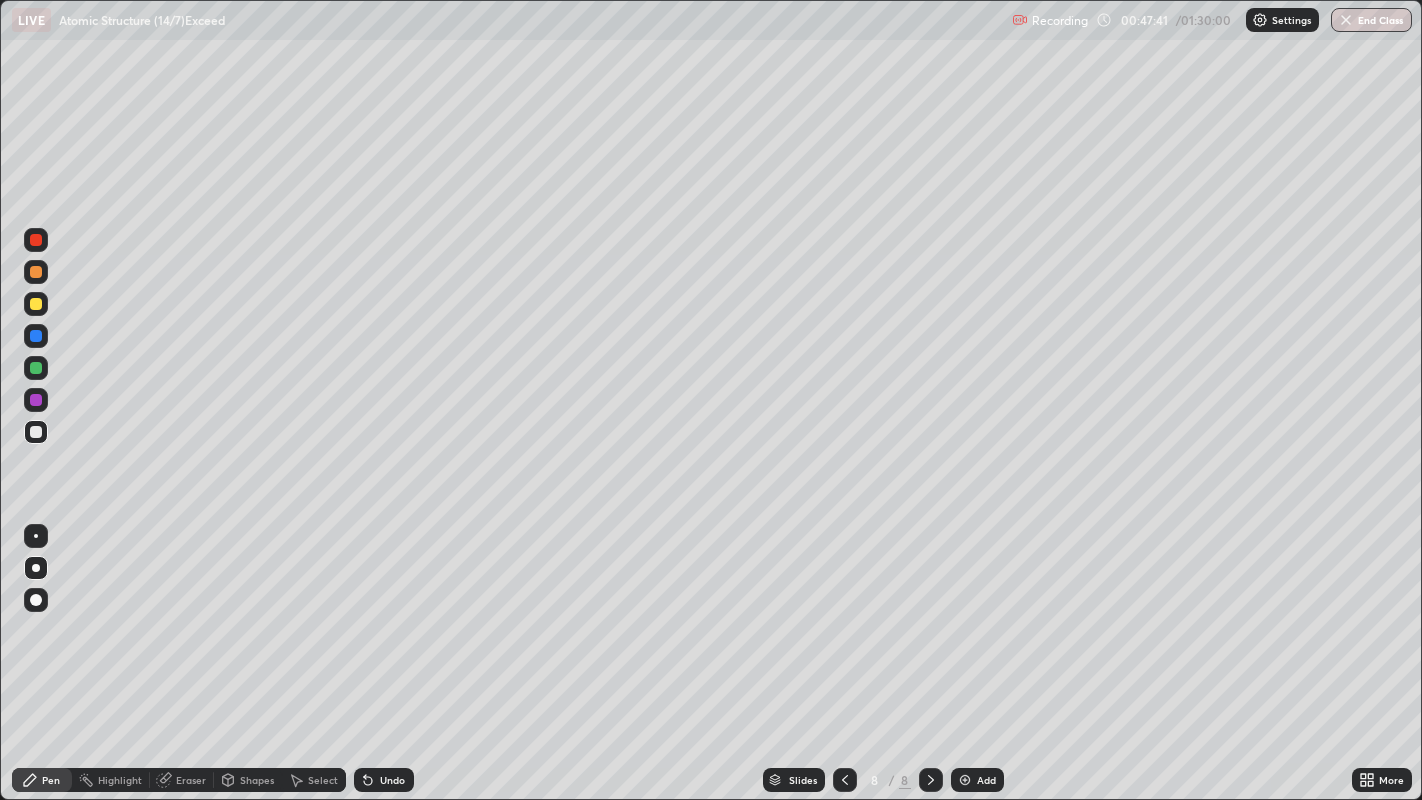 click on "Eraser" at bounding box center [191, 780] 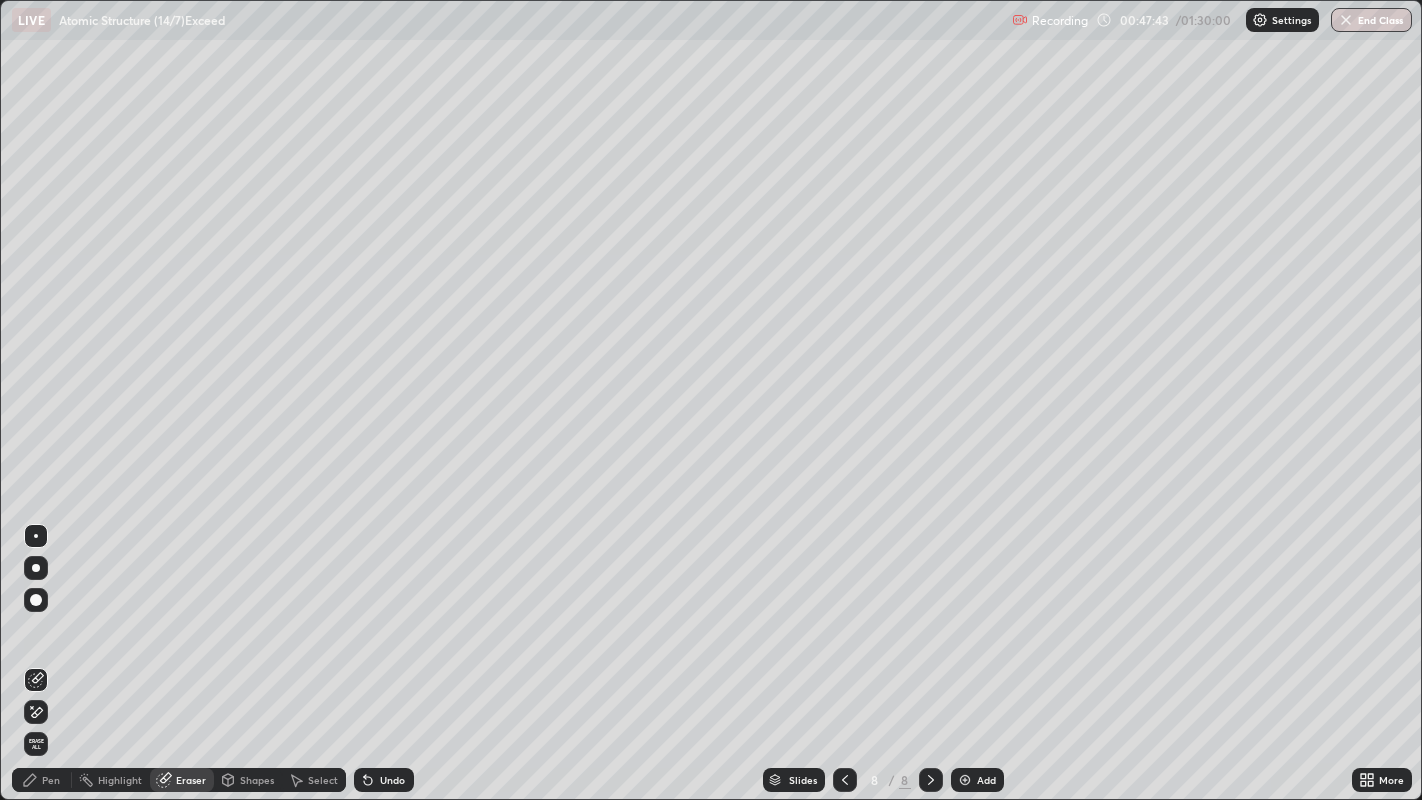 click on "Pen" at bounding box center [42, 780] 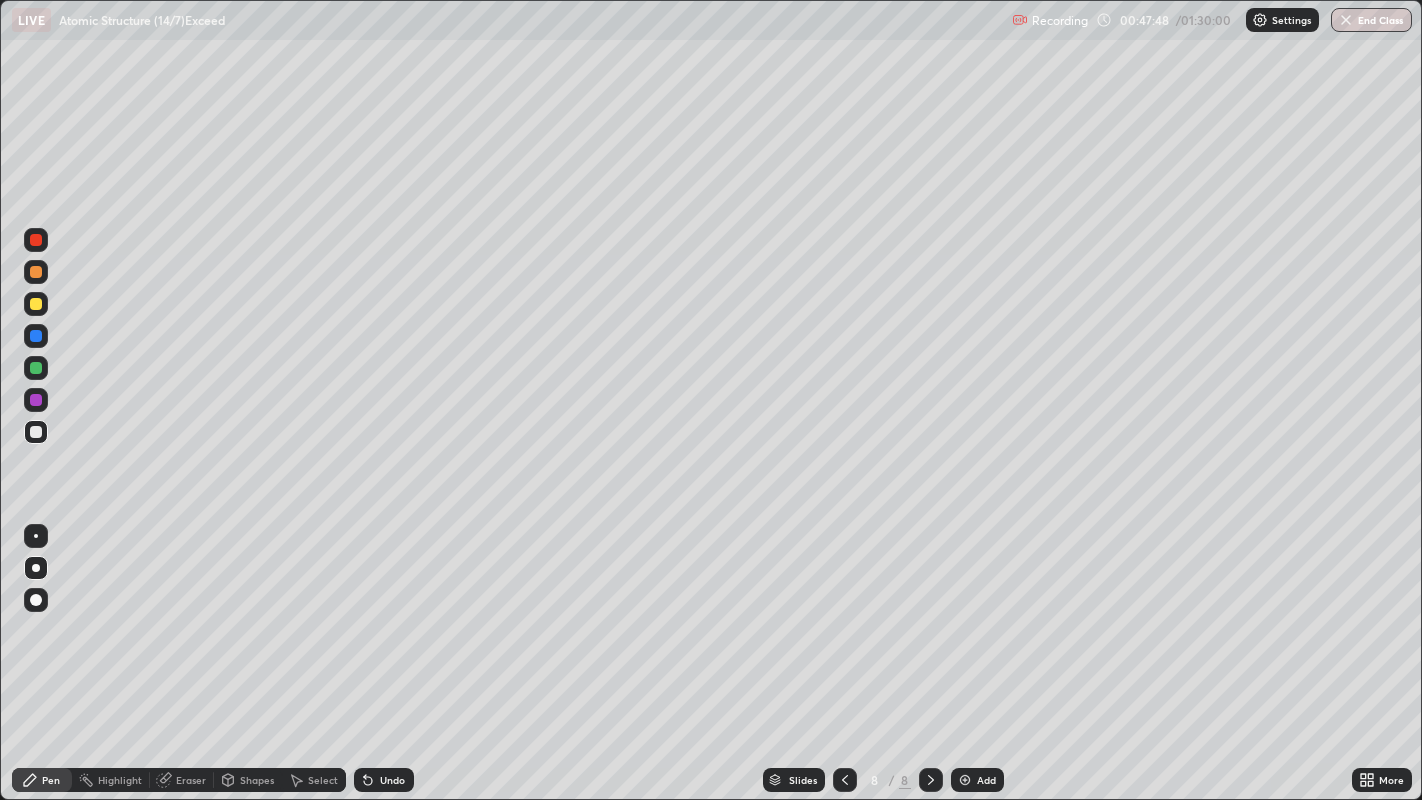 click on "Undo" at bounding box center [392, 780] 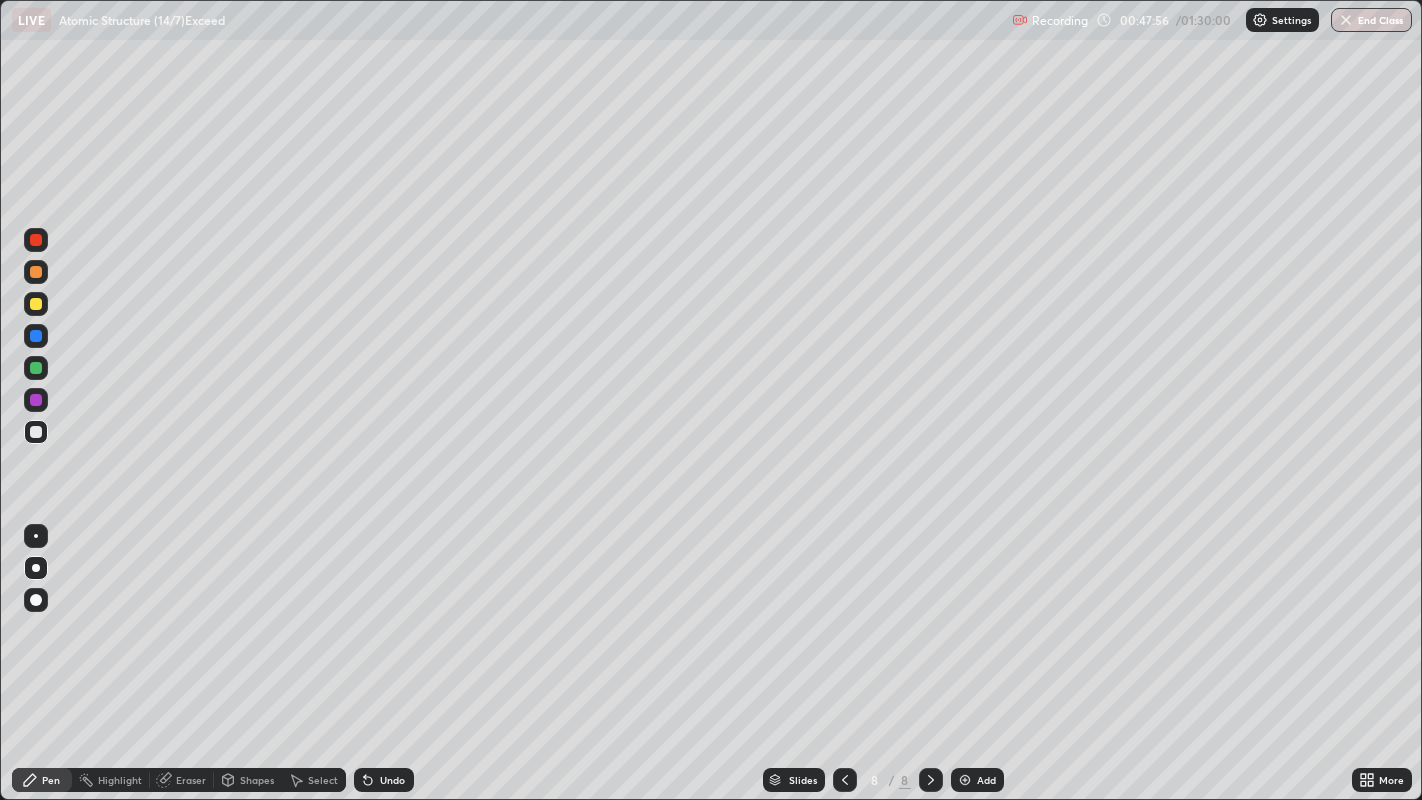 click on "Undo" at bounding box center [392, 780] 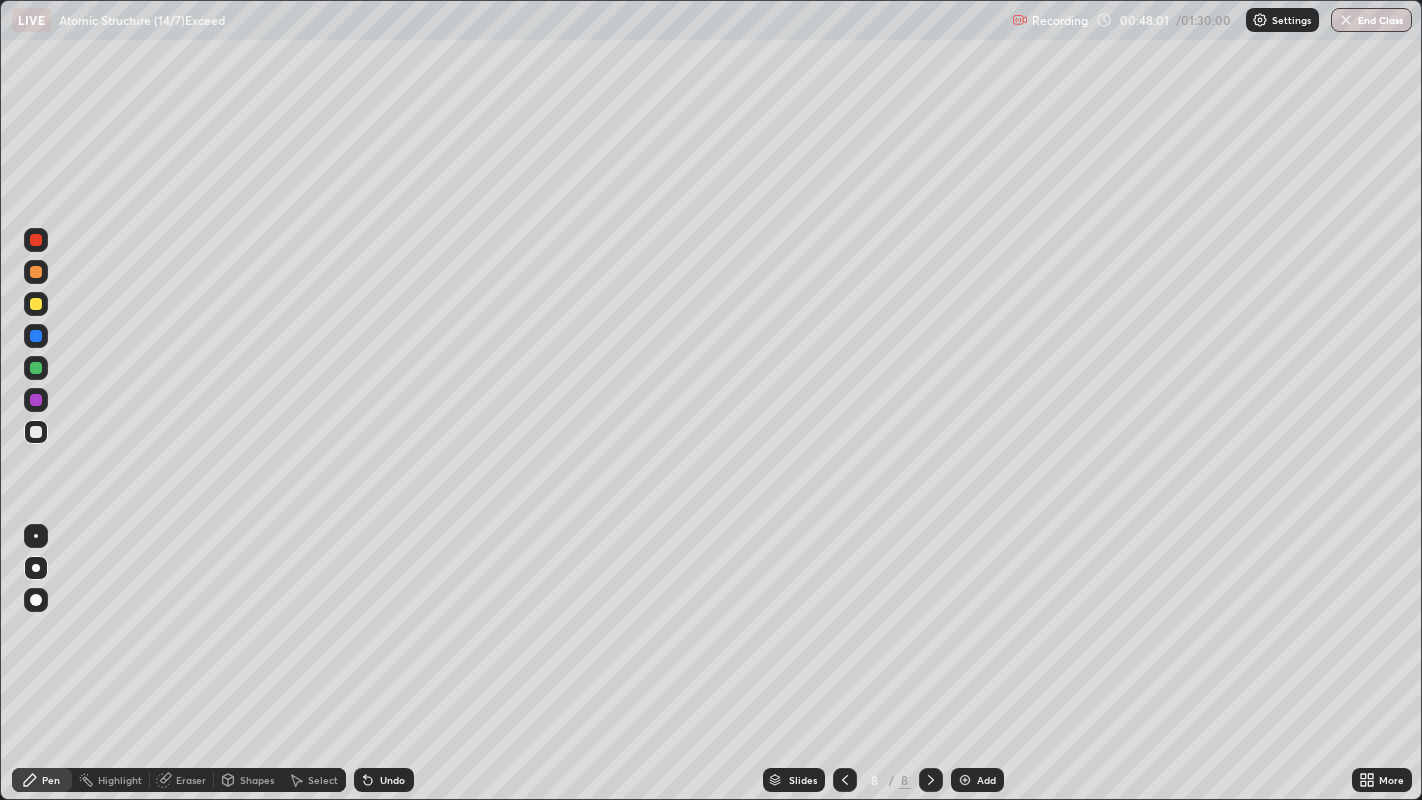 click on "Undo" at bounding box center [392, 780] 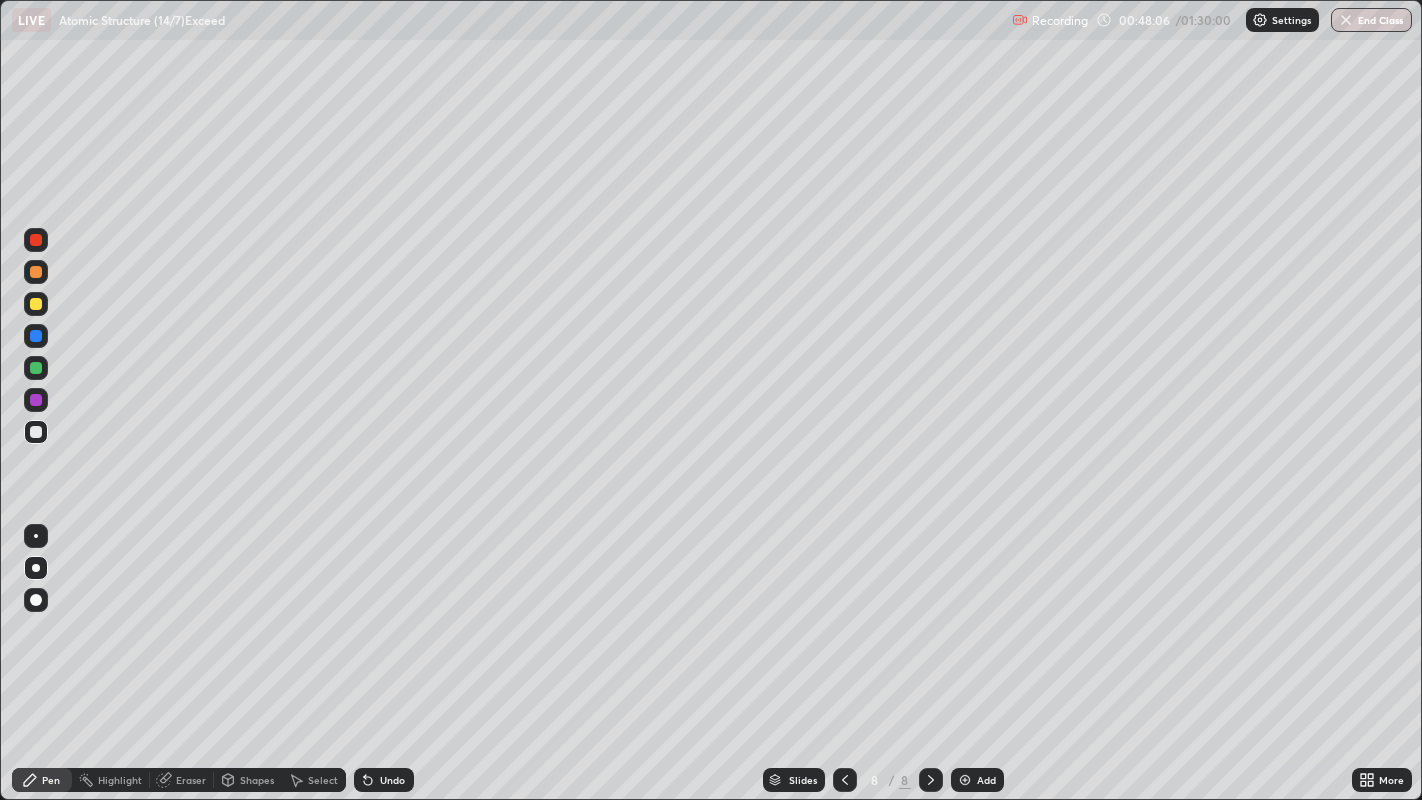 click at bounding box center [36, 304] 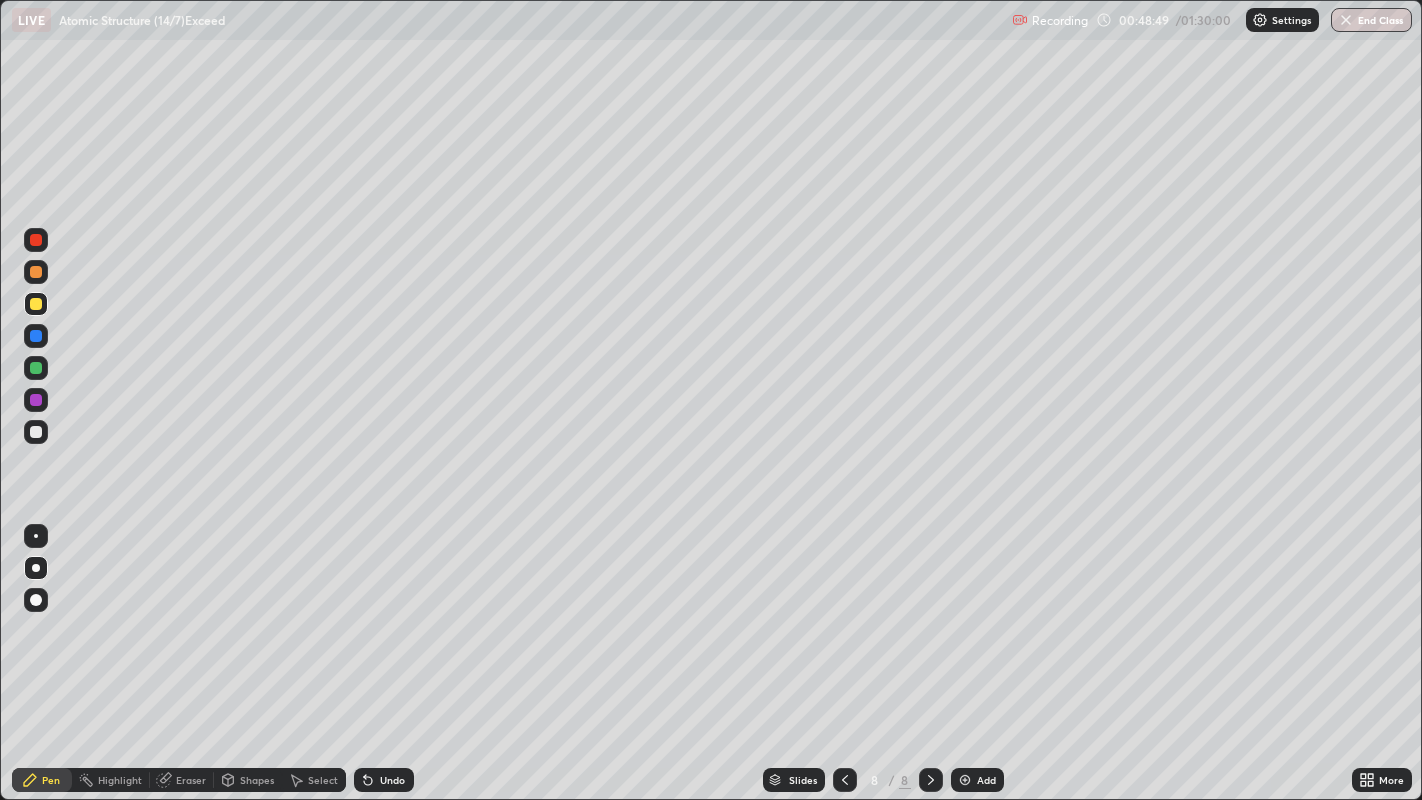 click at bounding box center [36, 432] 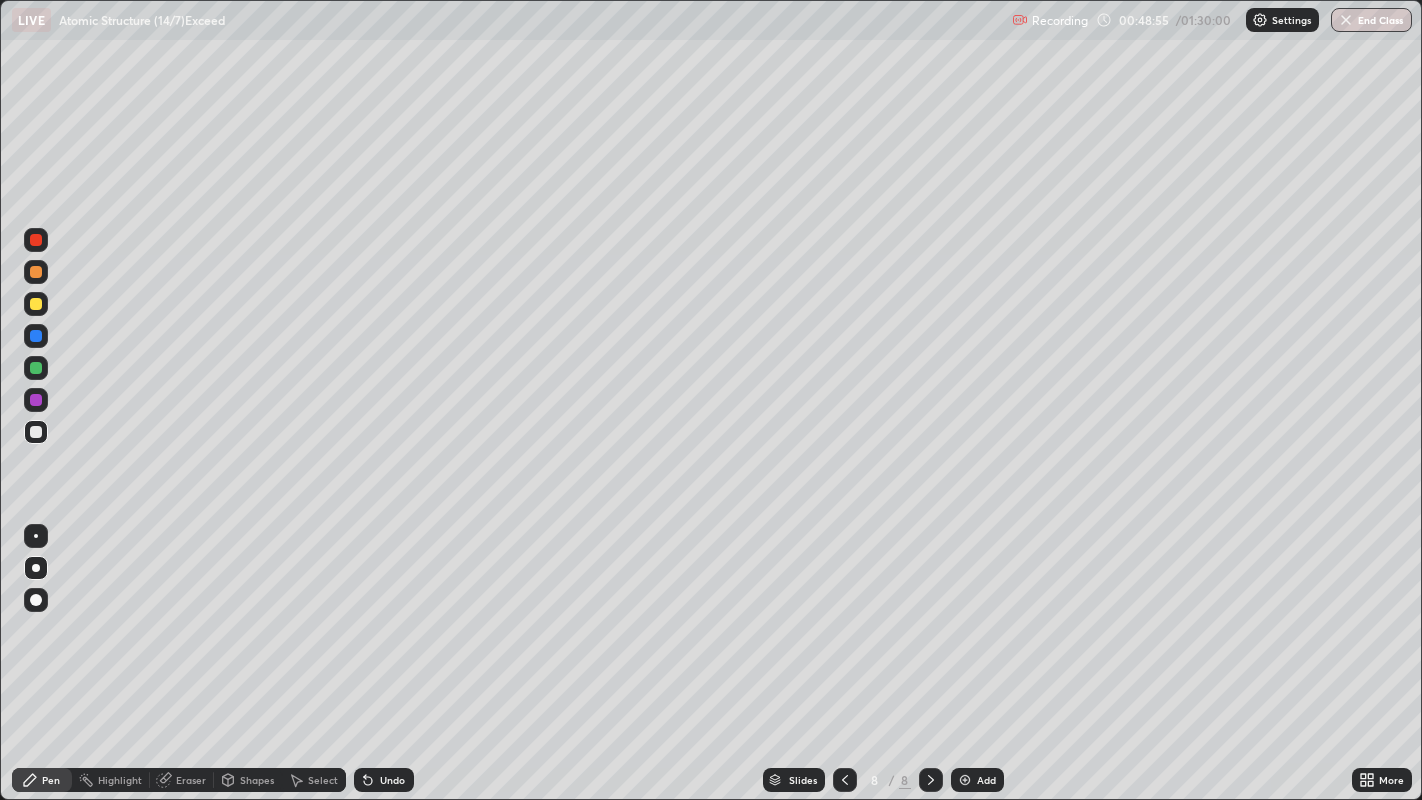 click at bounding box center [36, 304] 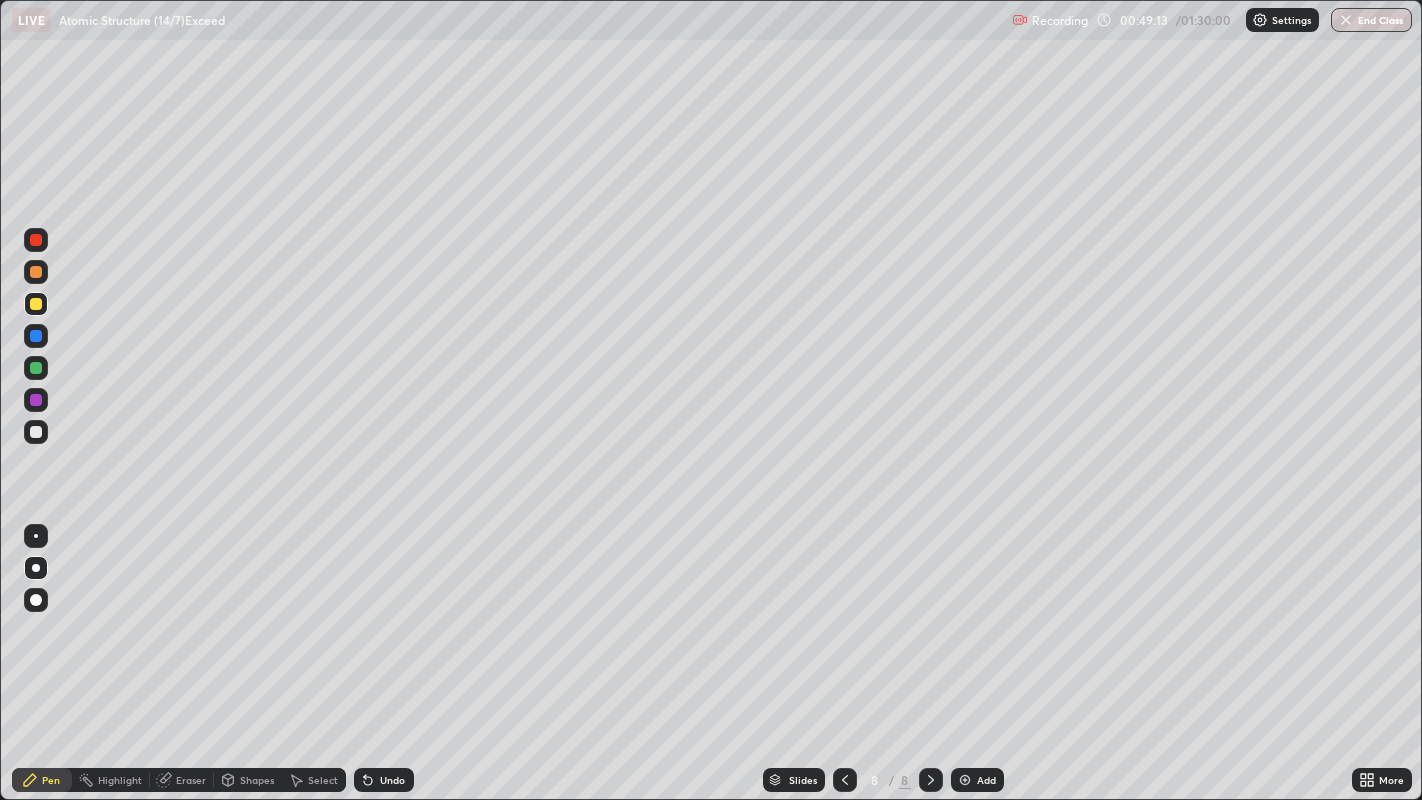 click at bounding box center (36, 432) 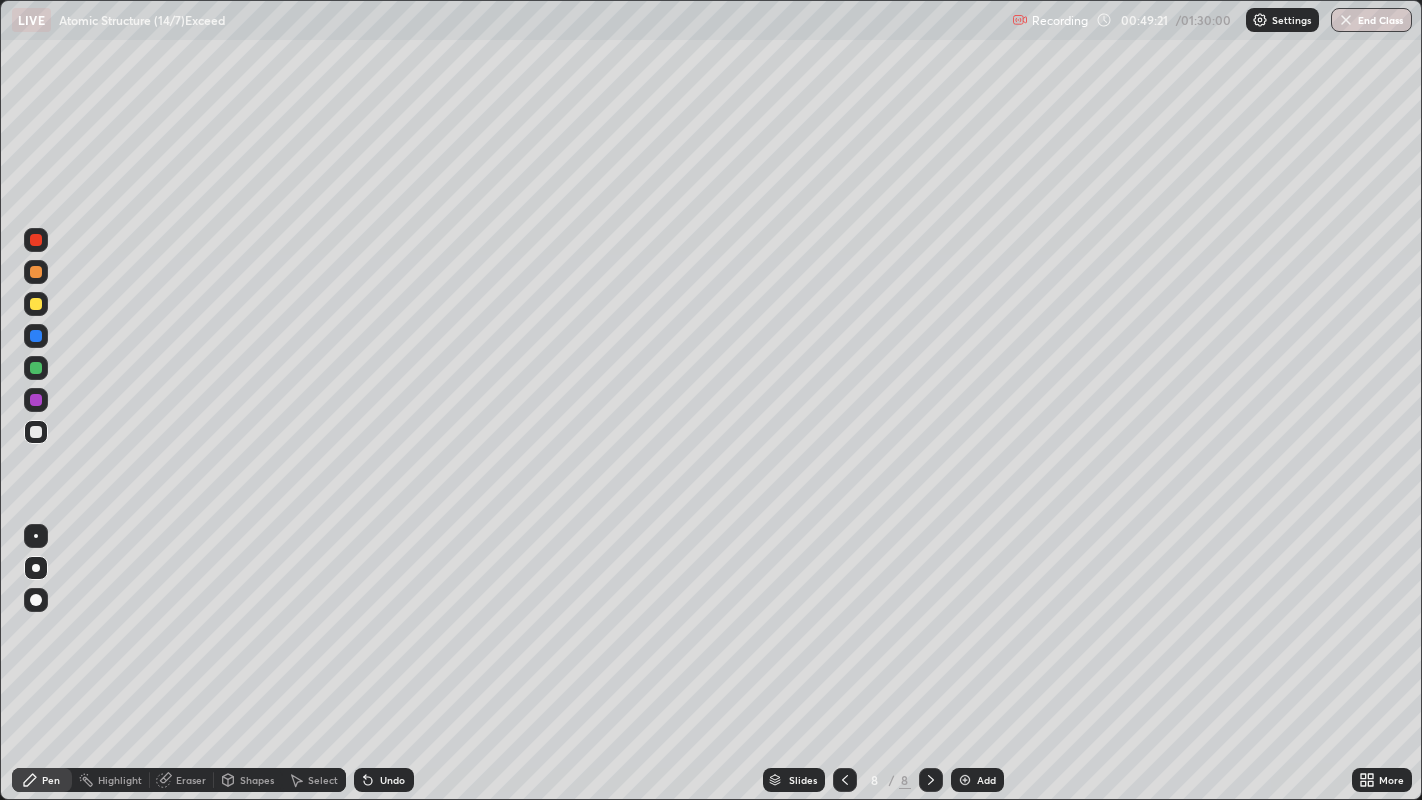 click at bounding box center (36, 304) 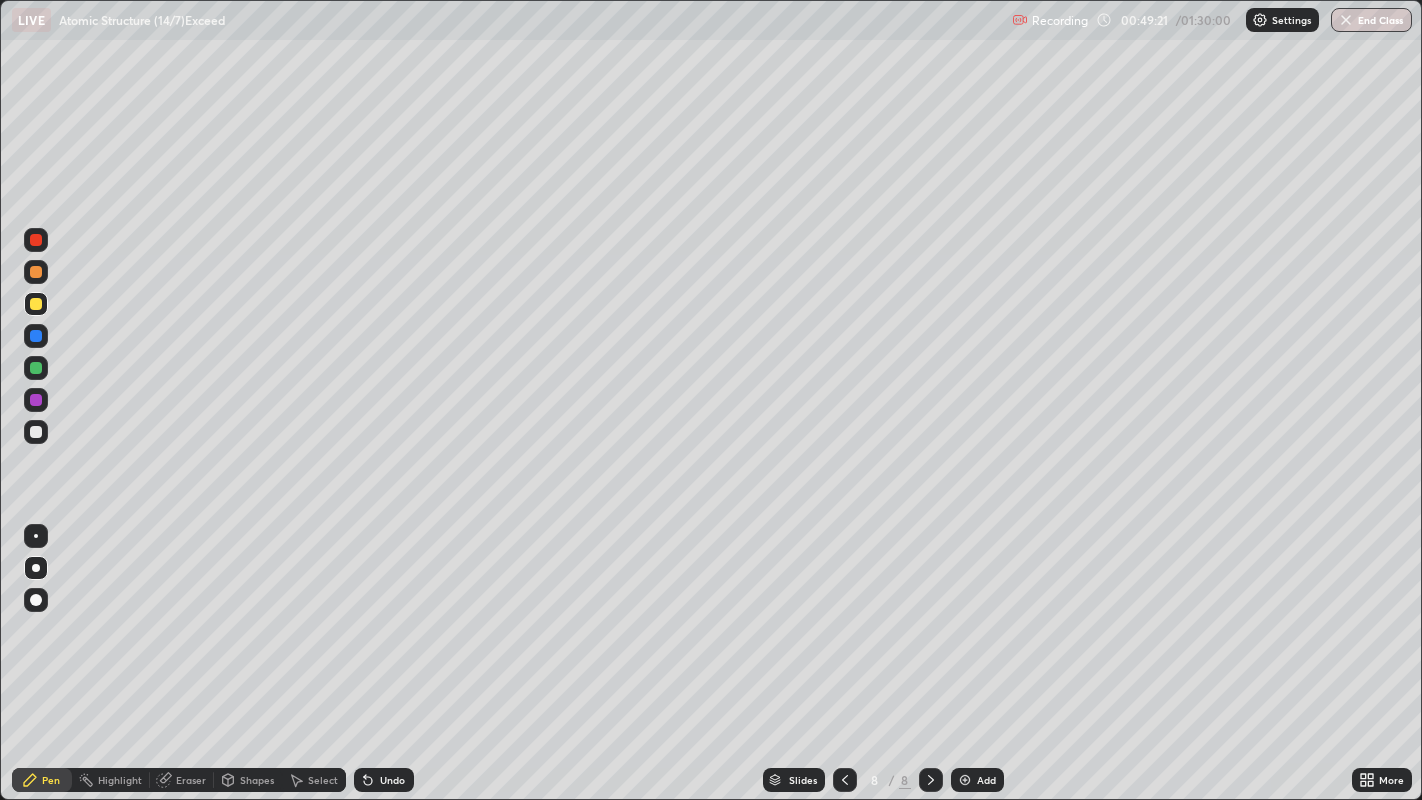 click at bounding box center [36, 368] 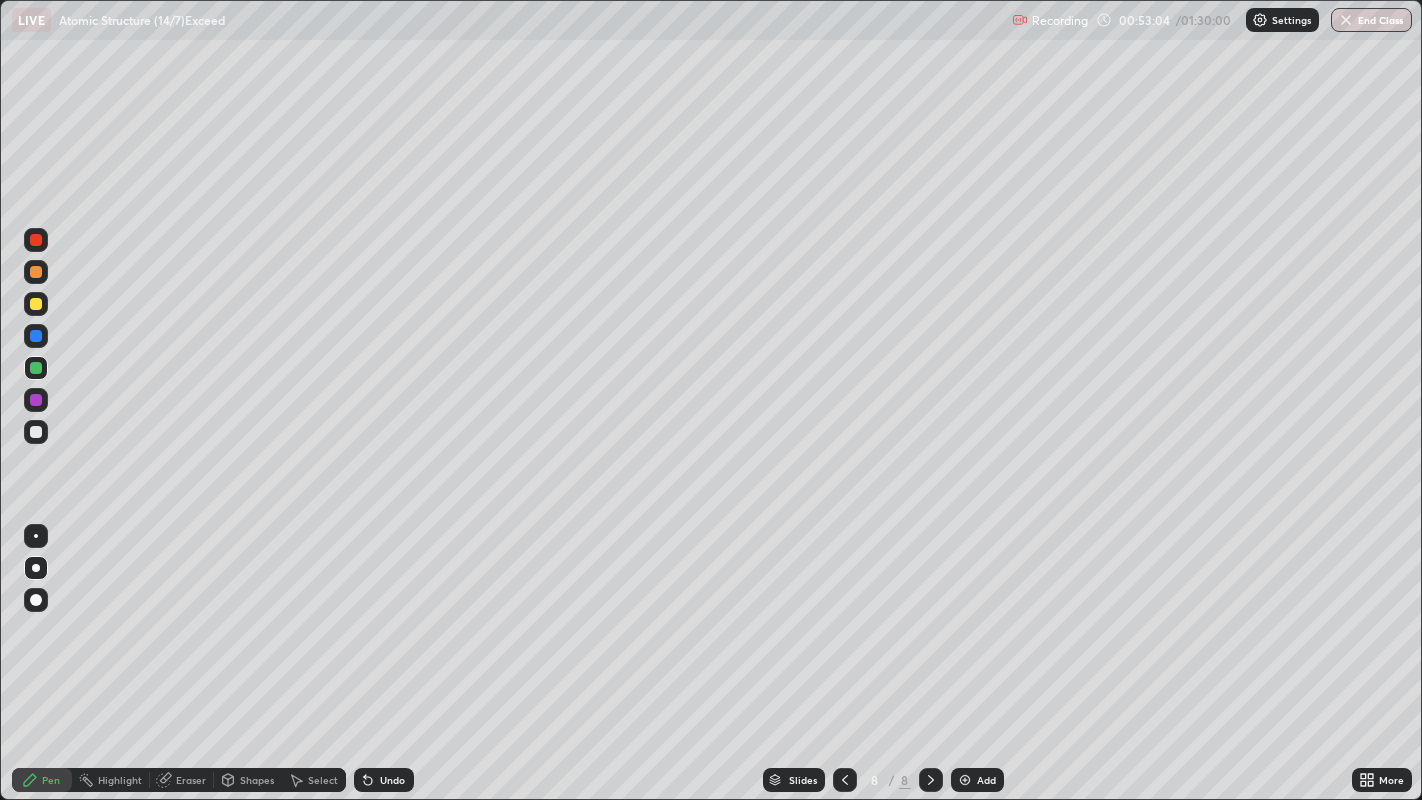 click on "Add" at bounding box center [986, 780] 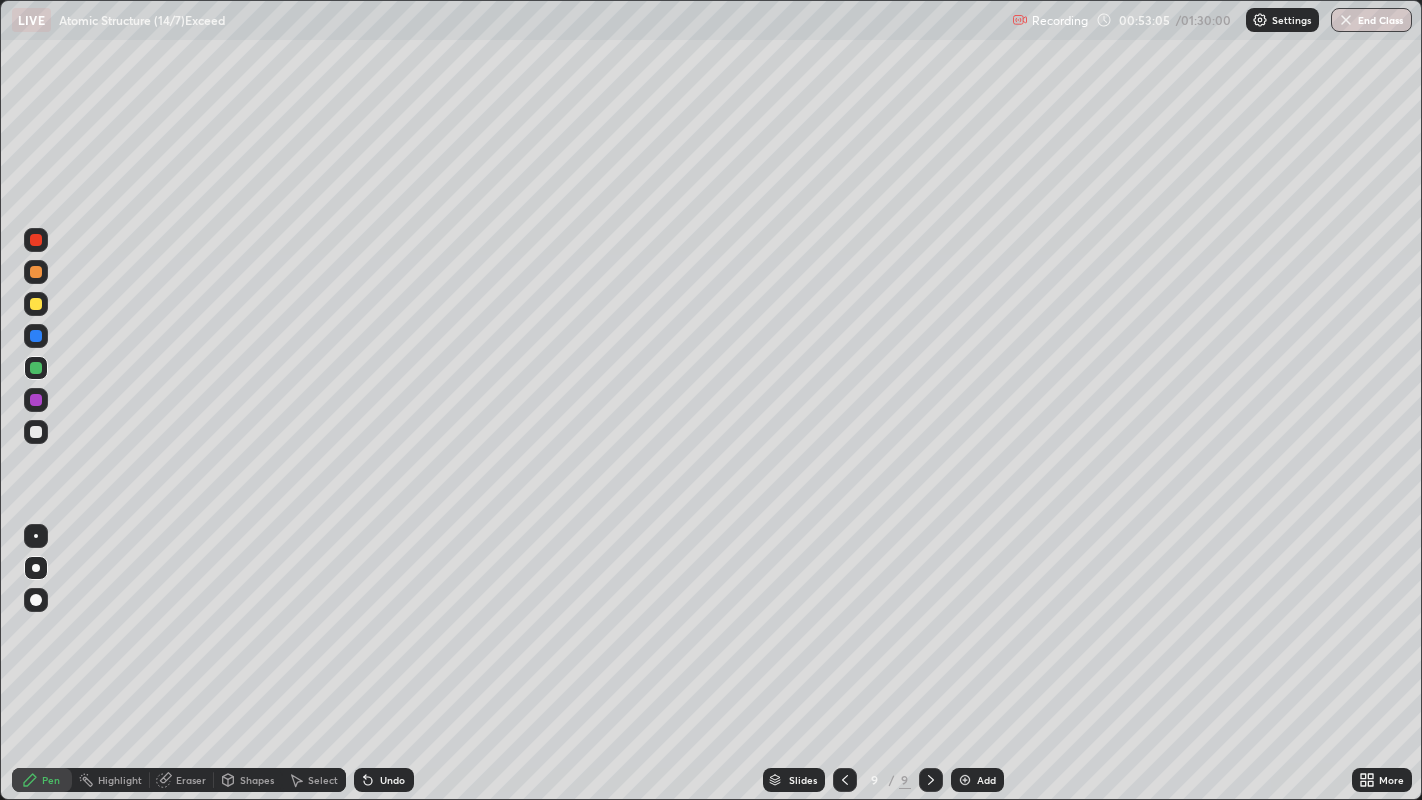 click at bounding box center (36, 432) 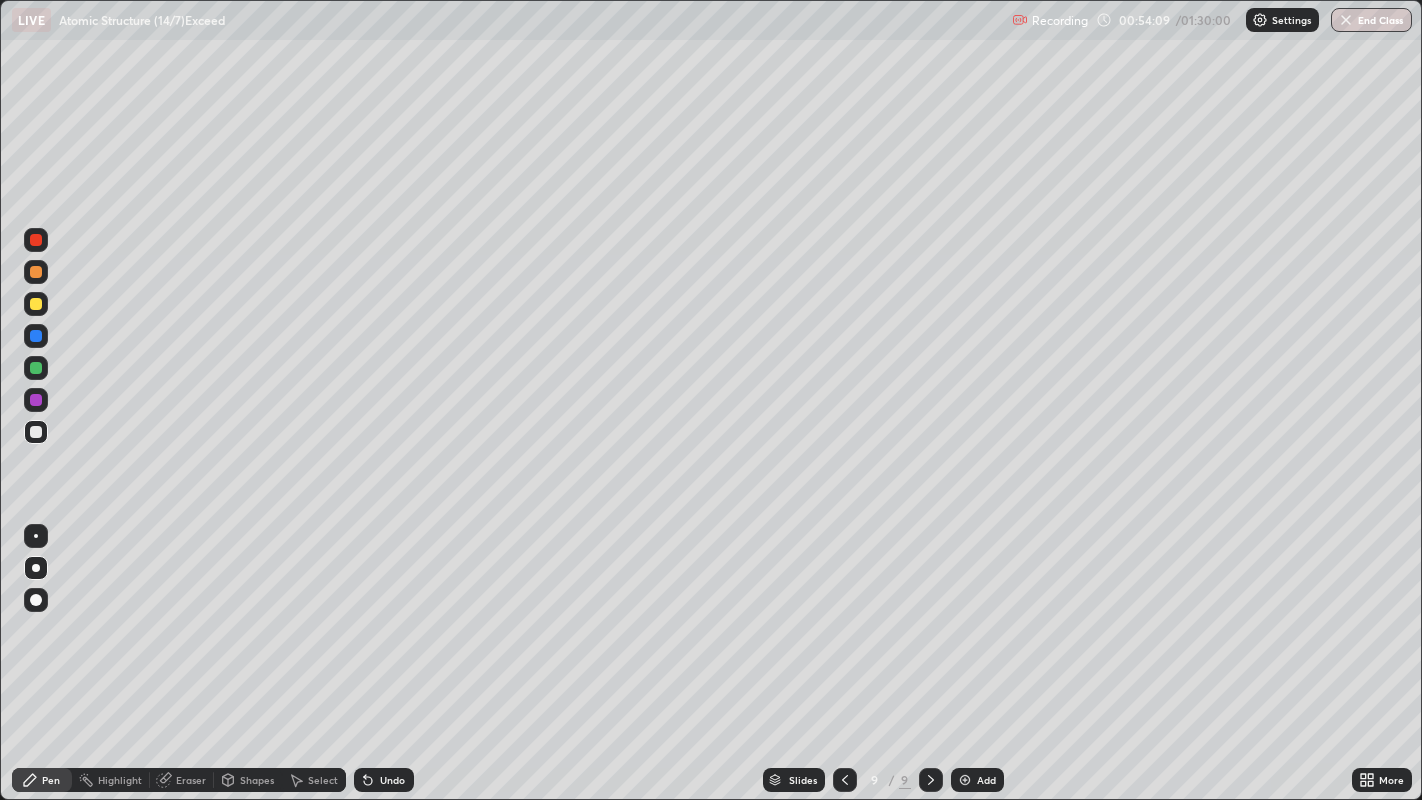 click at bounding box center (36, 336) 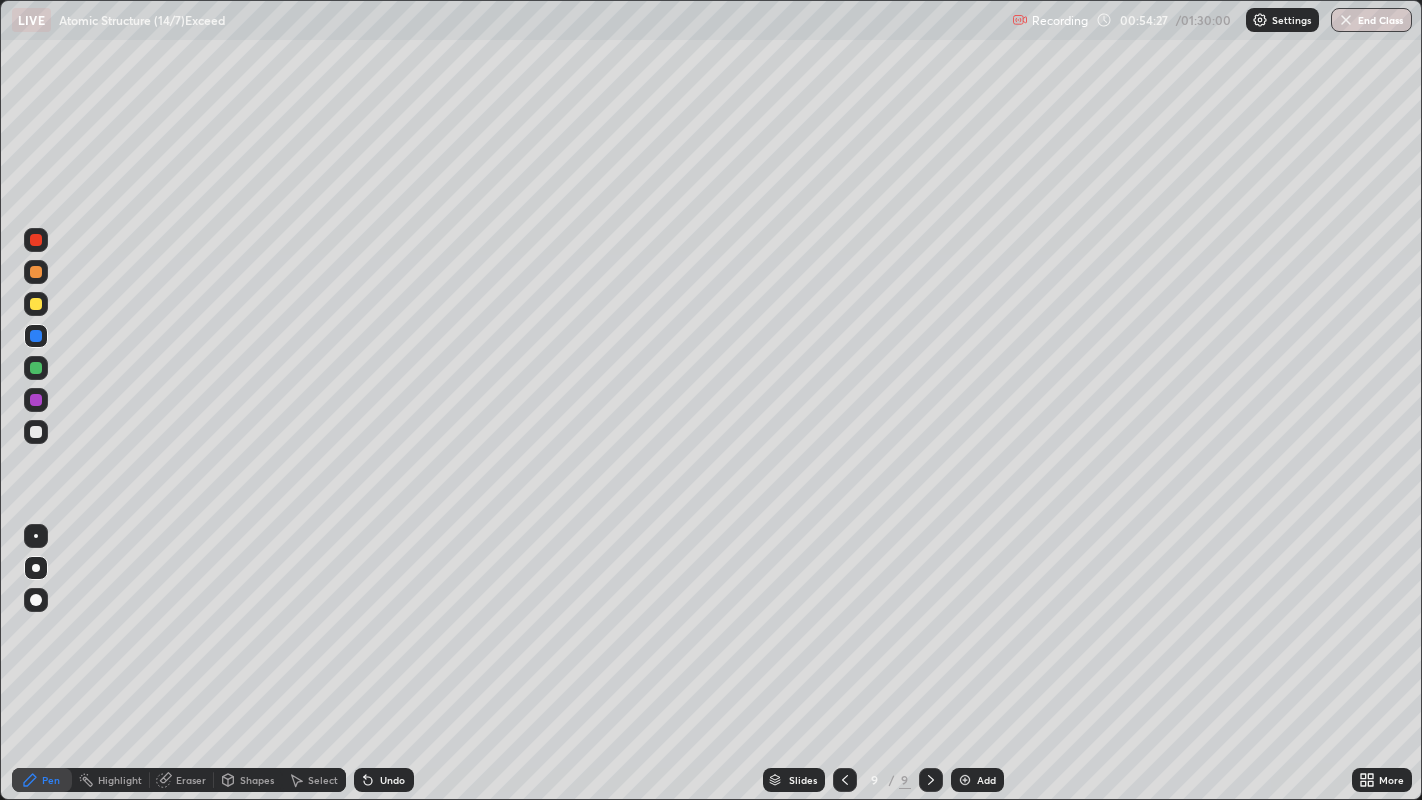 click on "Undo" at bounding box center (384, 780) 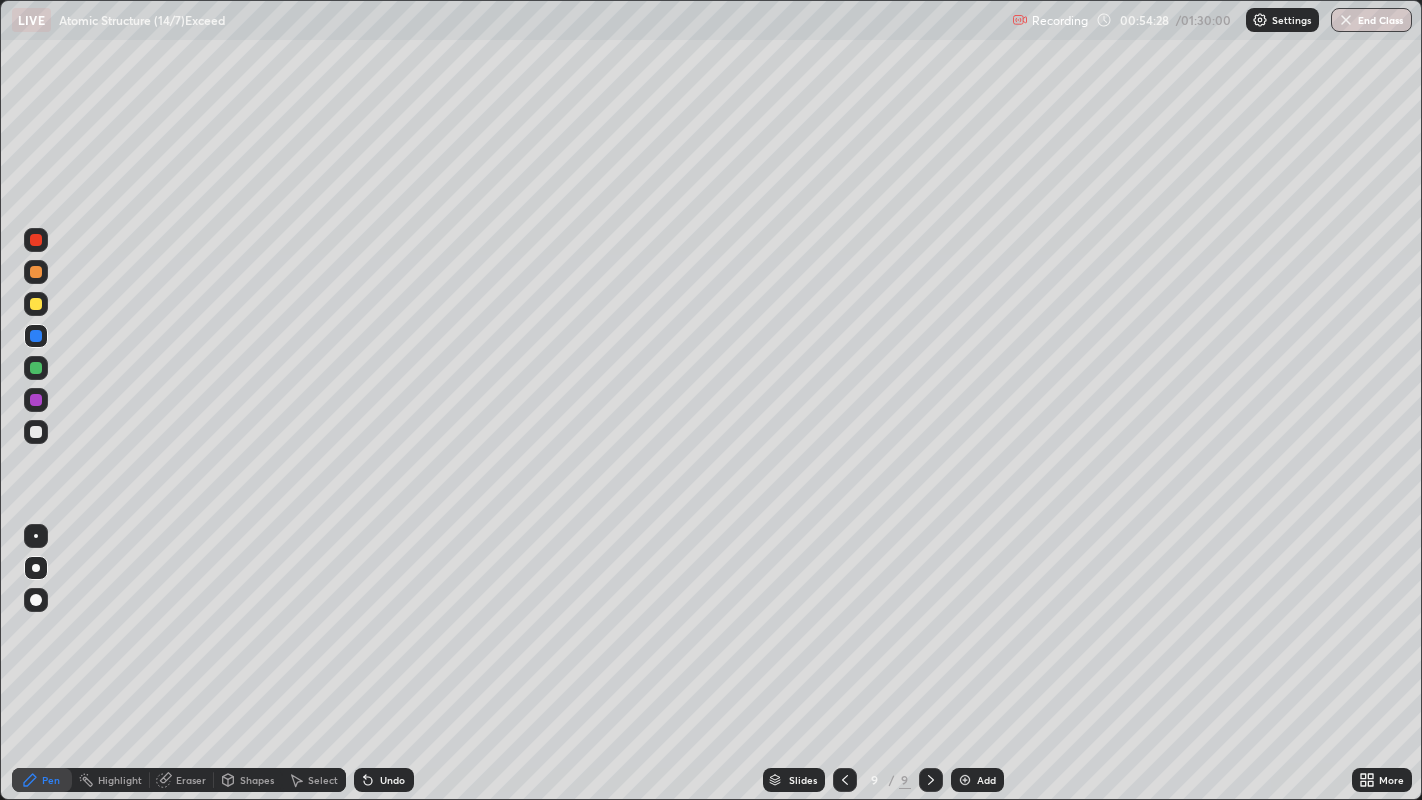 click on "Undo" at bounding box center (384, 780) 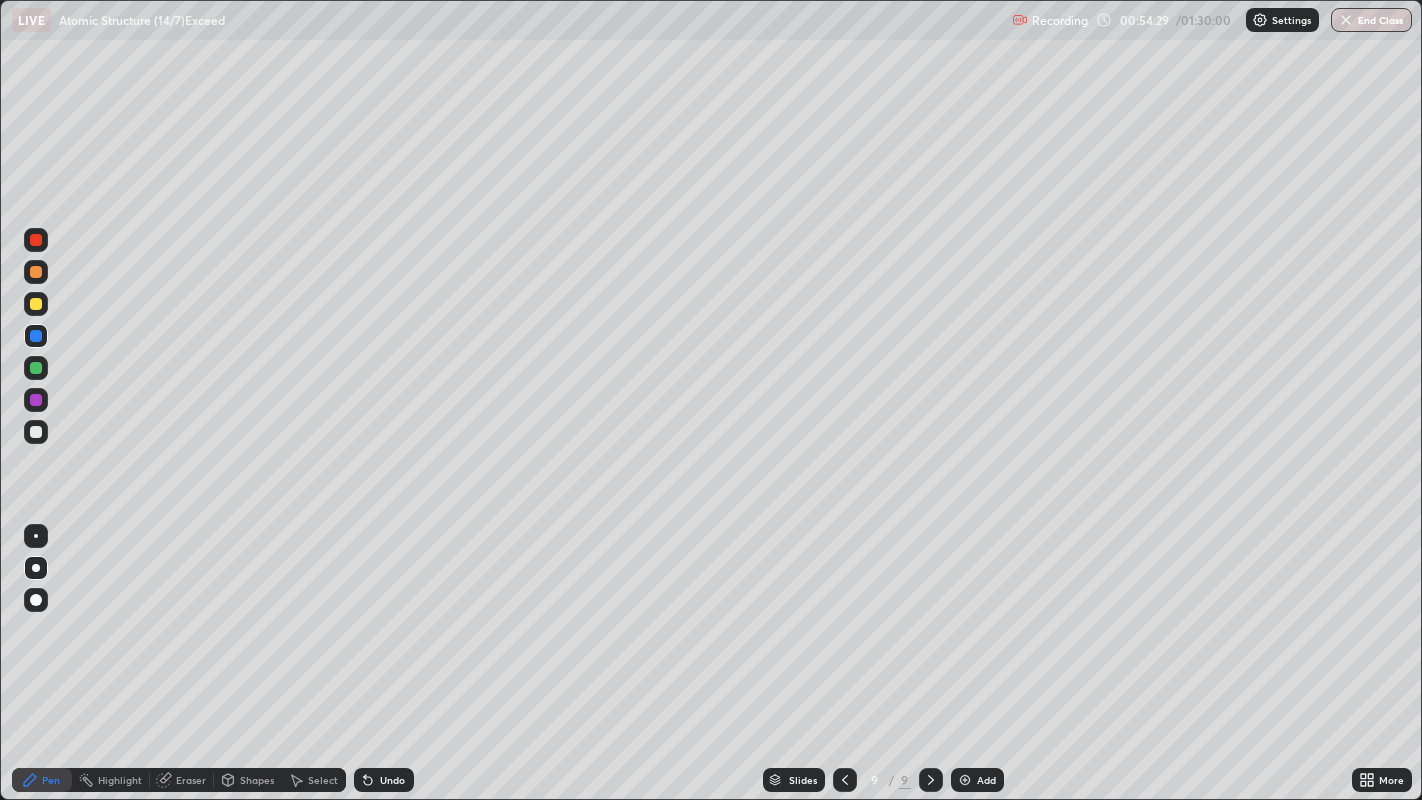 click on "Undo" at bounding box center [392, 780] 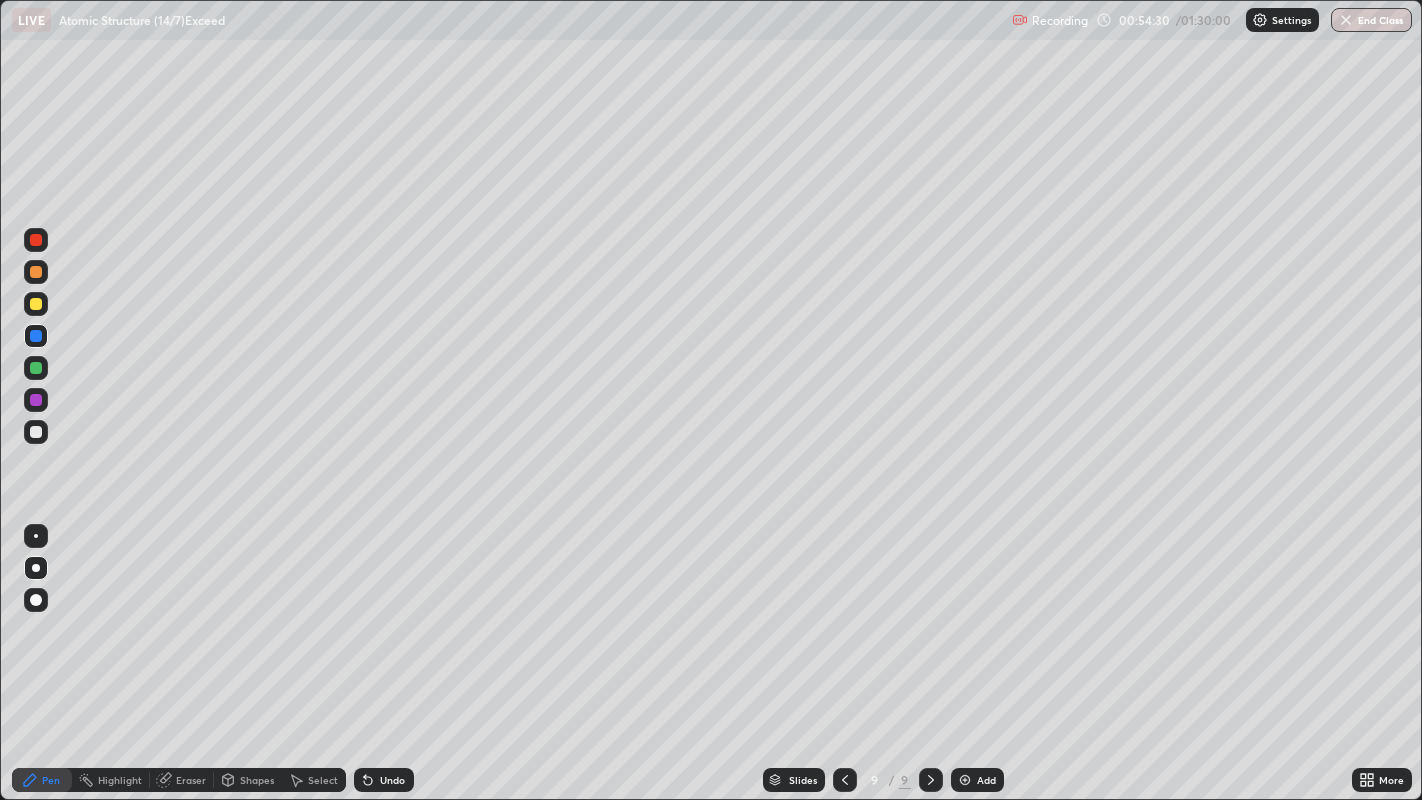 click on "Undo" at bounding box center [384, 780] 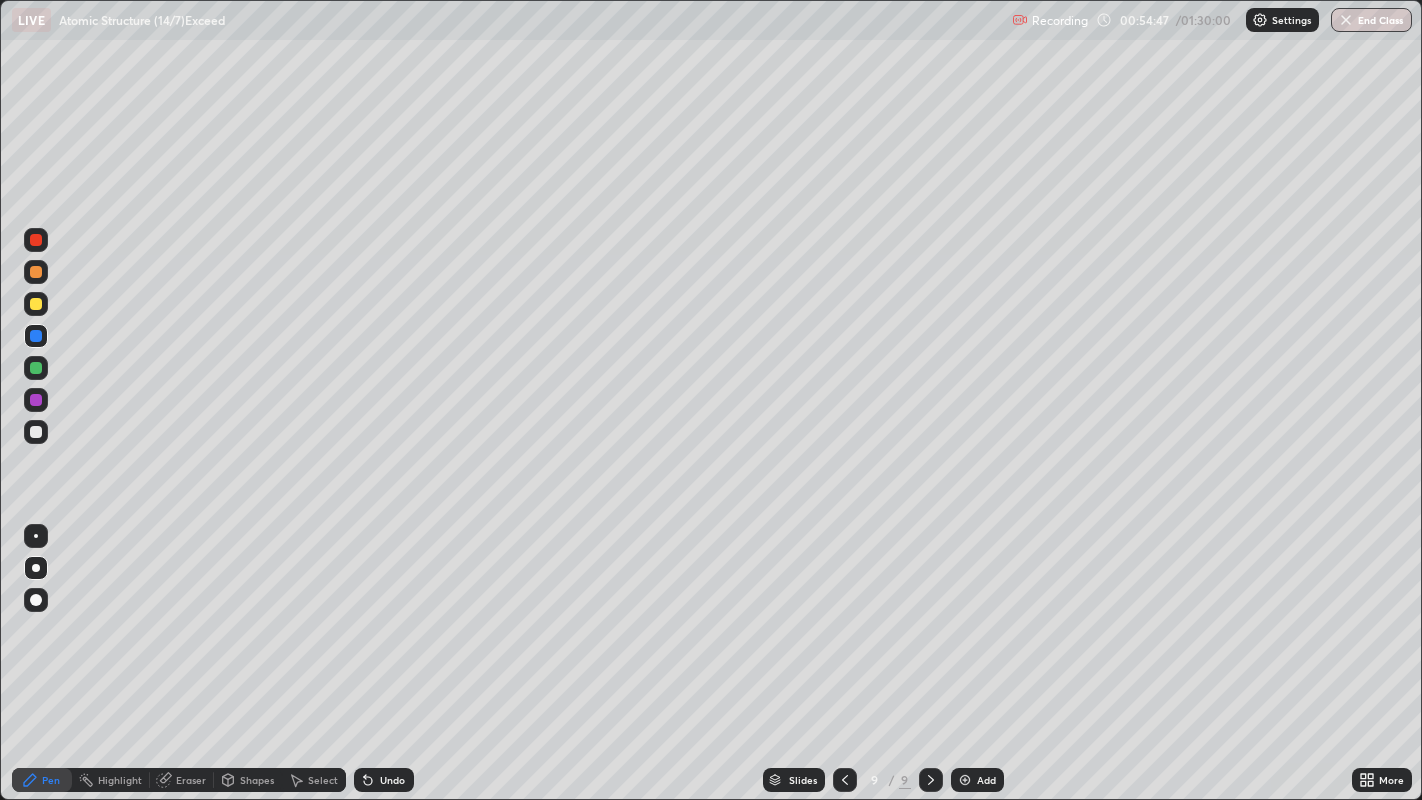 click at bounding box center [36, 432] 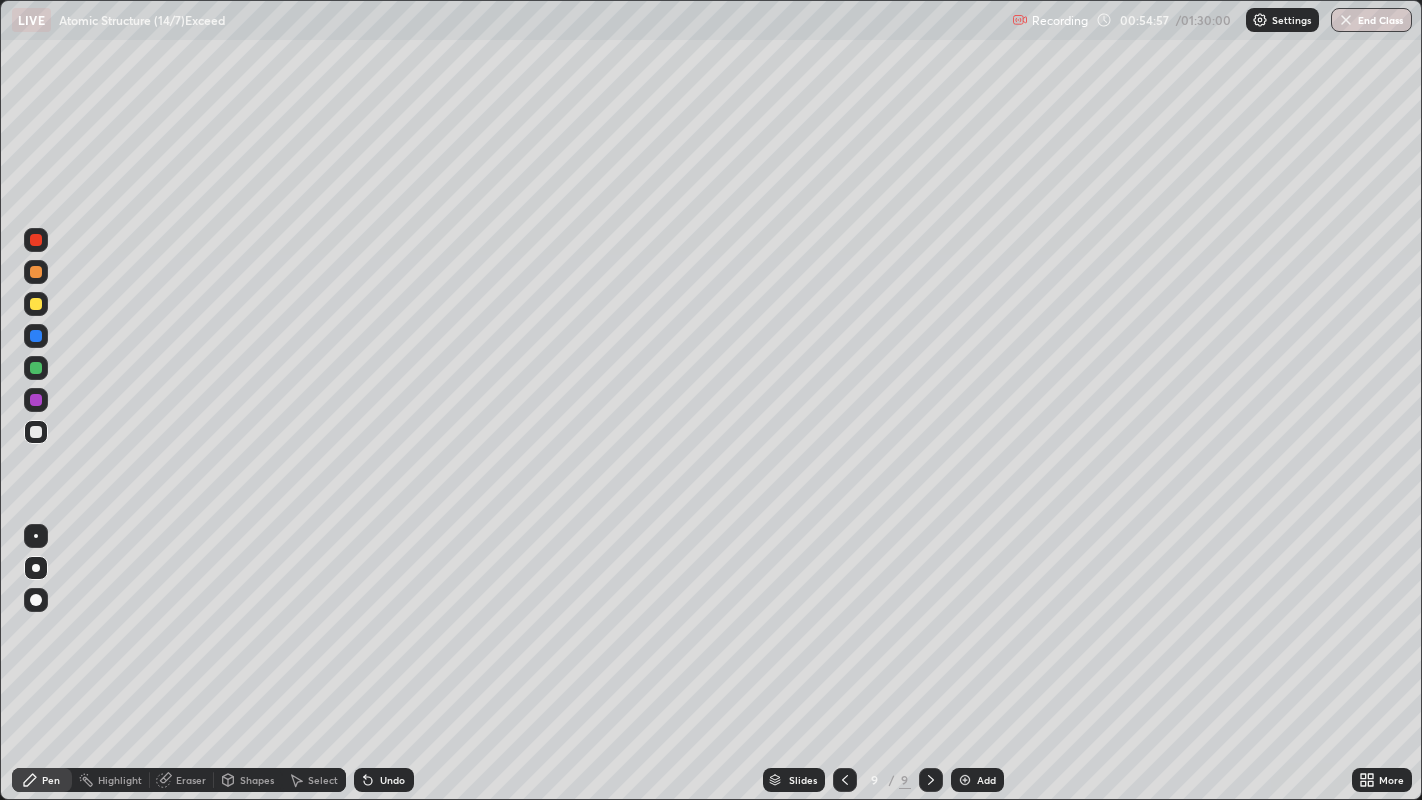 click at bounding box center (36, 432) 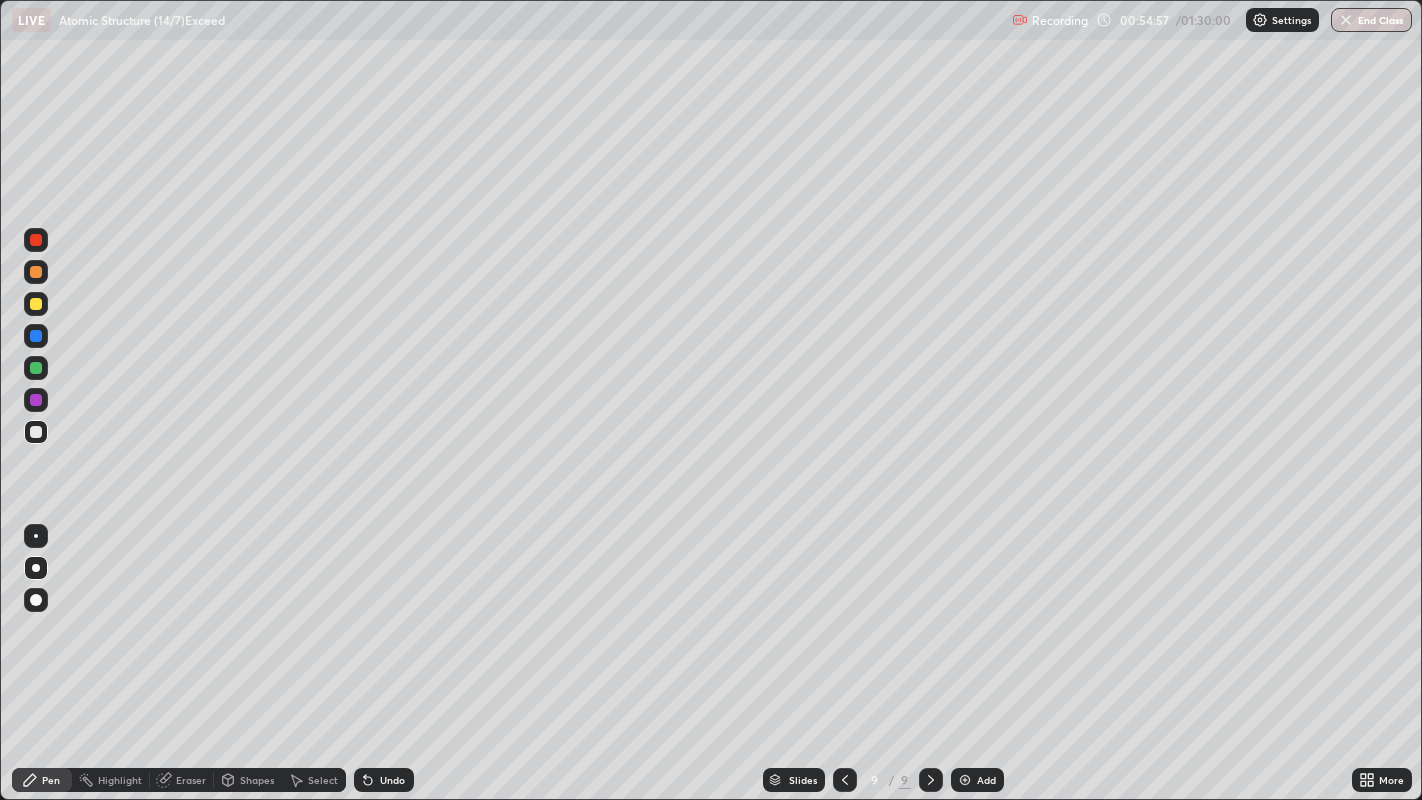 click at bounding box center (36, 304) 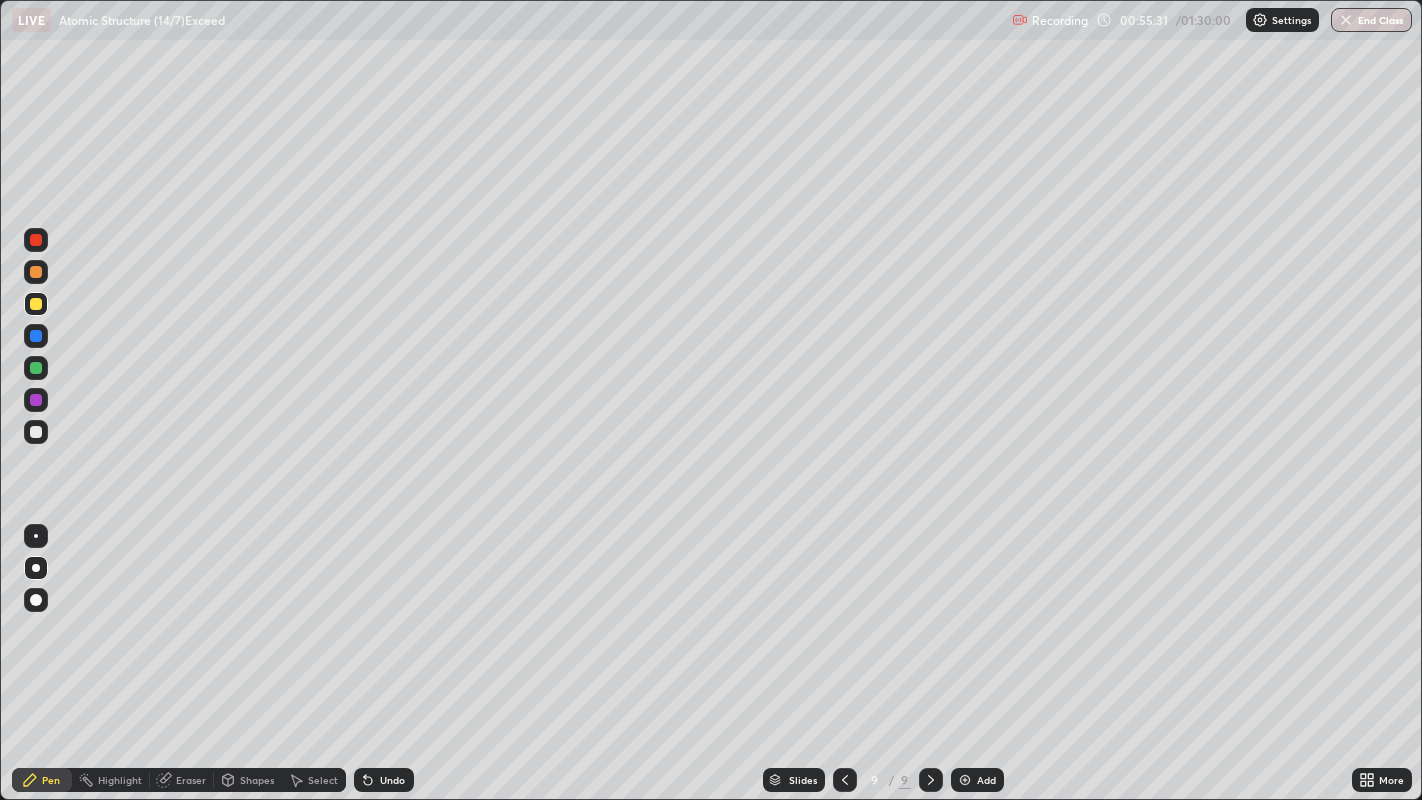 click on "Eraser" at bounding box center (191, 780) 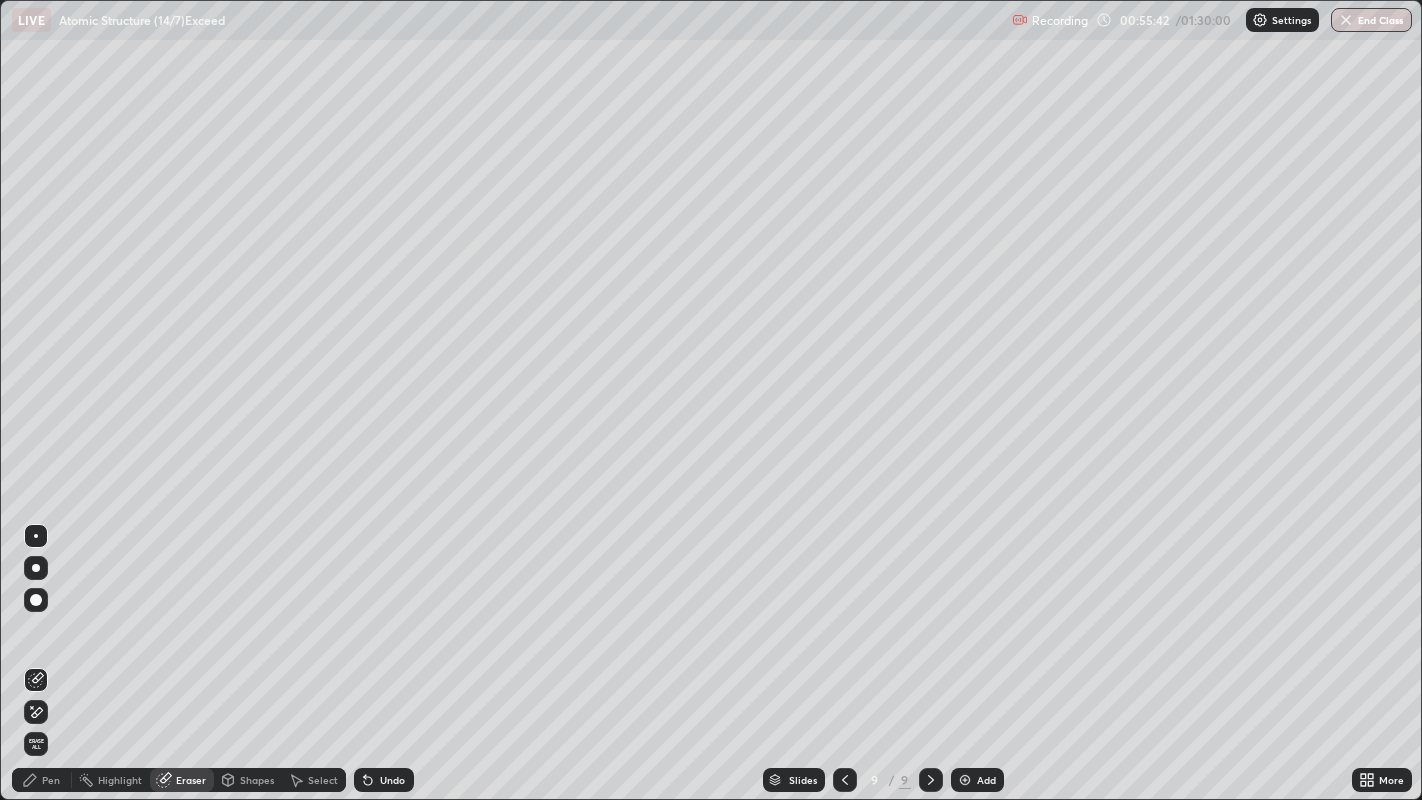 click on "Pen" at bounding box center (51, 780) 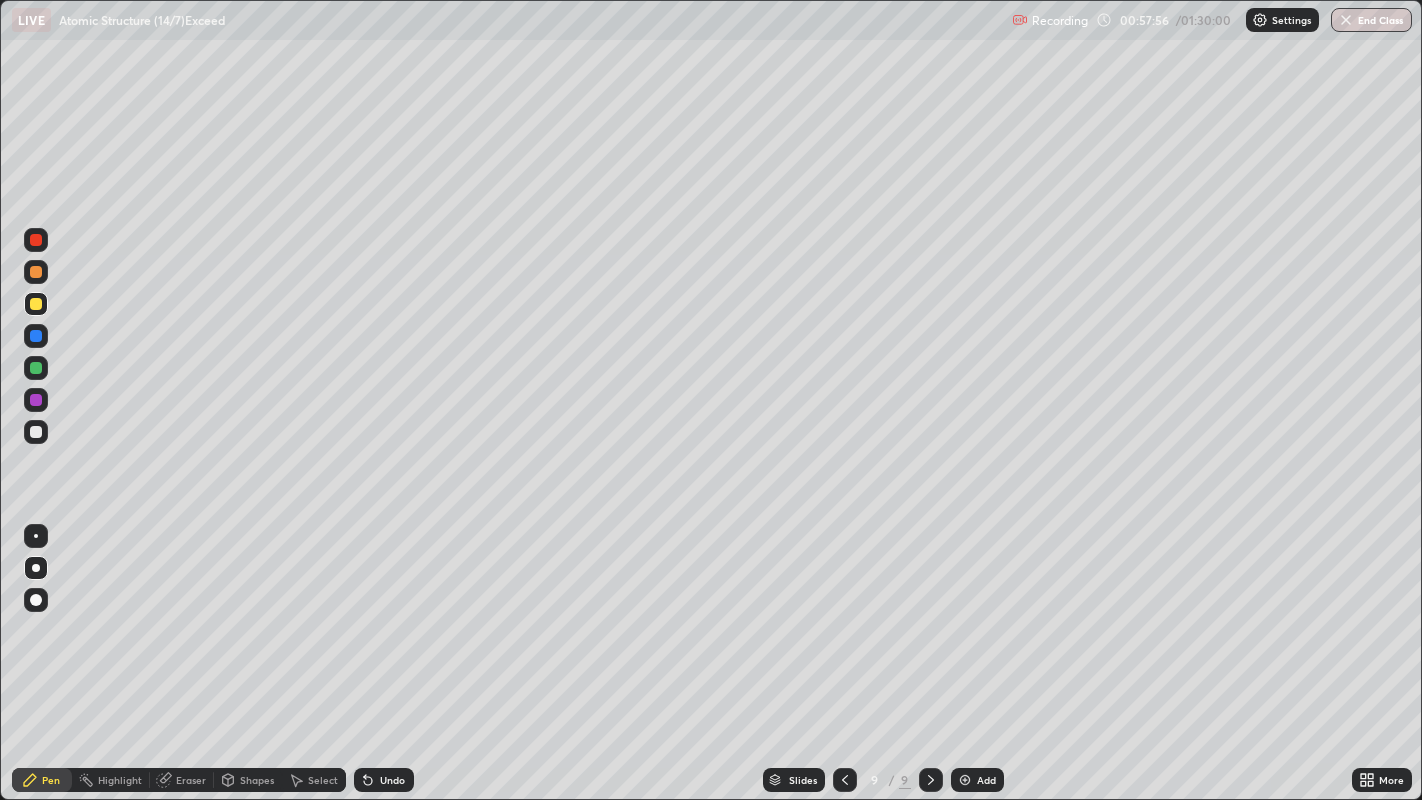 click on "Add" at bounding box center [977, 780] 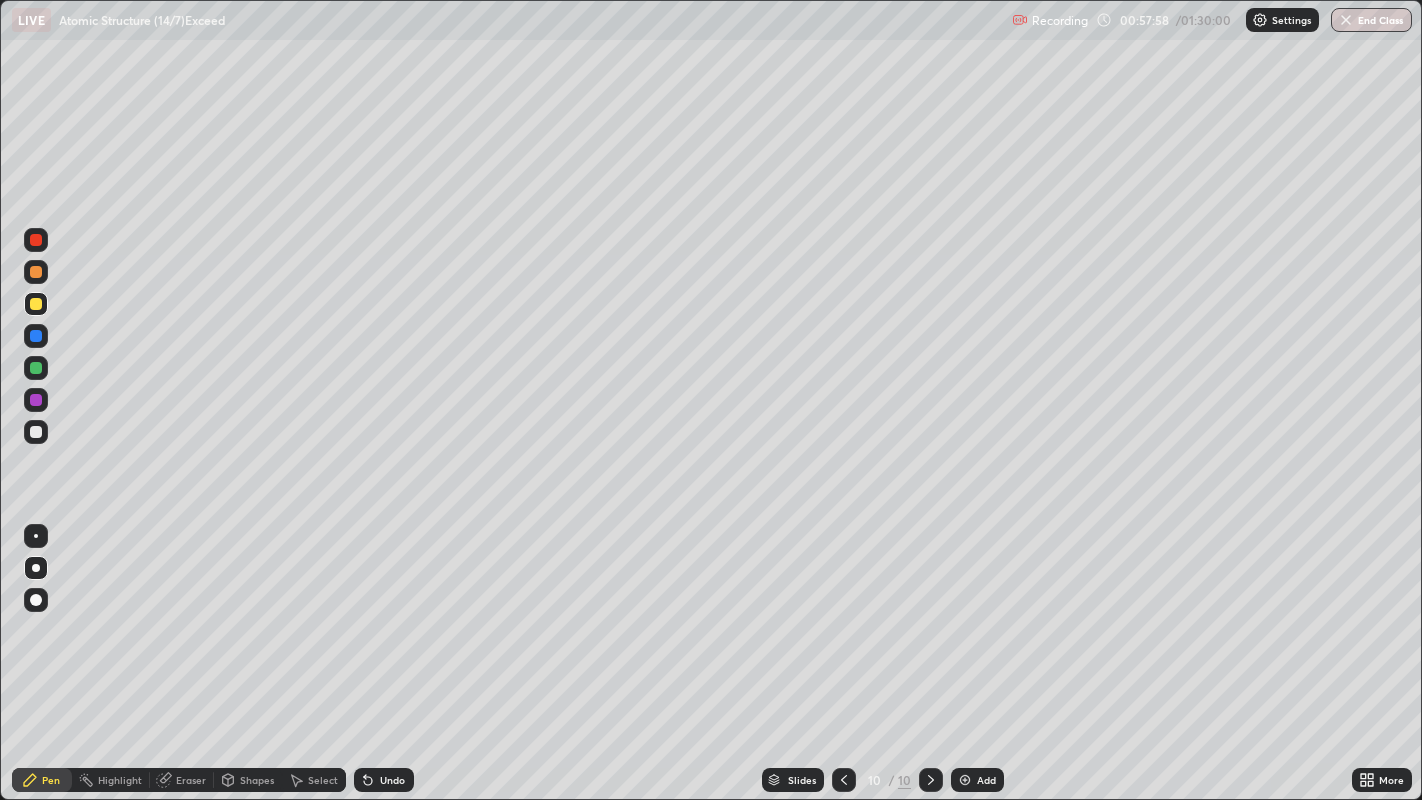 click at bounding box center (36, 432) 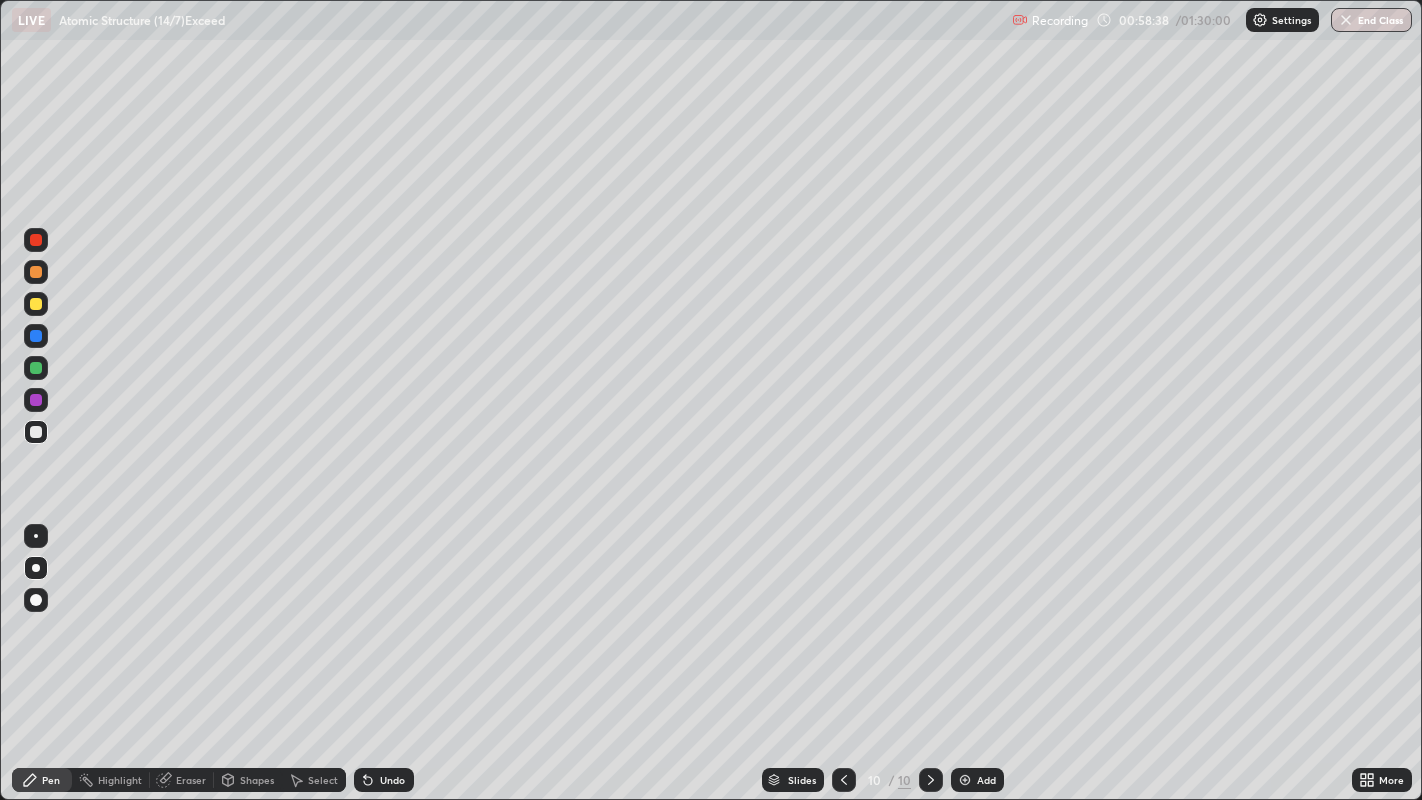 click at bounding box center [36, 304] 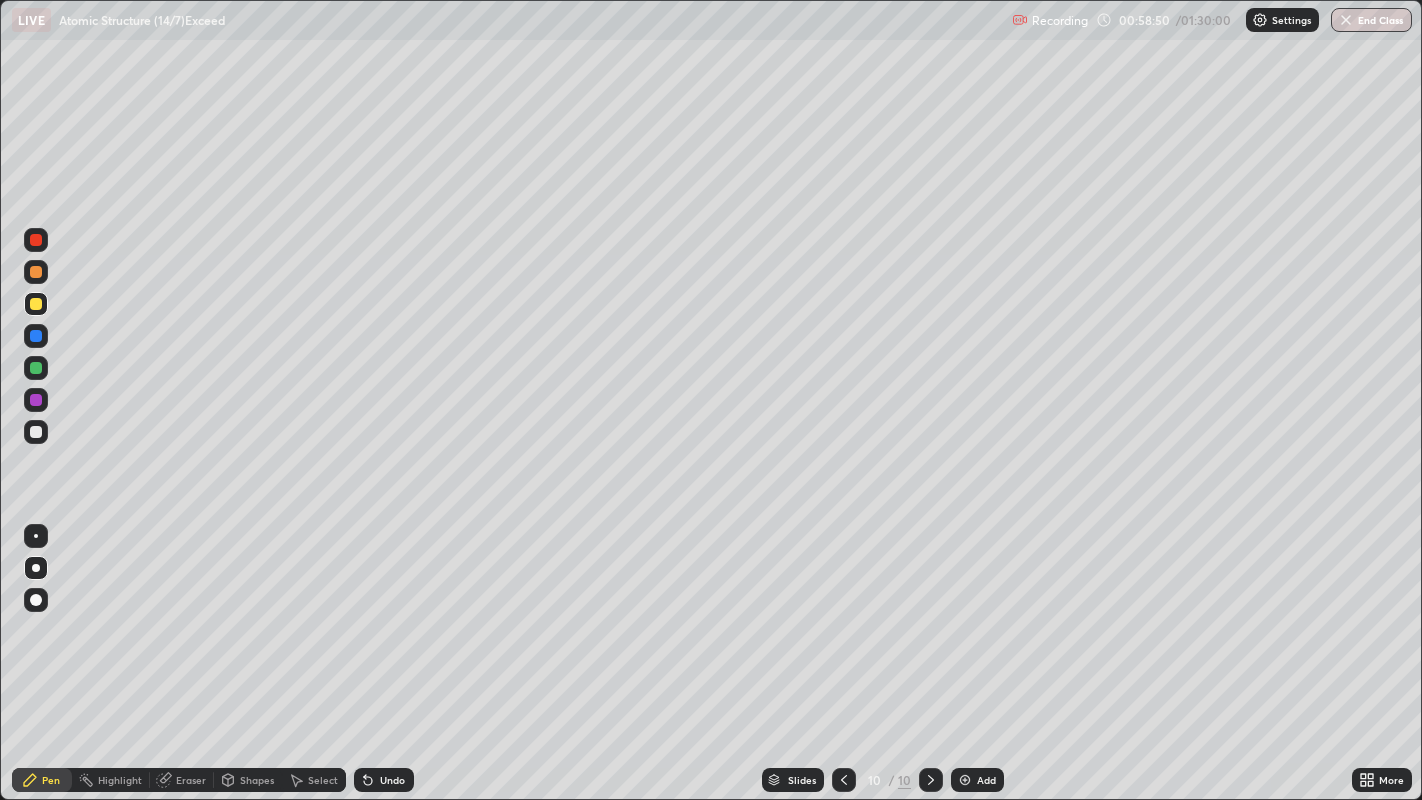 click on "Undo" at bounding box center (392, 780) 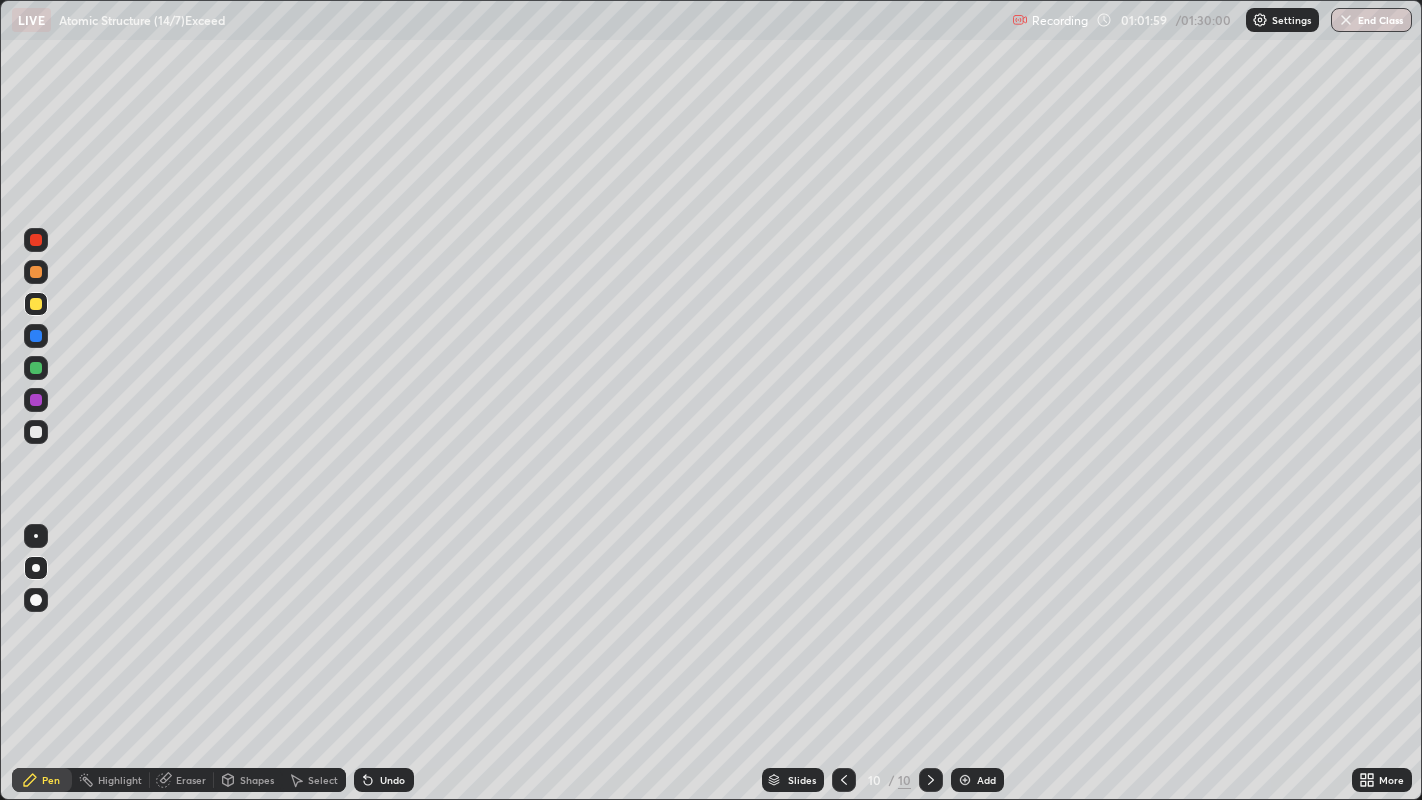 click on "Add" at bounding box center (986, 780) 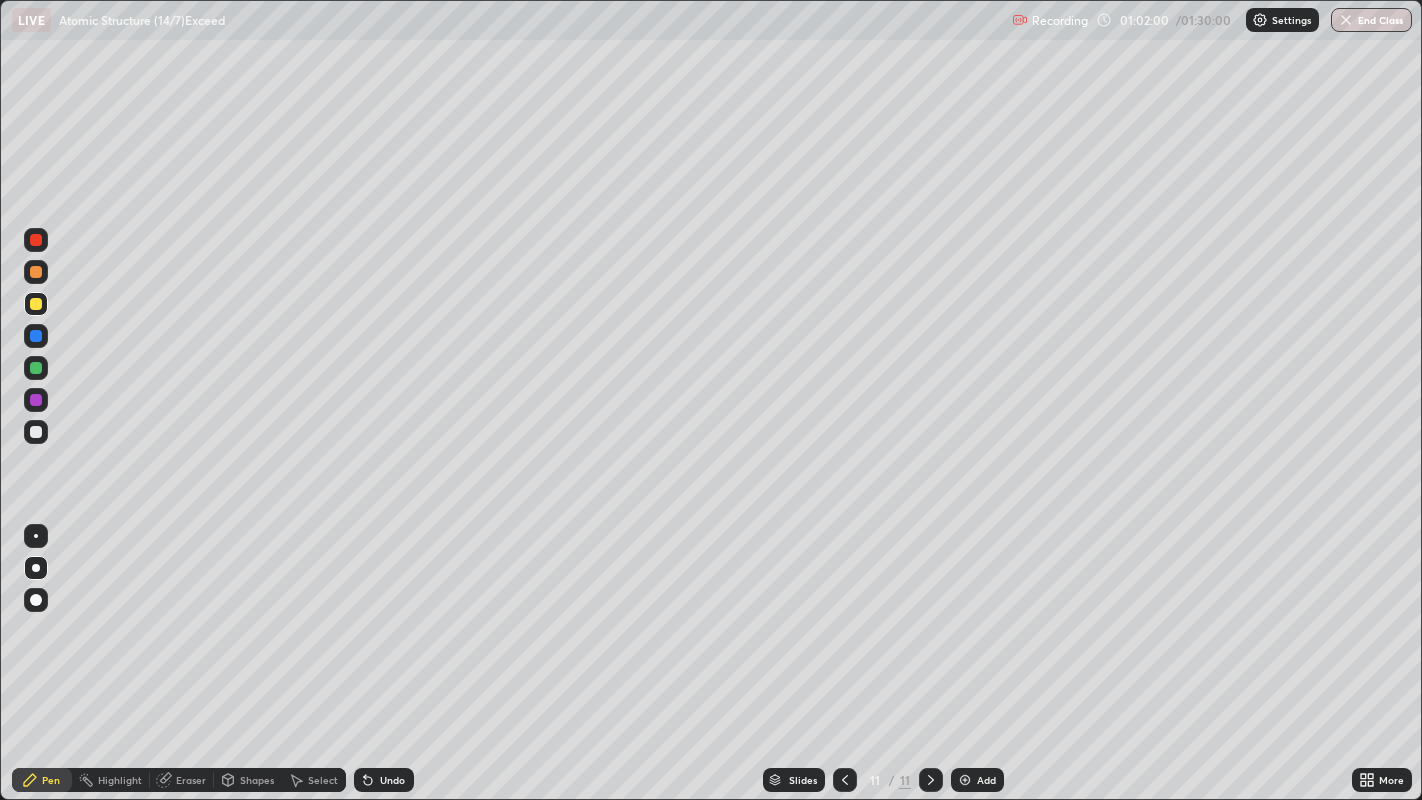 click at bounding box center (36, 432) 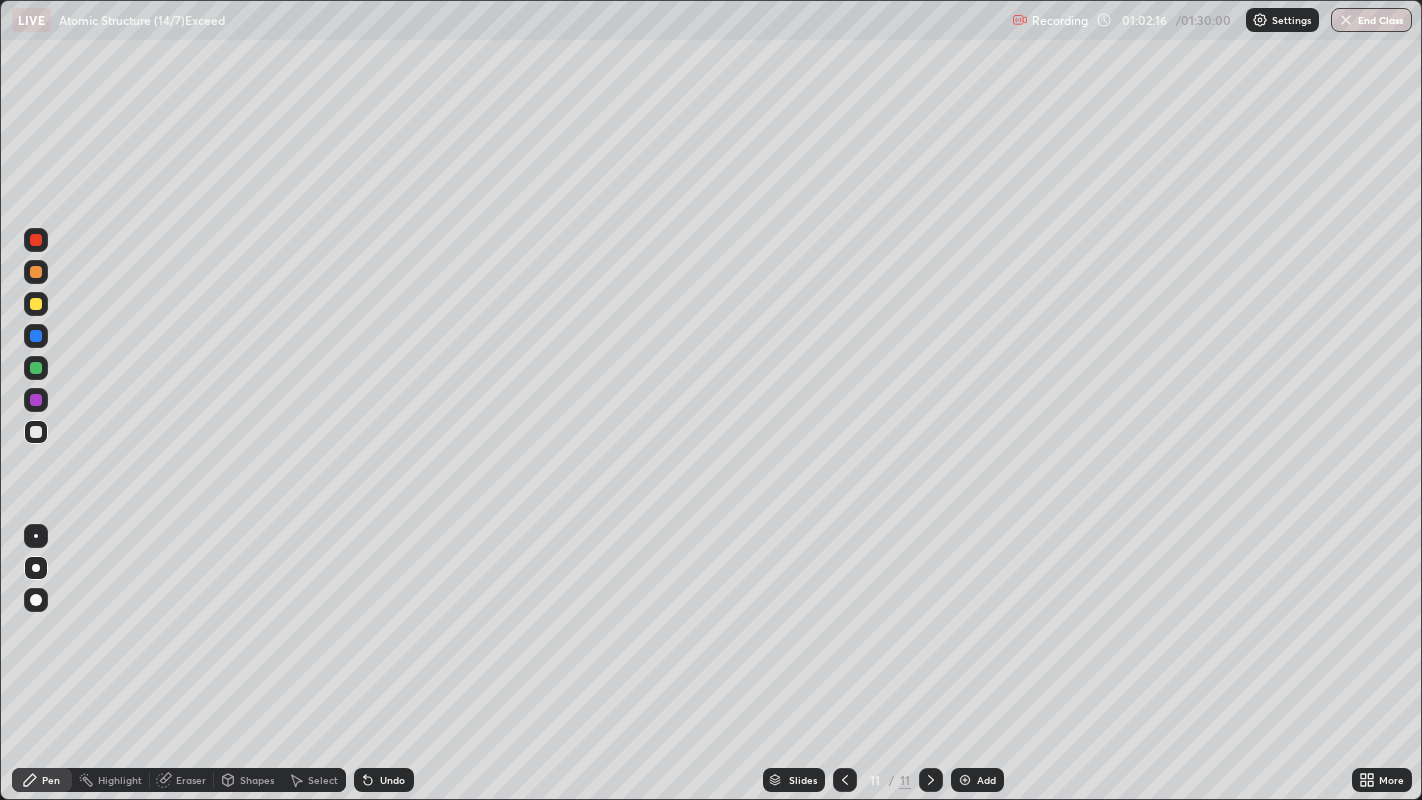 click at bounding box center [36, 304] 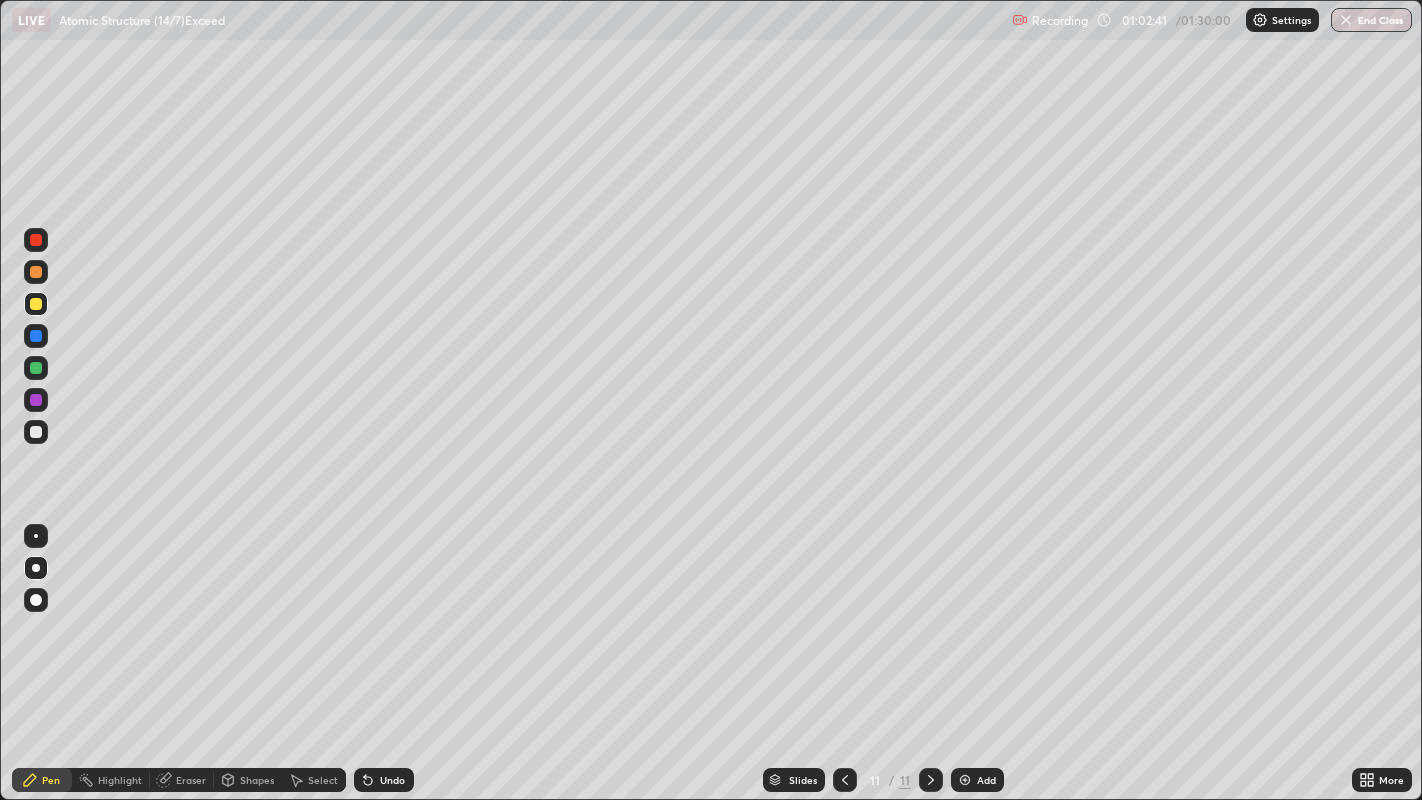 click on "Undo" at bounding box center (392, 780) 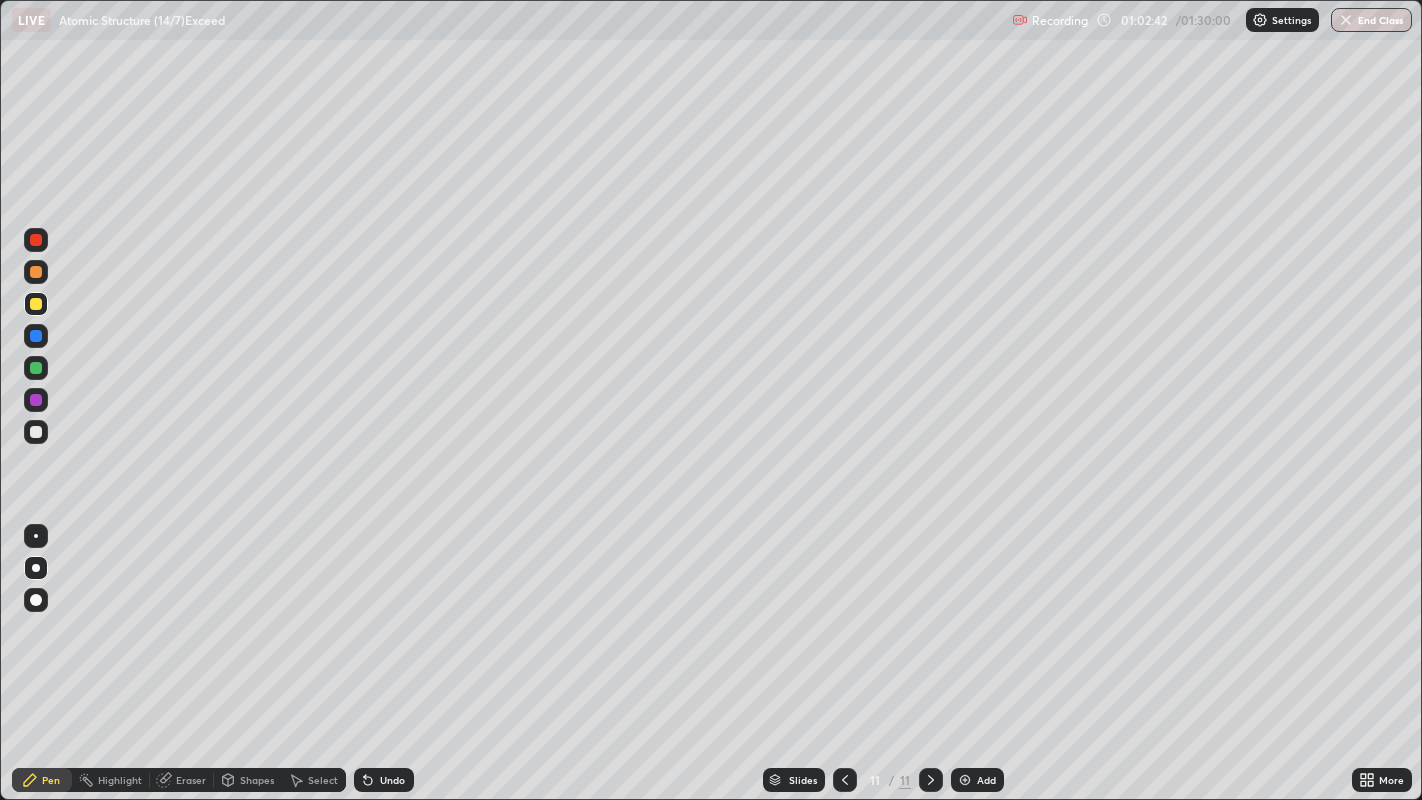 click on "Undo" at bounding box center (384, 780) 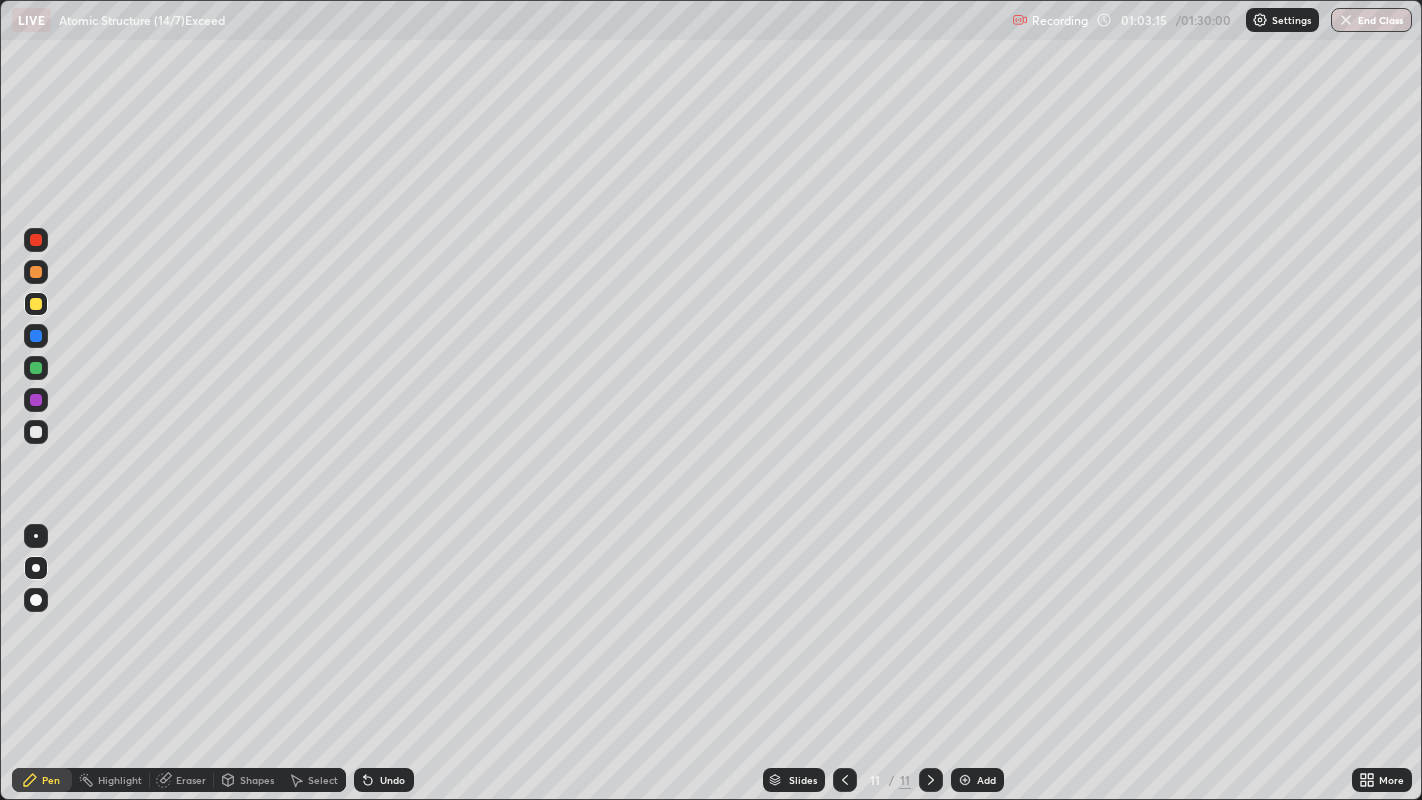 click at bounding box center (36, 432) 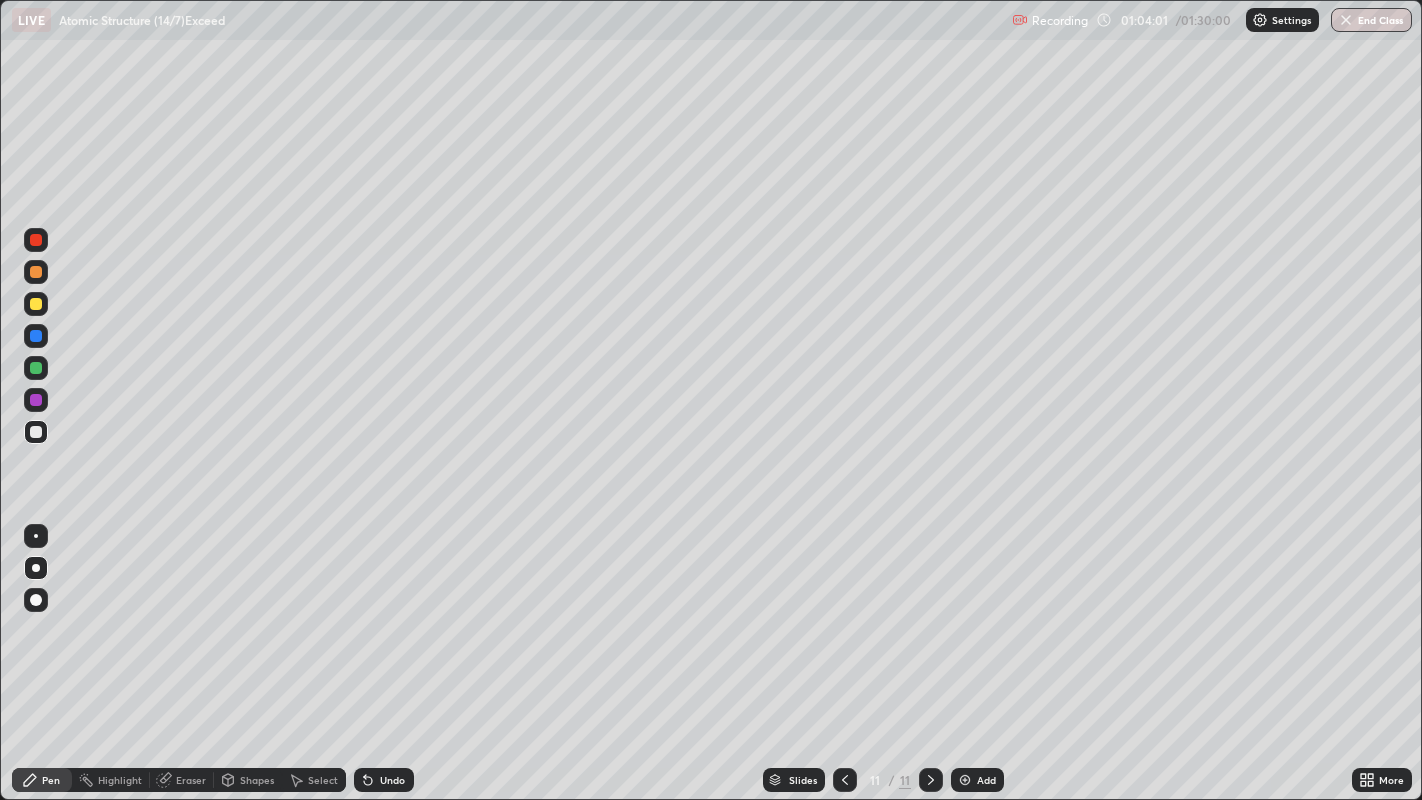 click at bounding box center [36, 304] 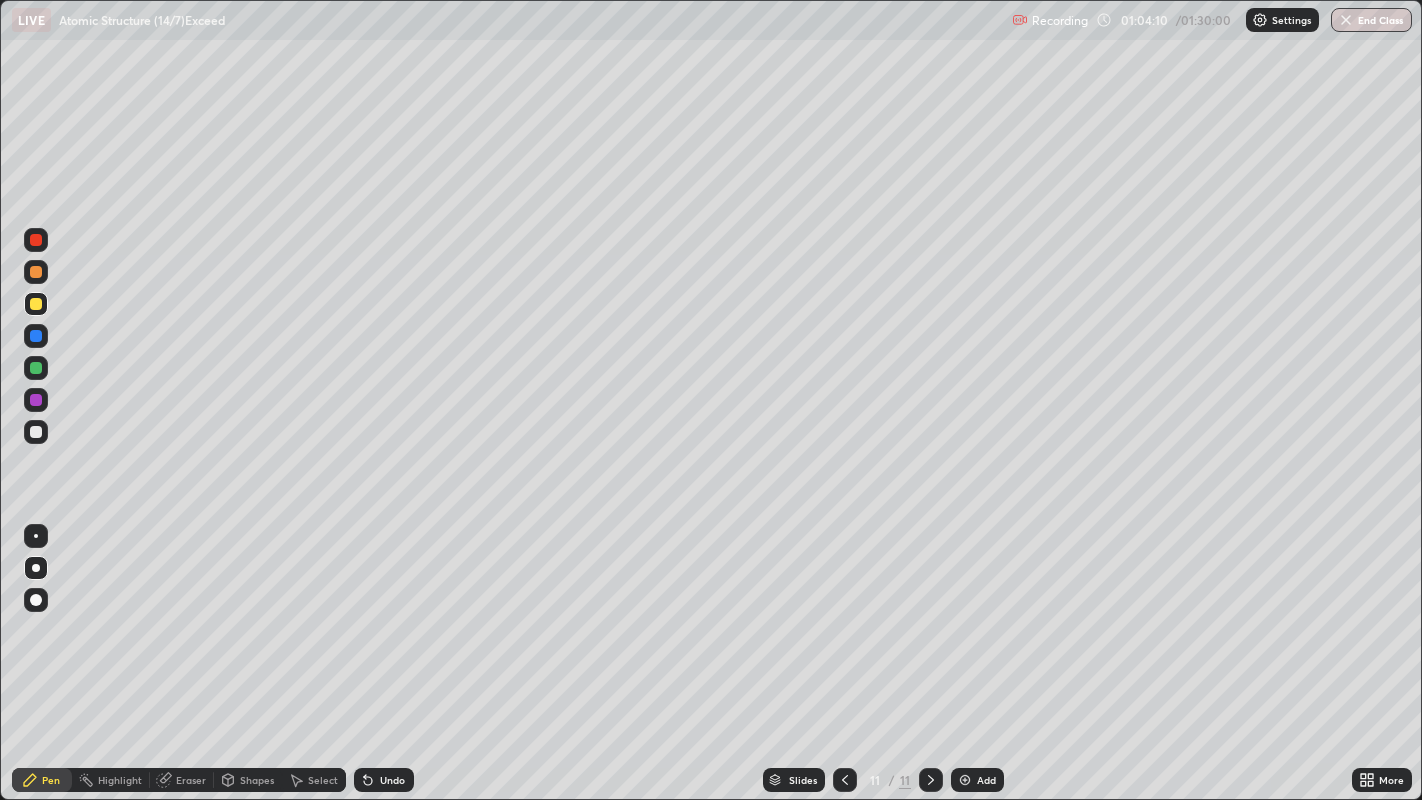 click on "Undo" at bounding box center (384, 780) 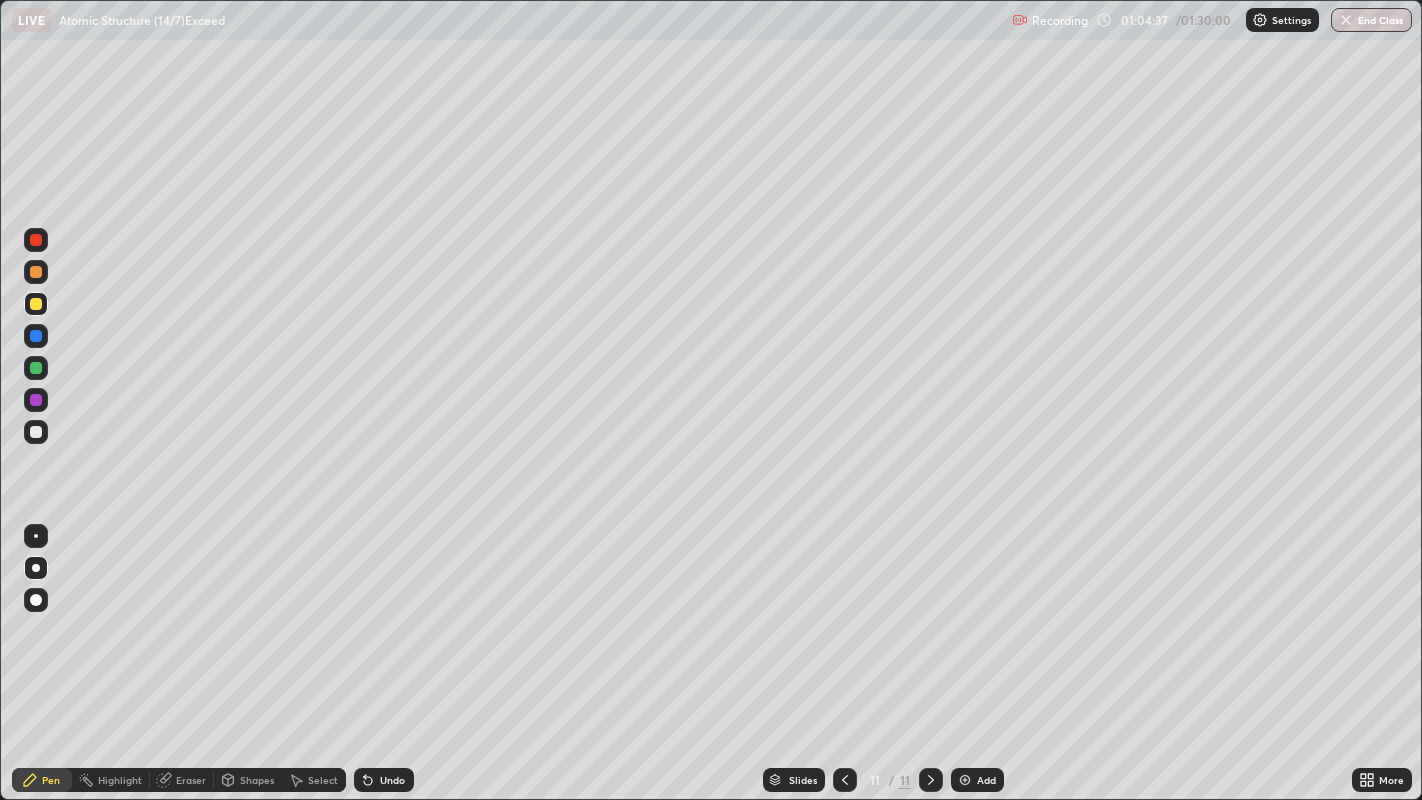 click on "Add" at bounding box center (986, 780) 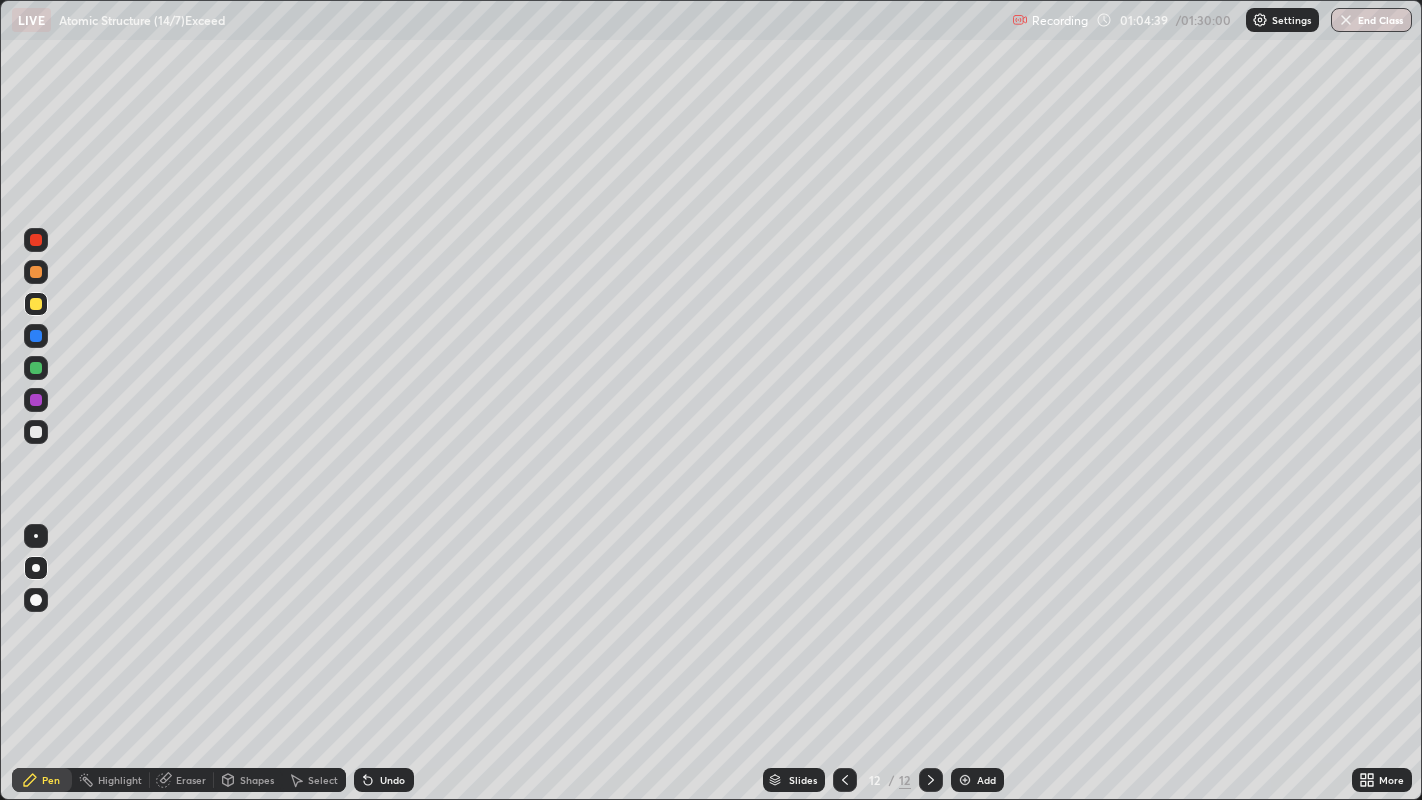 click at bounding box center (36, 432) 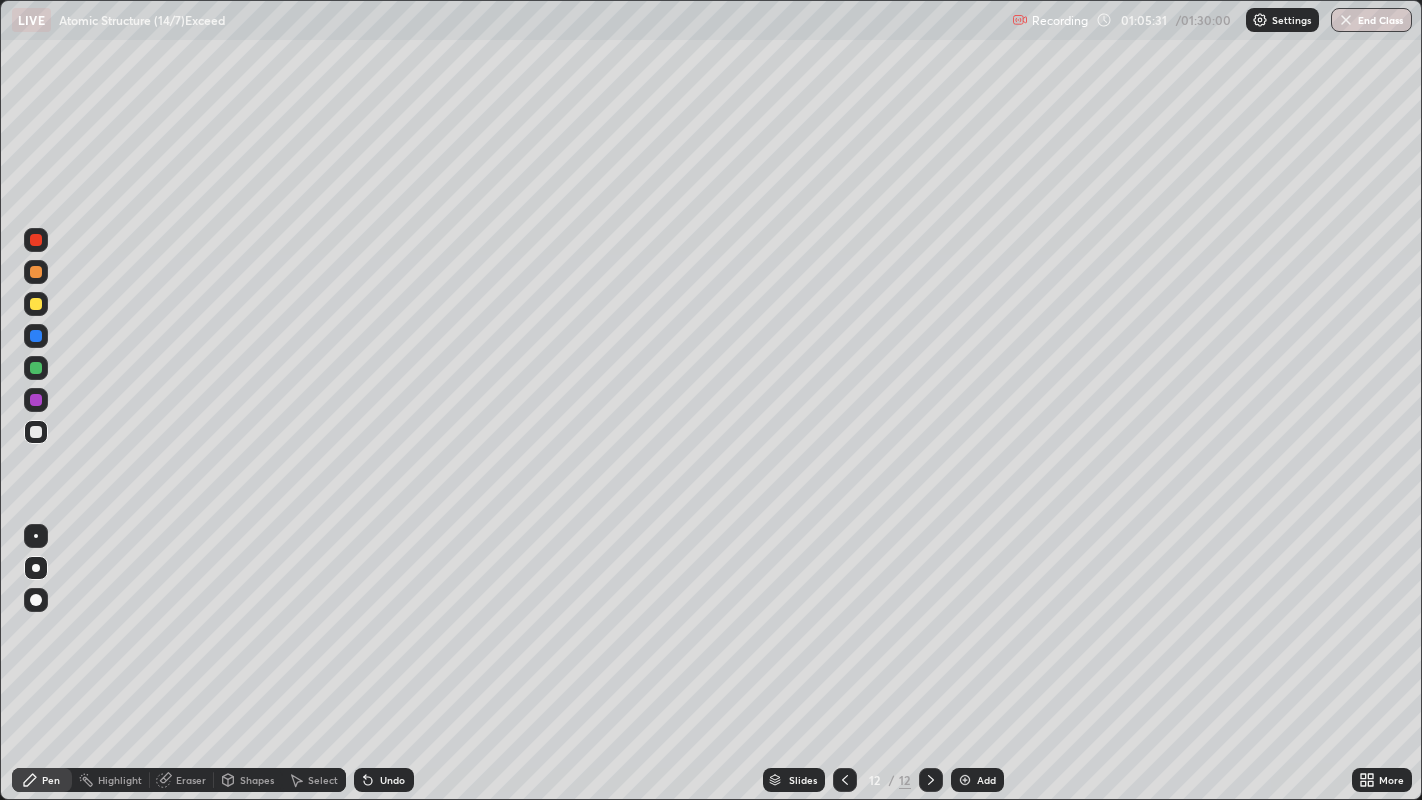 click at bounding box center (36, 304) 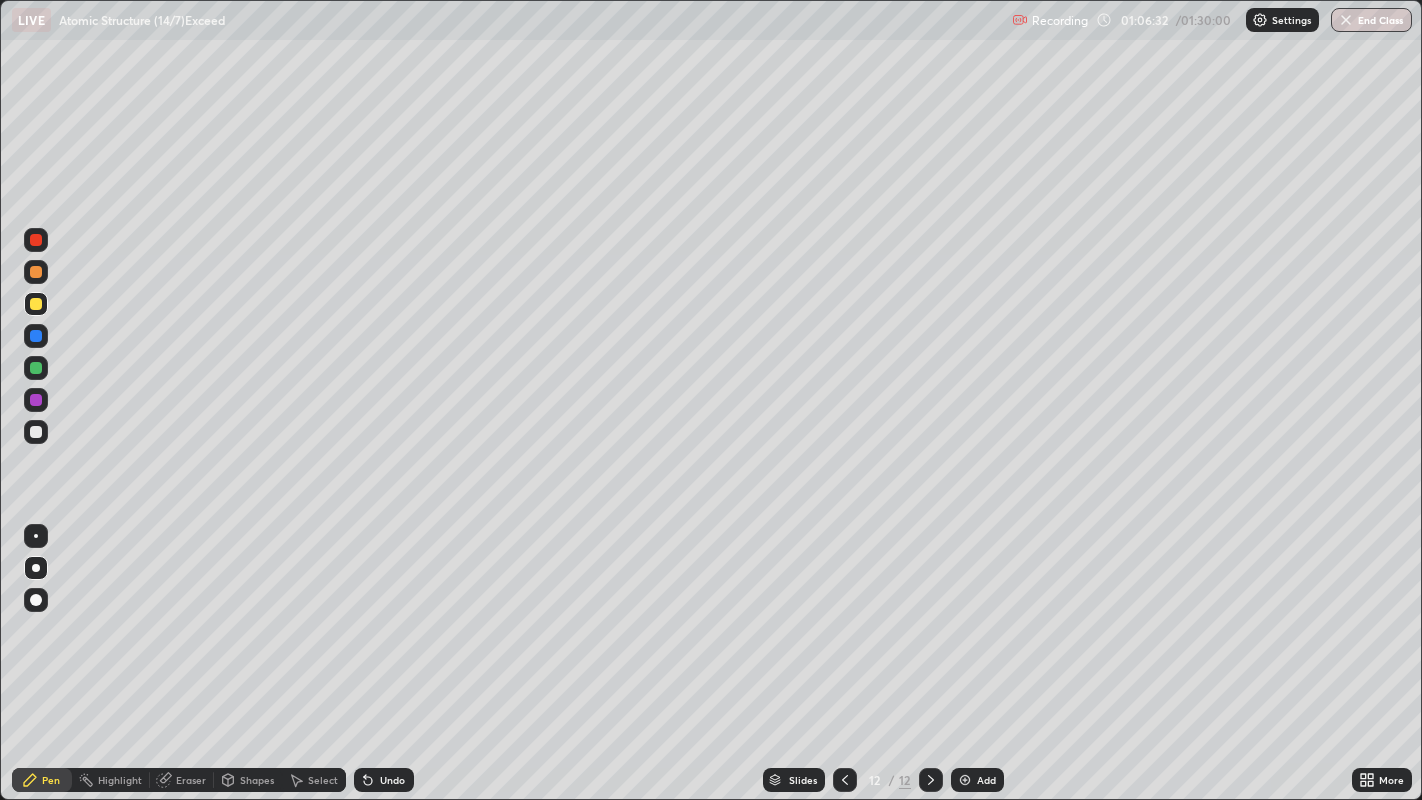 click on "Undo" at bounding box center [392, 780] 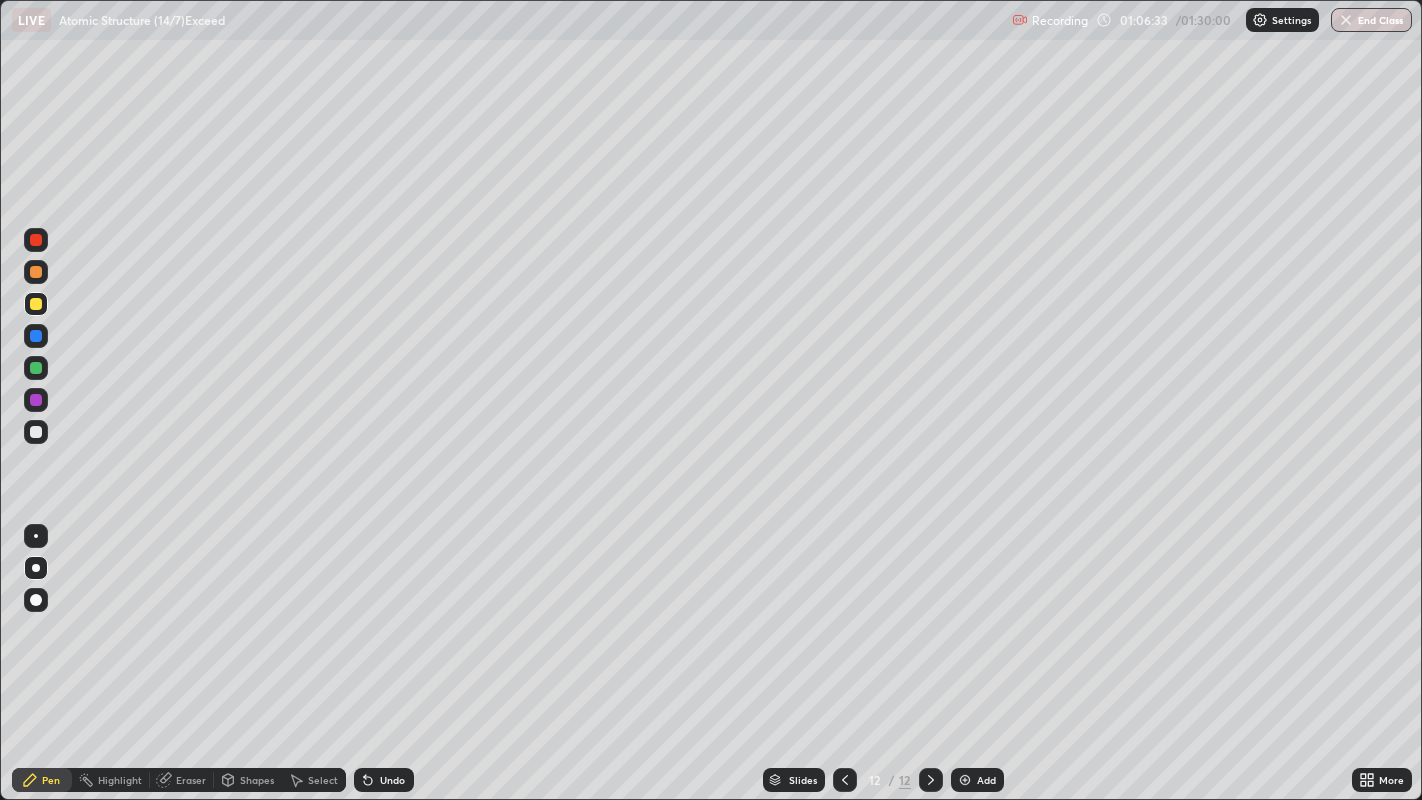 click on "Undo" at bounding box center (392, 780) 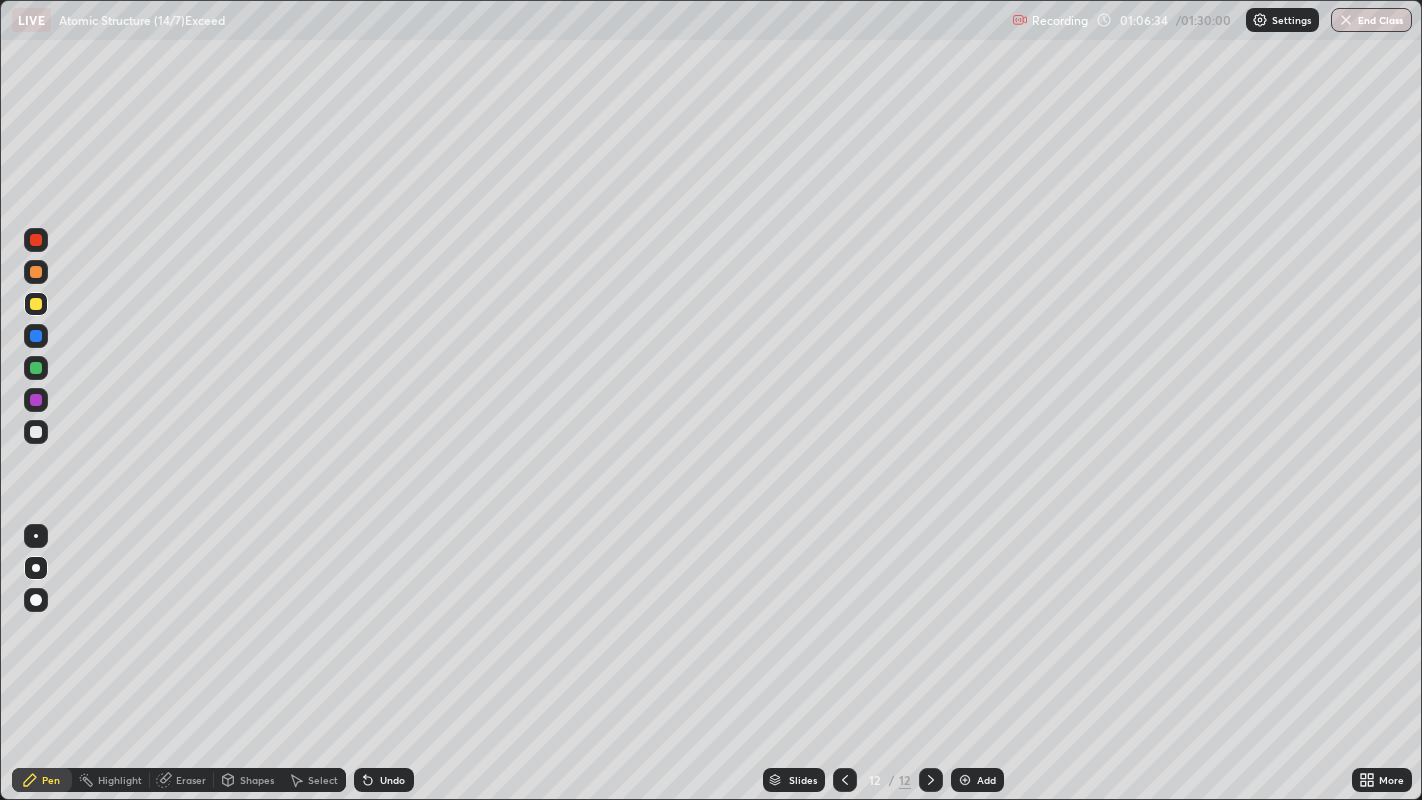 click on "Undo" at bounding box center (392, 780) 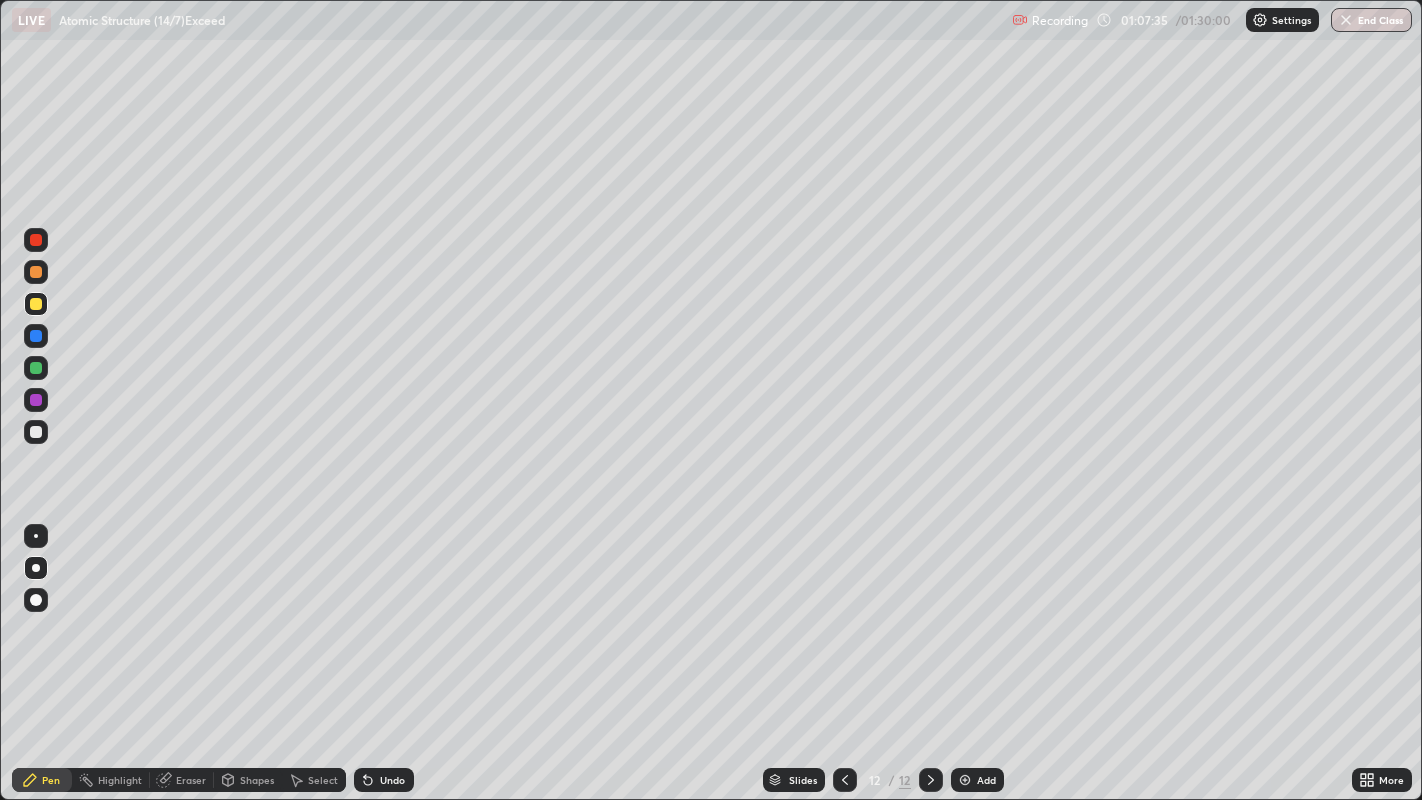 click 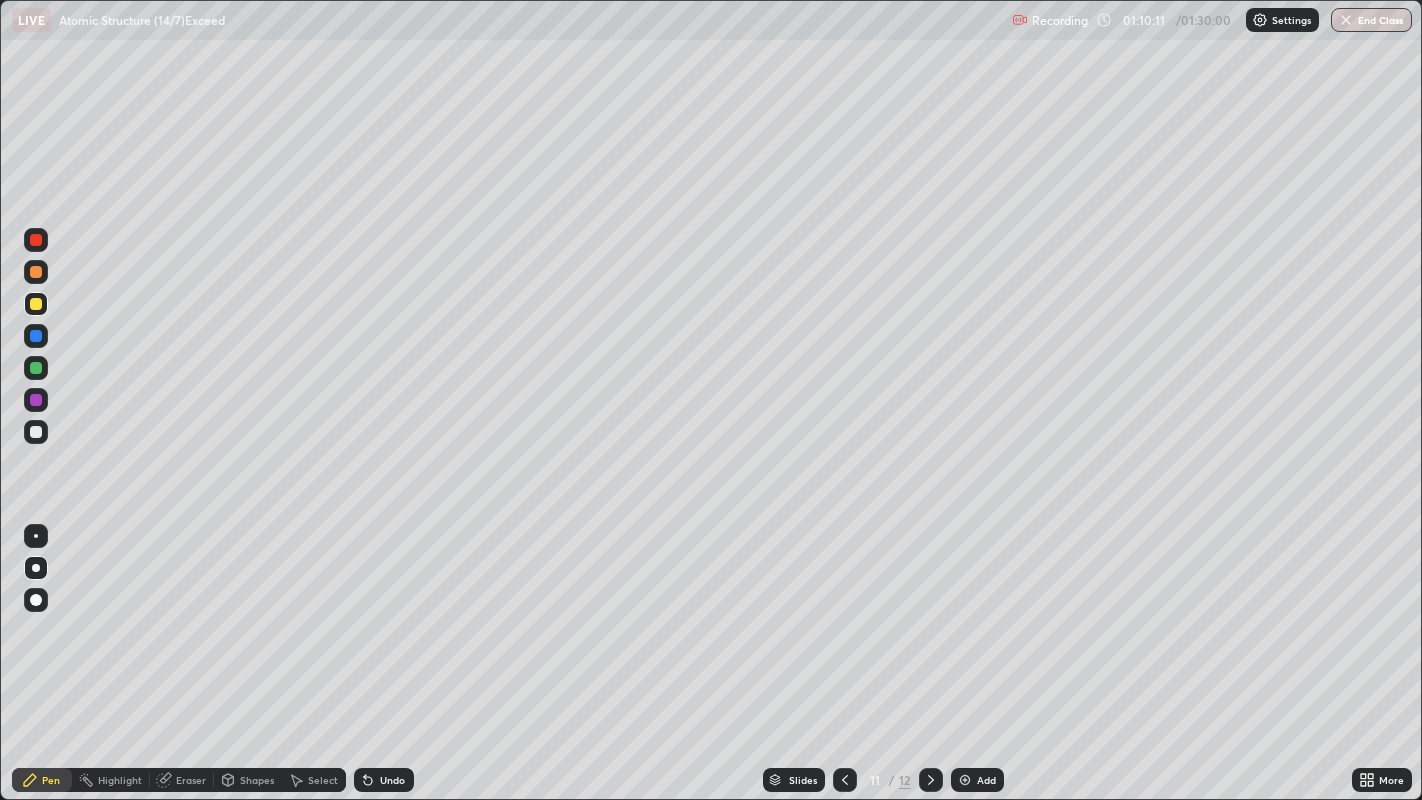 click at bounding box center [931, 780] 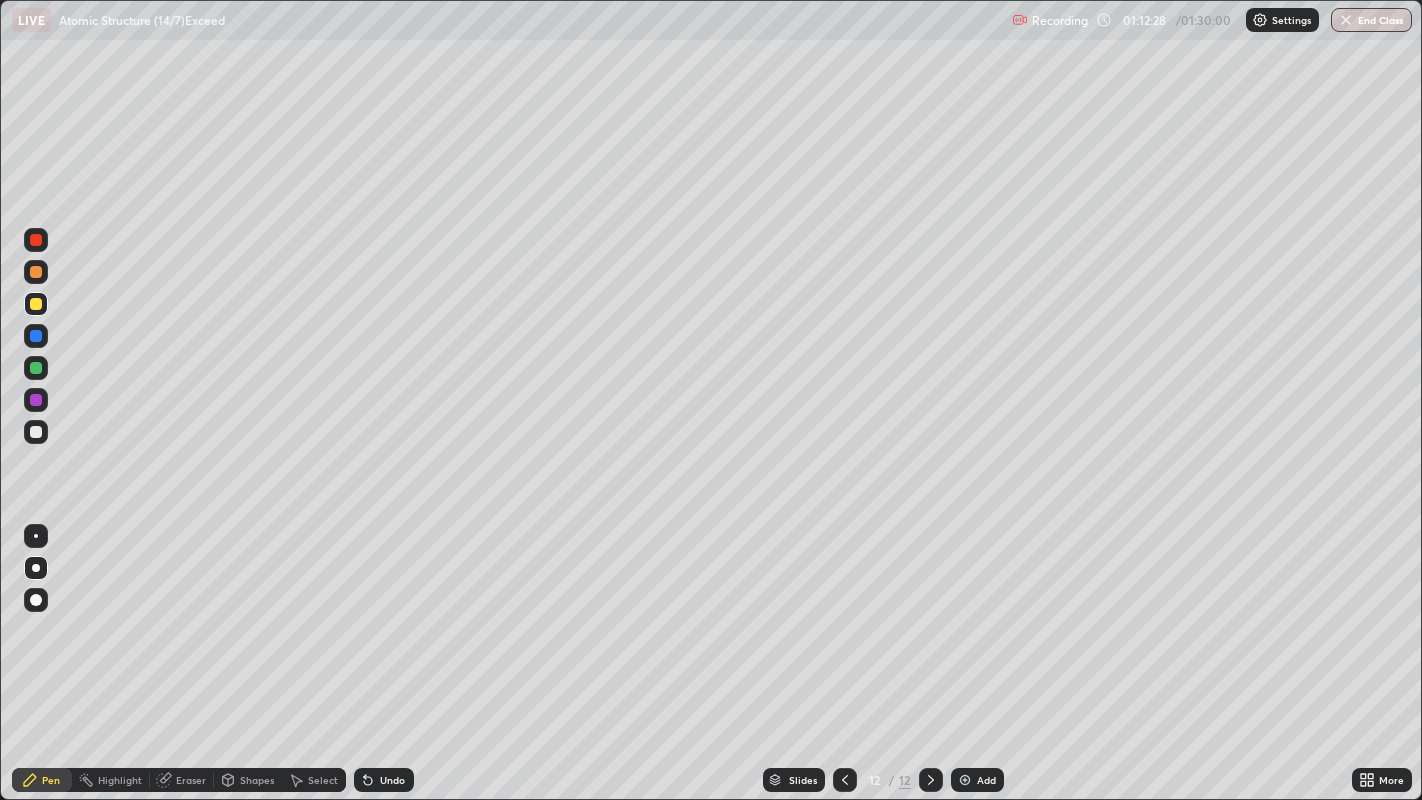 click at bounding box center (36, 432) 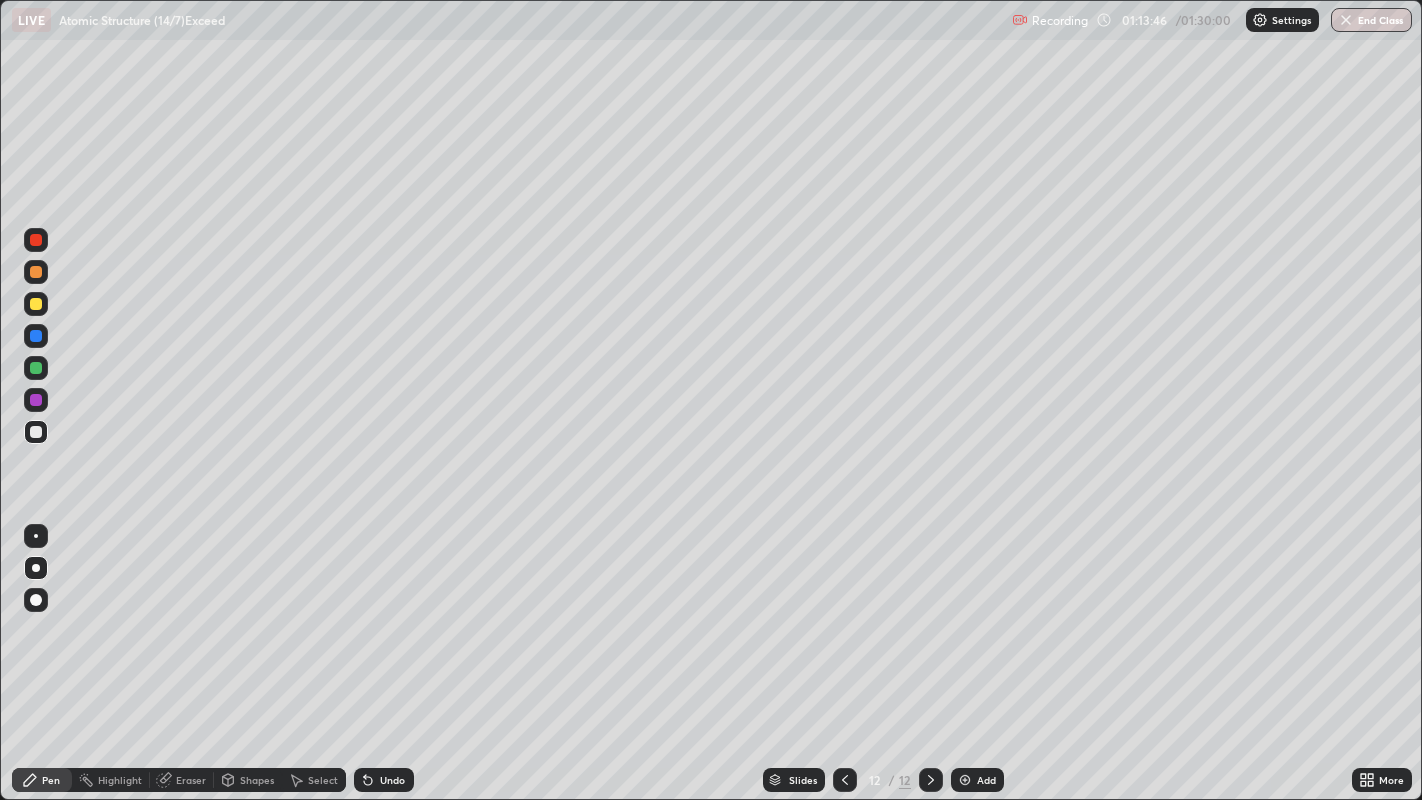 click 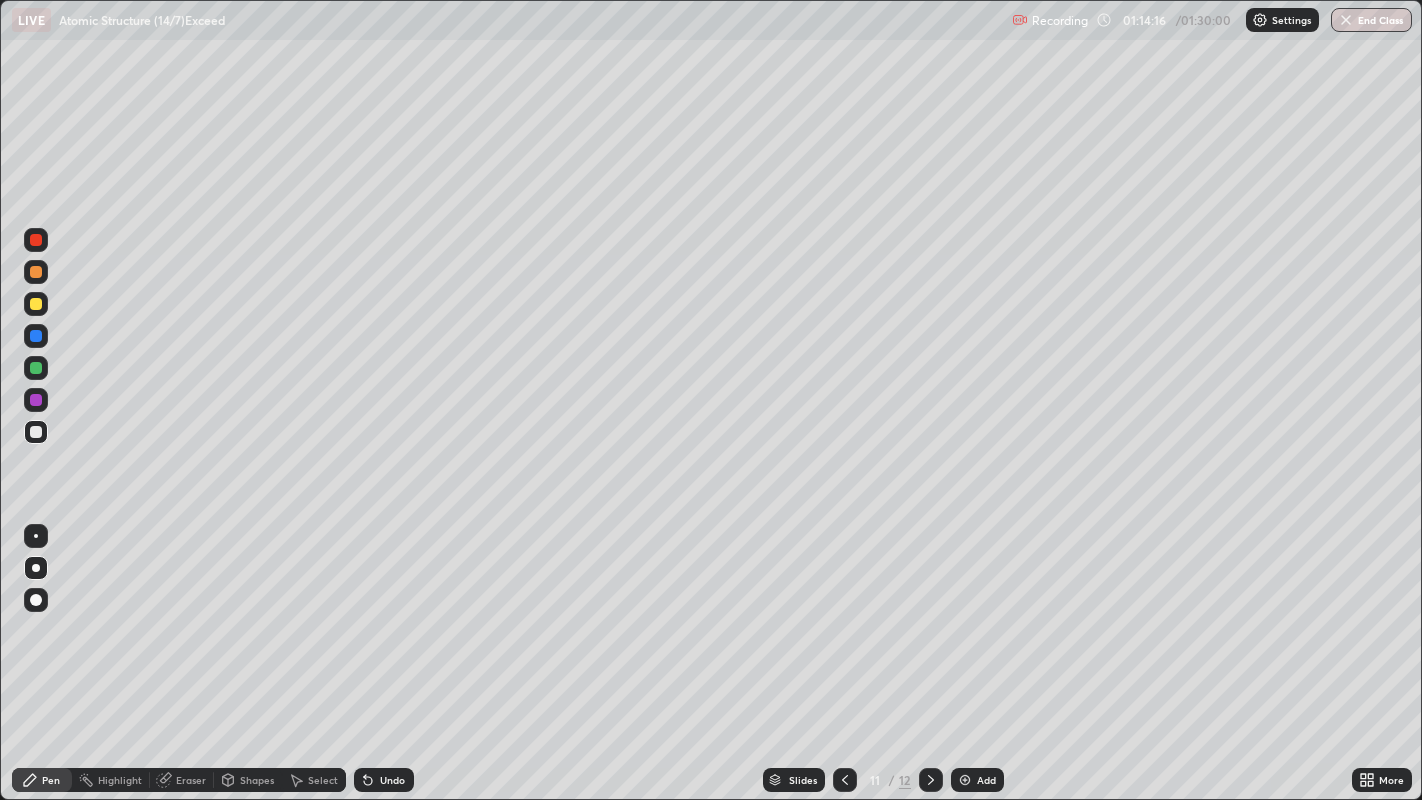 click 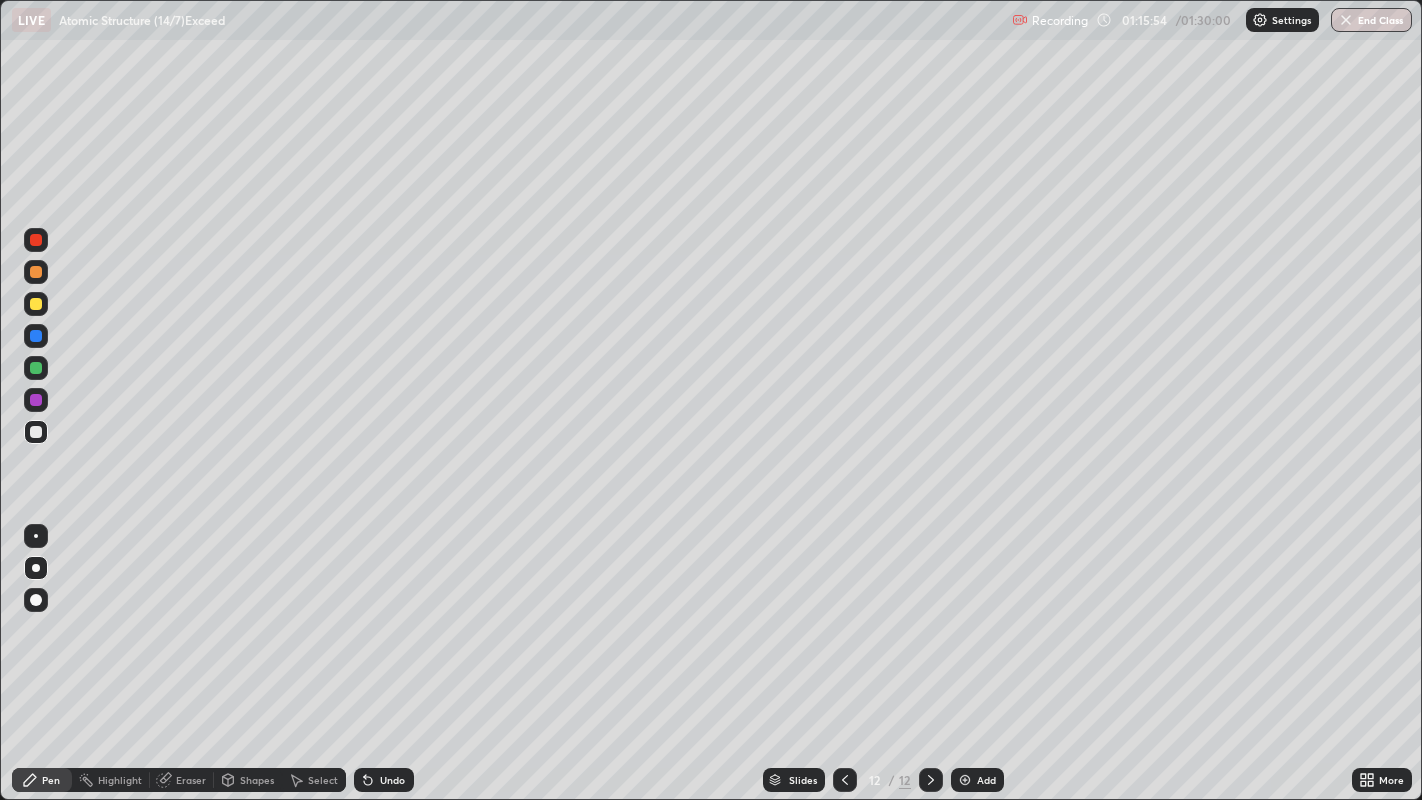 click on "Add" at bounding box center [986, 780] 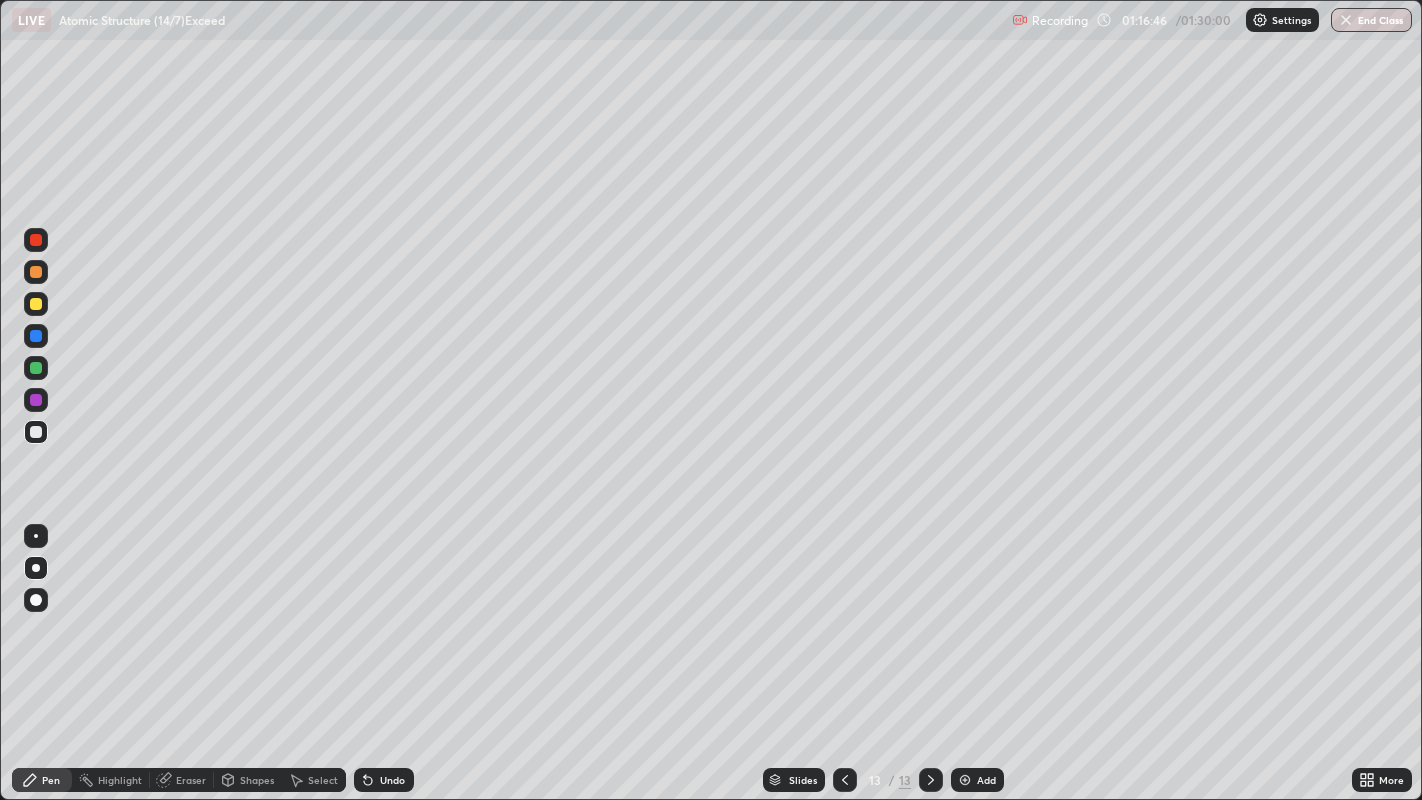 click at bounding box center (36, 304) 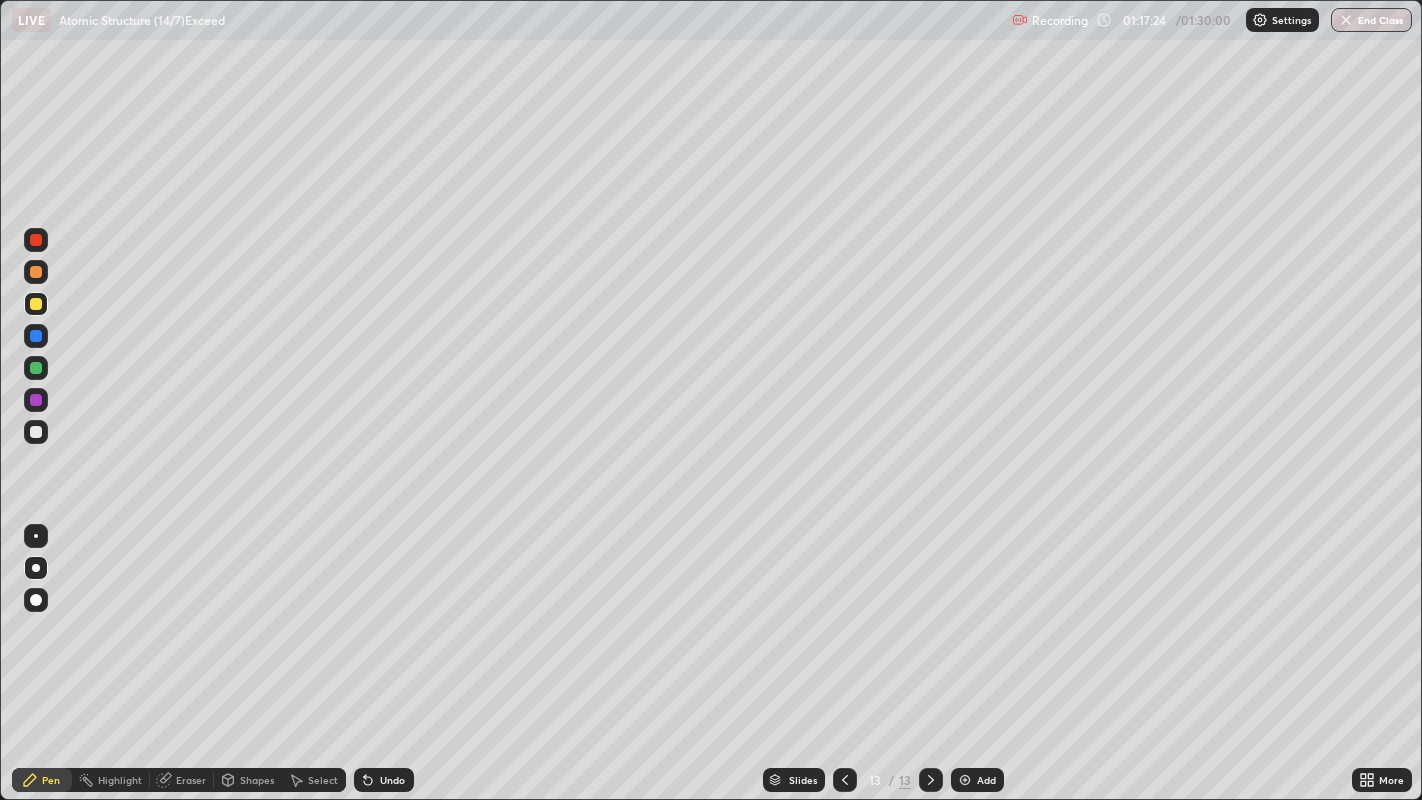 click at bounding box center [36, 432] 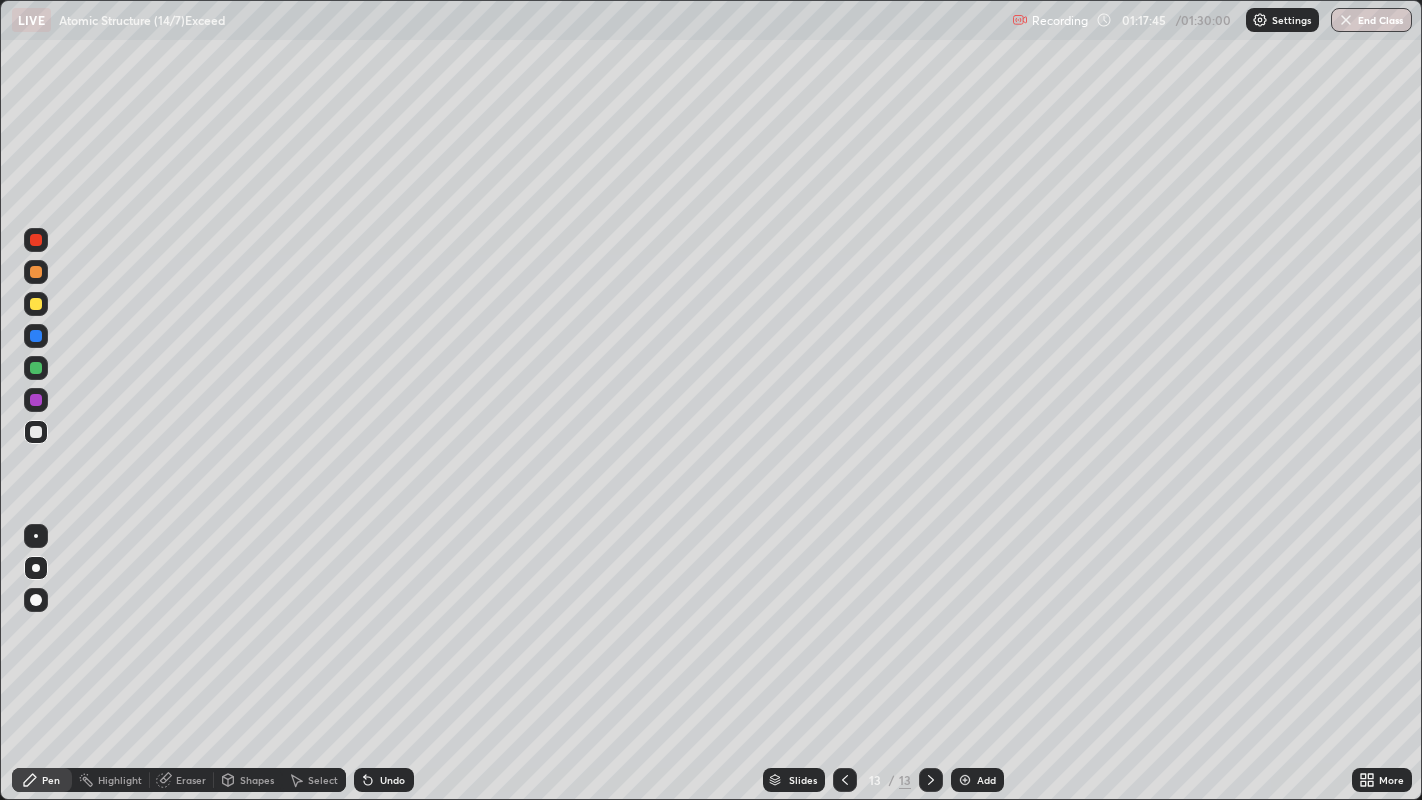 click at bounding box center [36, 304] 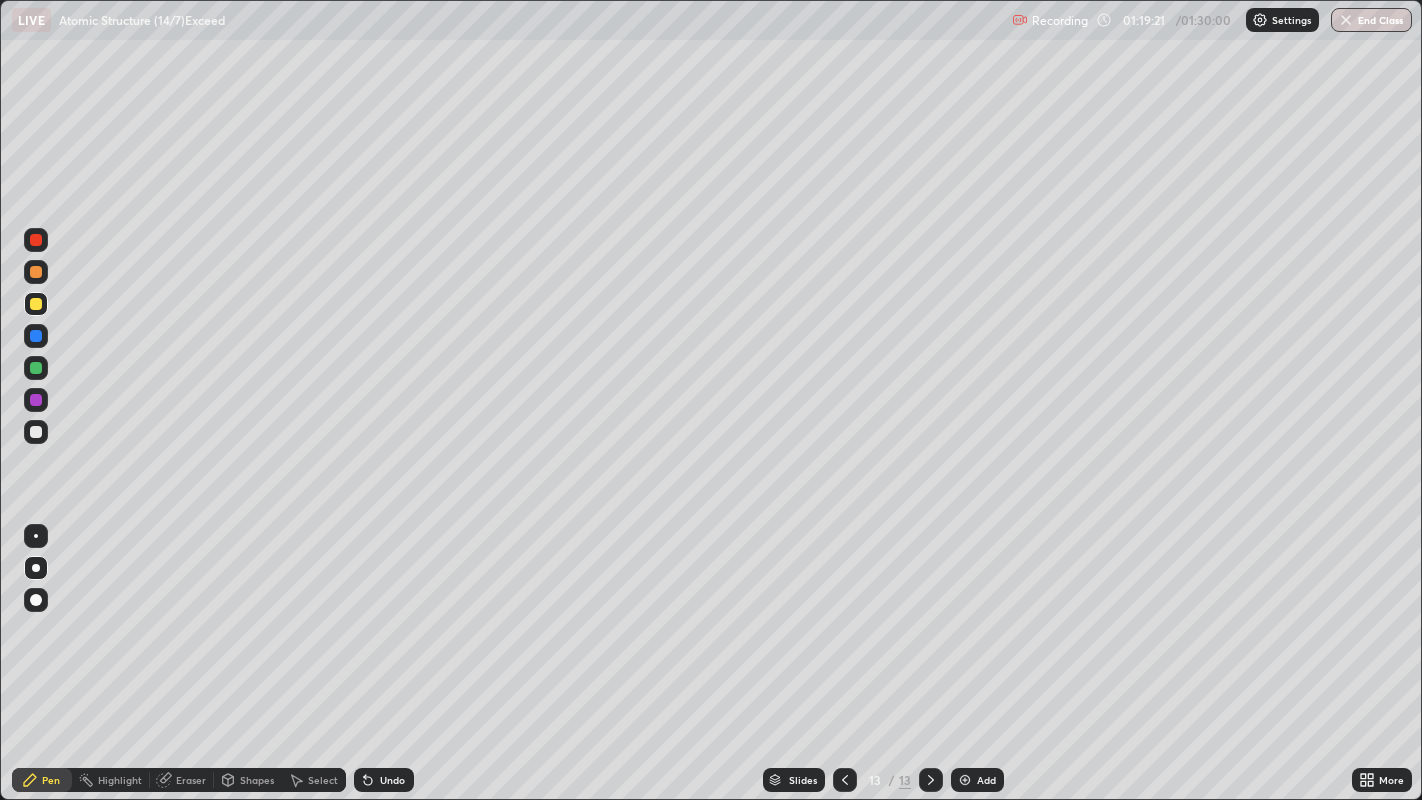 click on "Add" at bounding box center [986, 780] 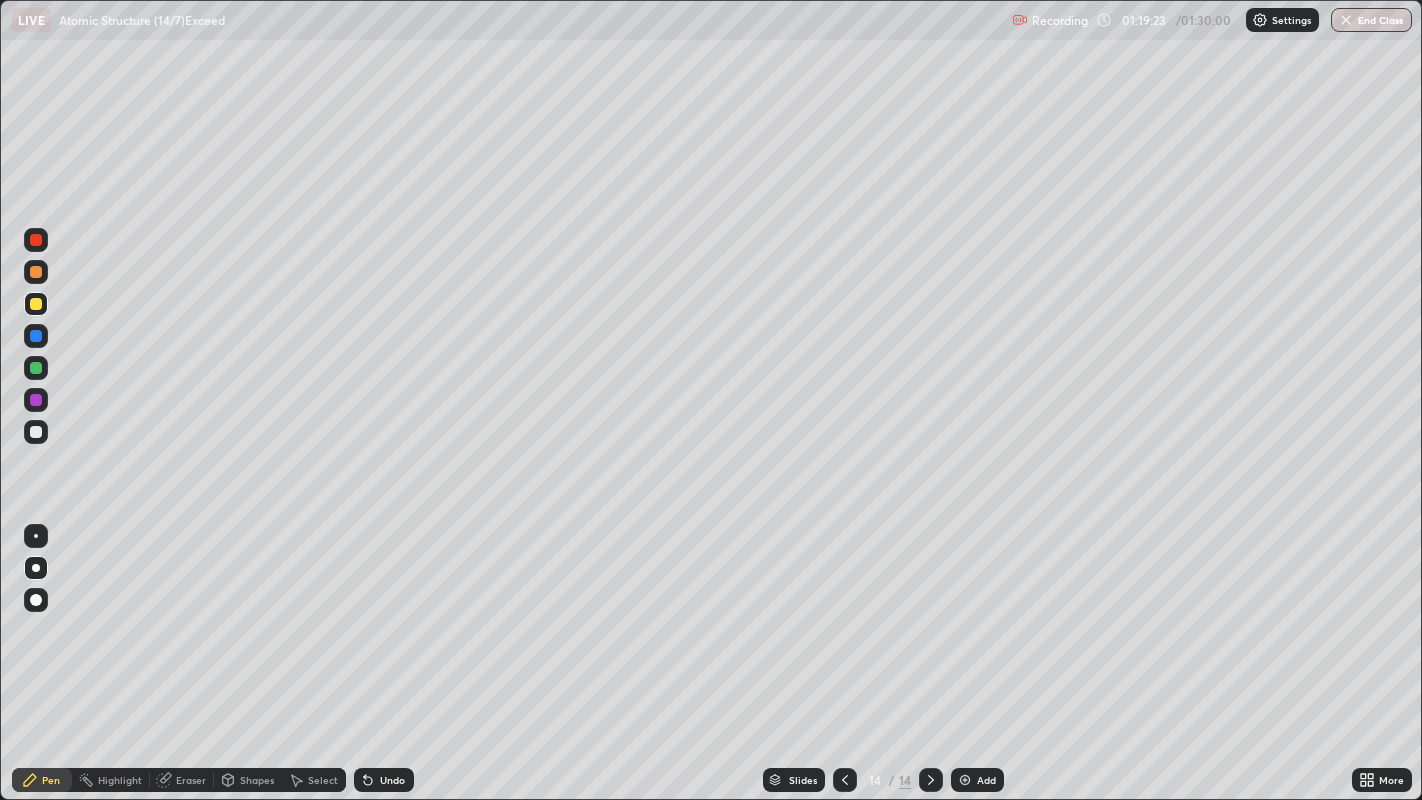 click at bounding box center (36, 432) 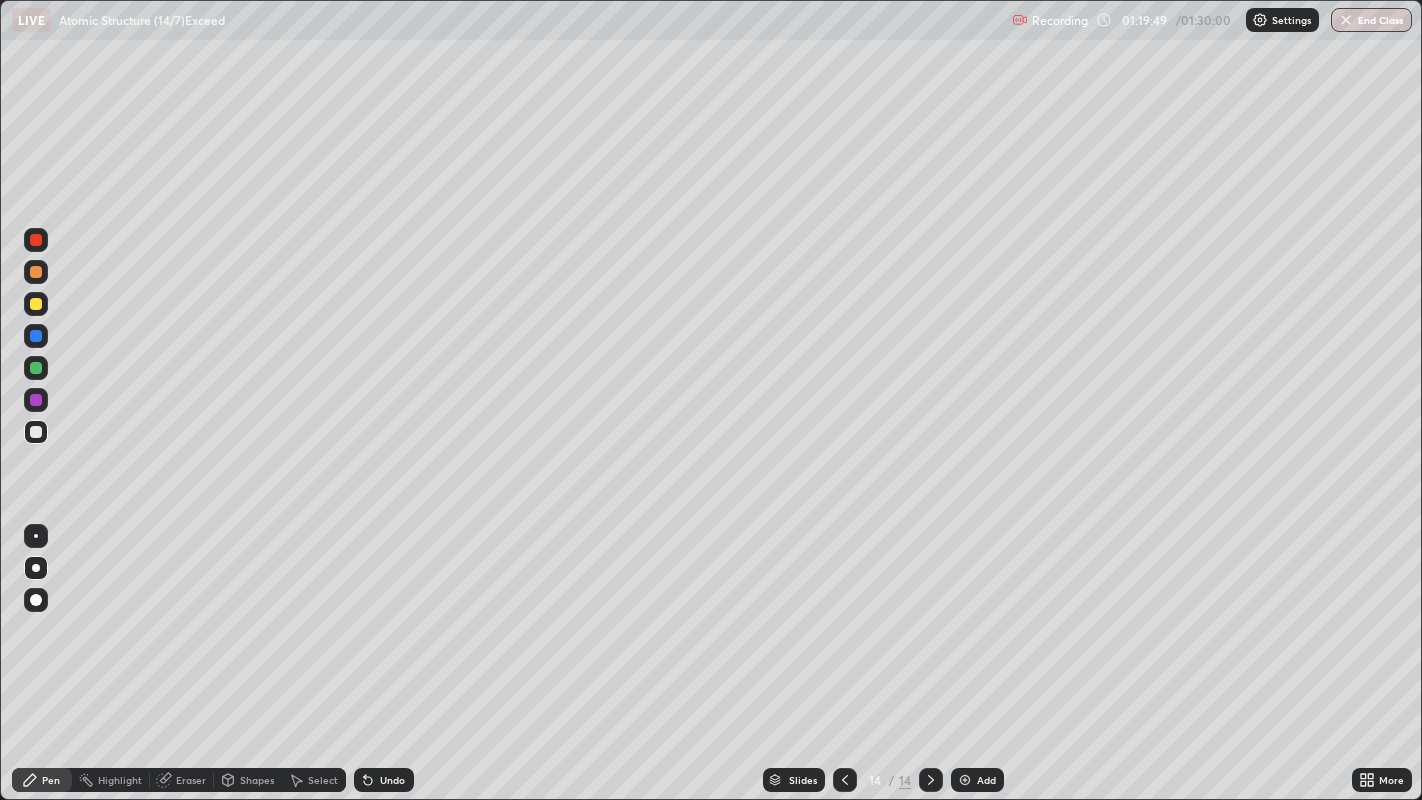 click at bounding box center [36, 304] 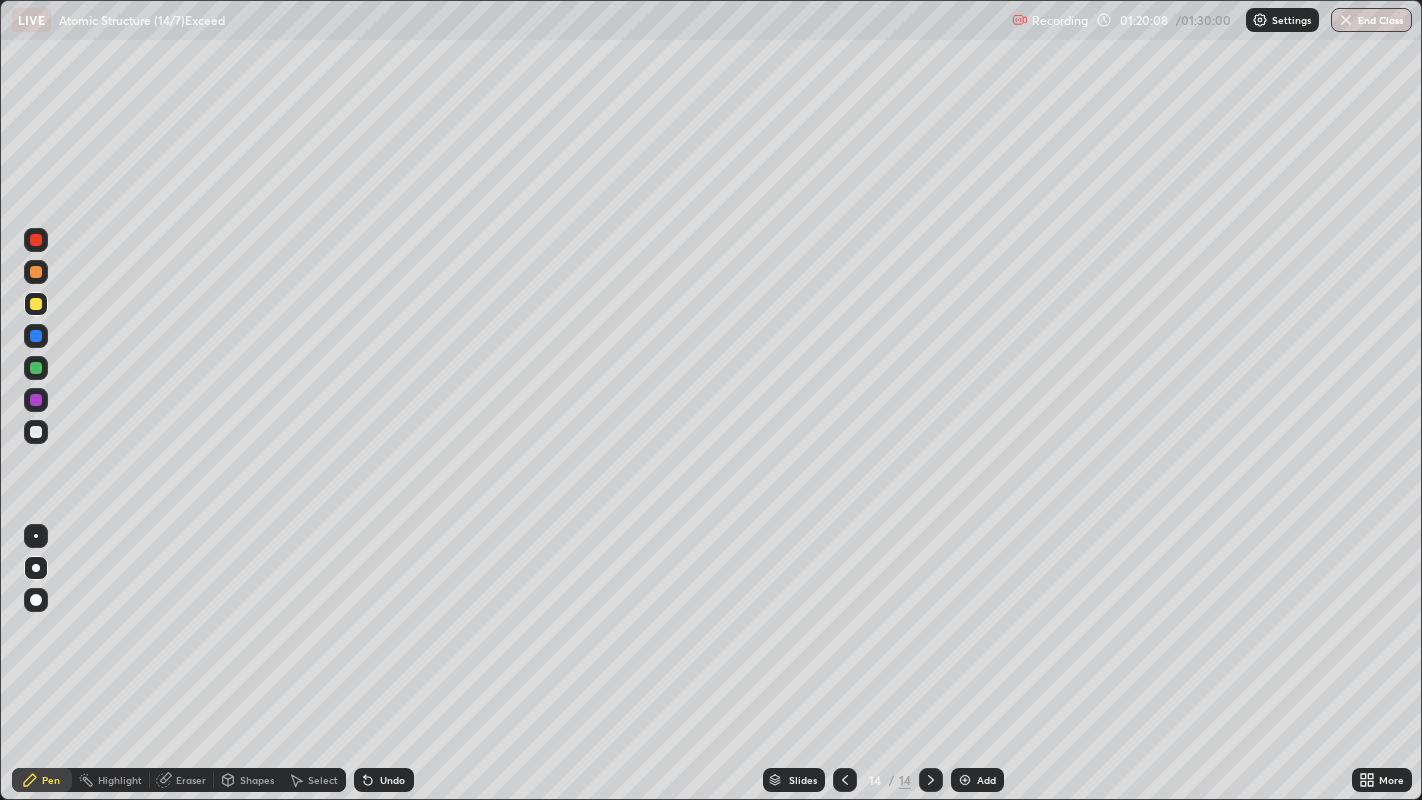 click 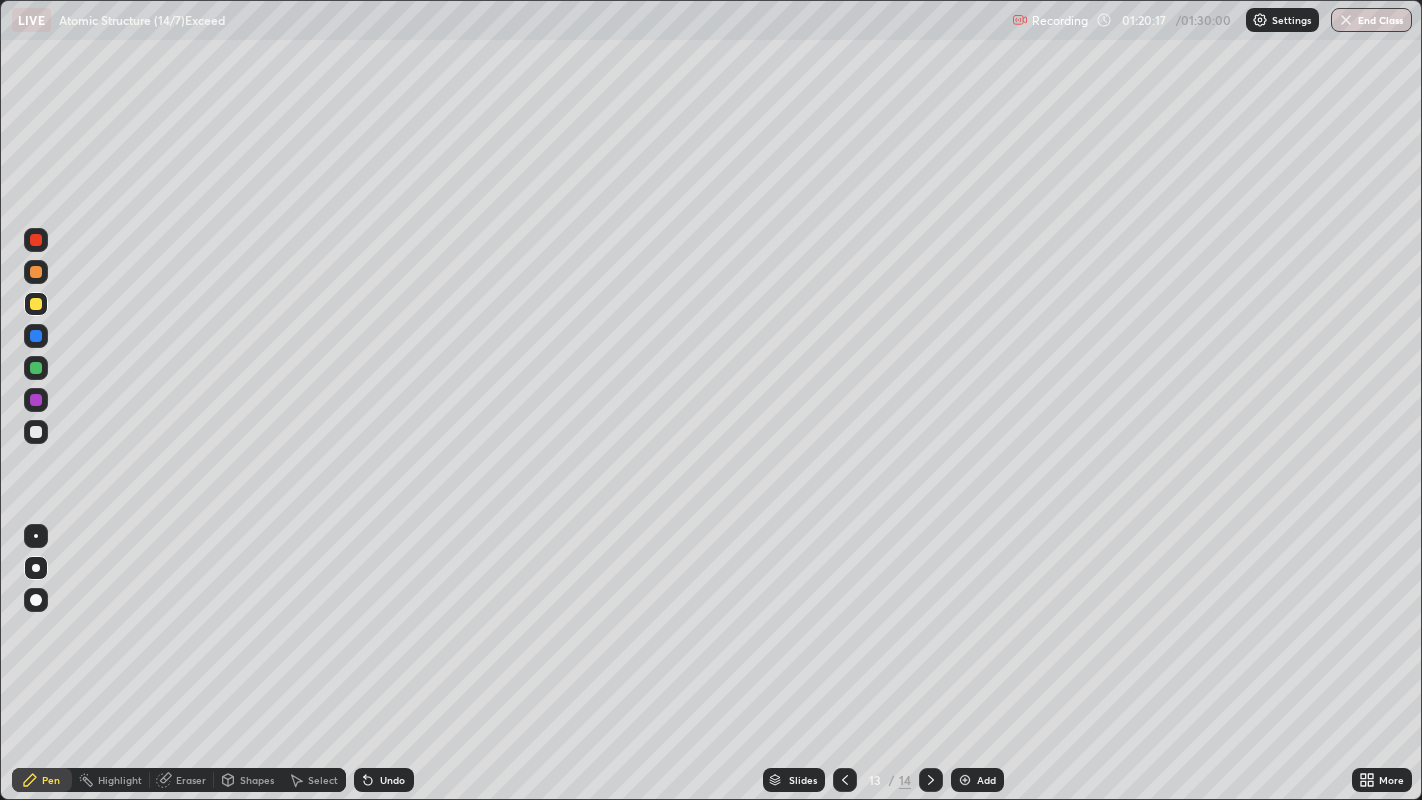 click 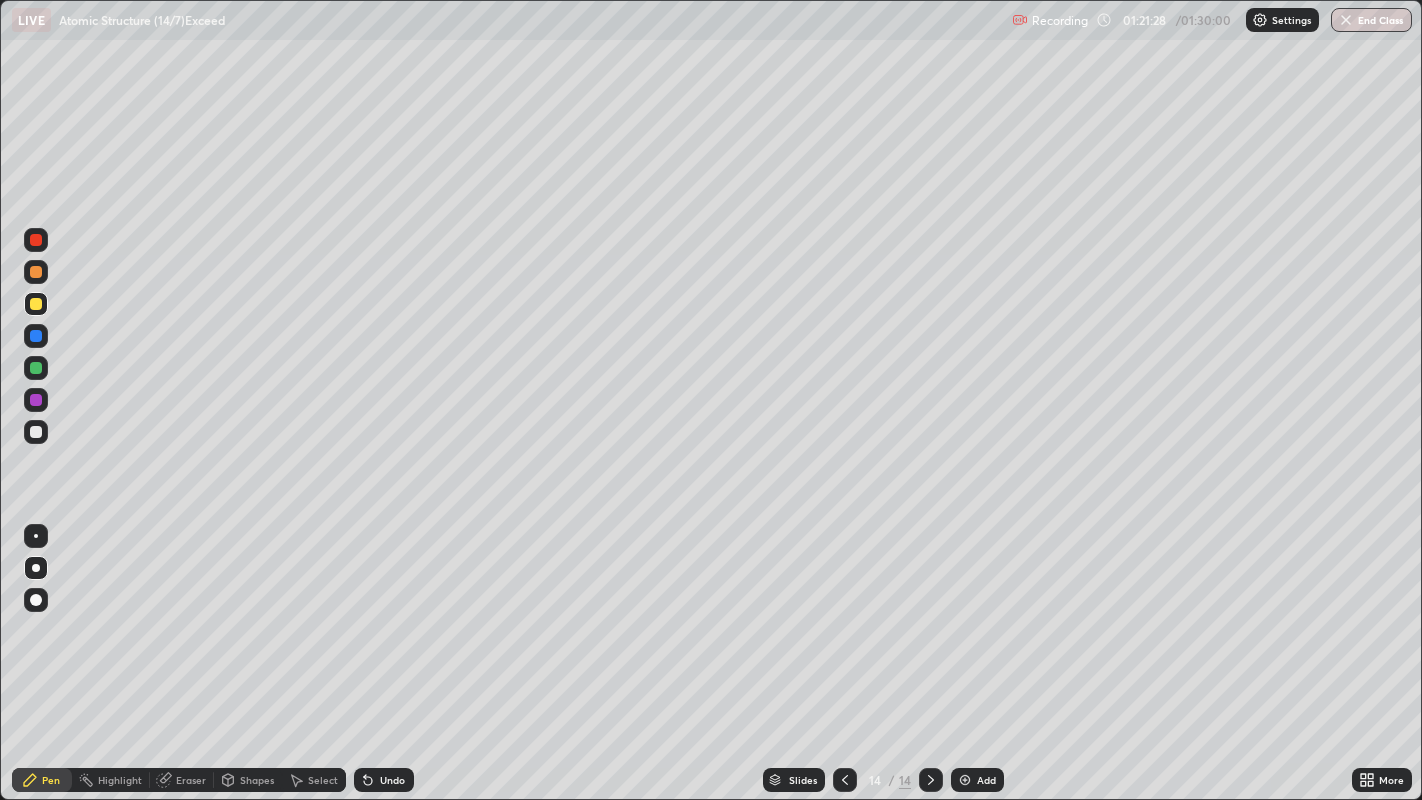 click on "Add" at bounding box center (986, 780) 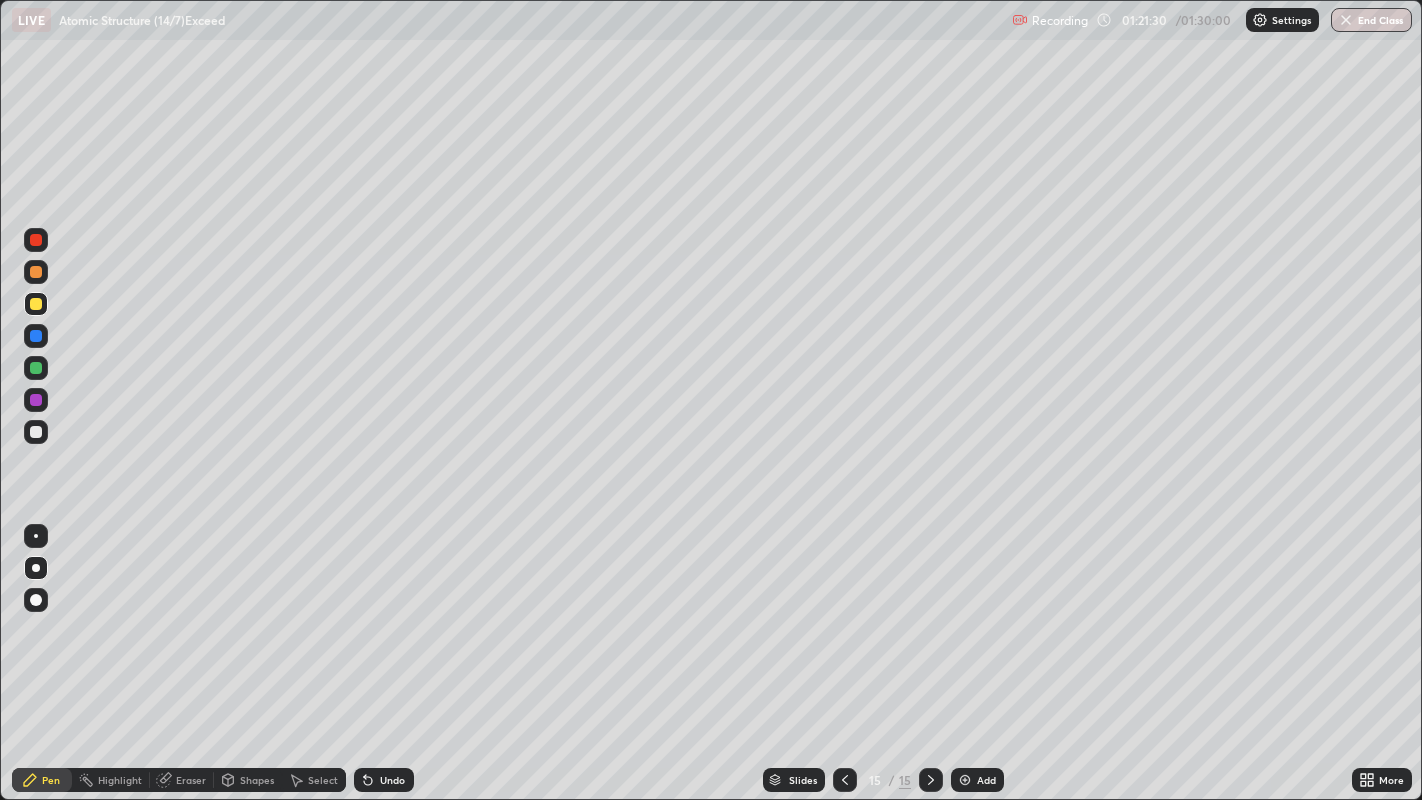 click at bounding box center [36, 432] 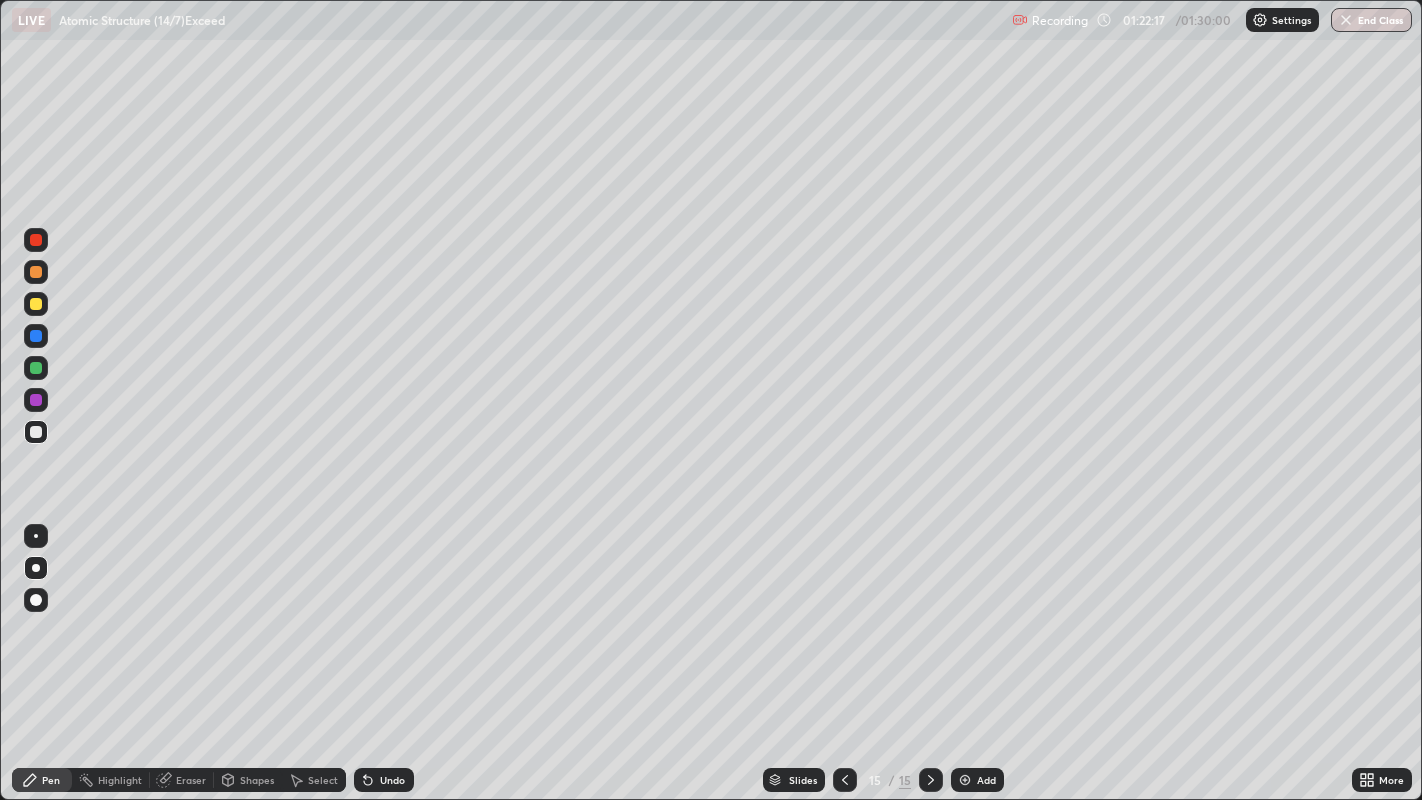 click on "Undo" at bounding box center [392, 780] 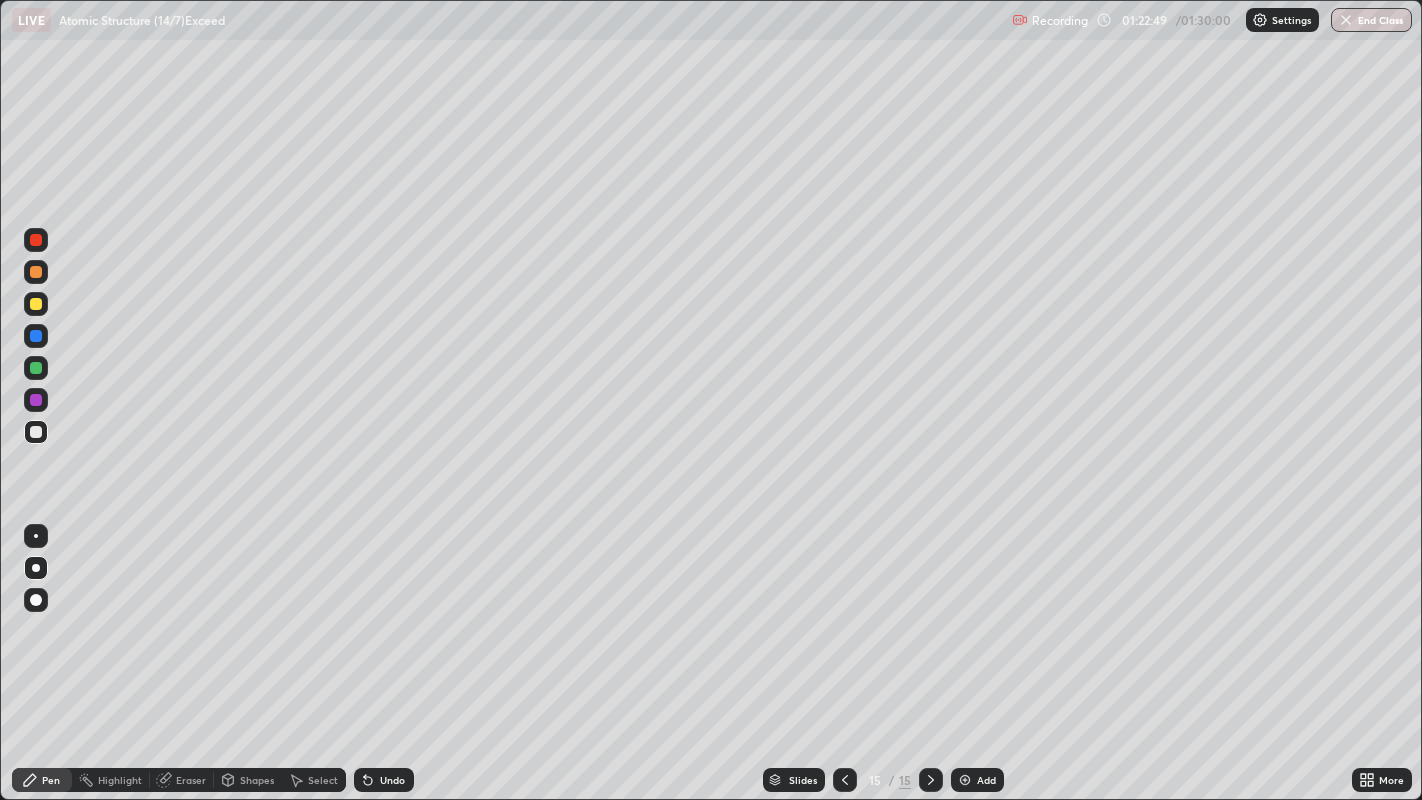 click at bounding box center (36, 304) 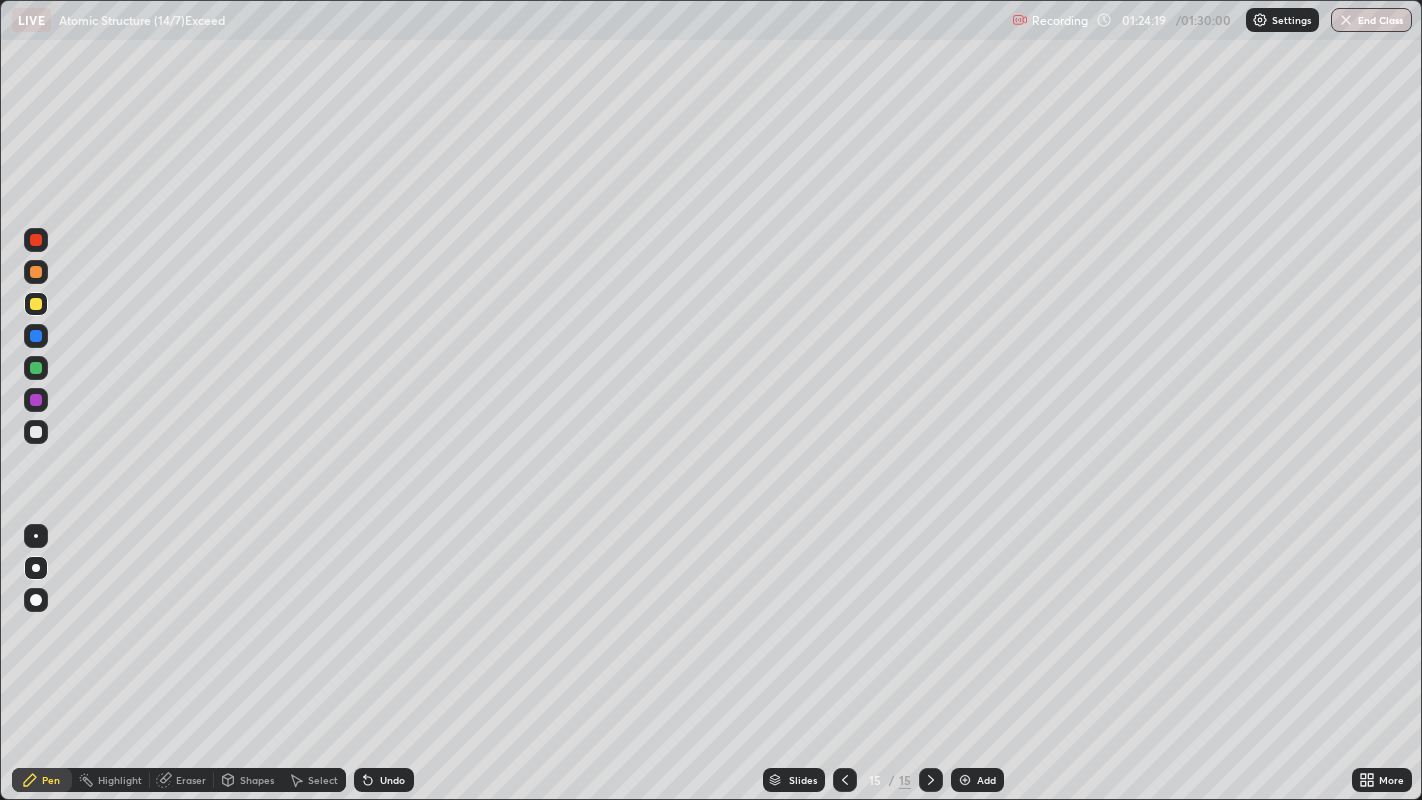 click at bounding box center (36, 432) 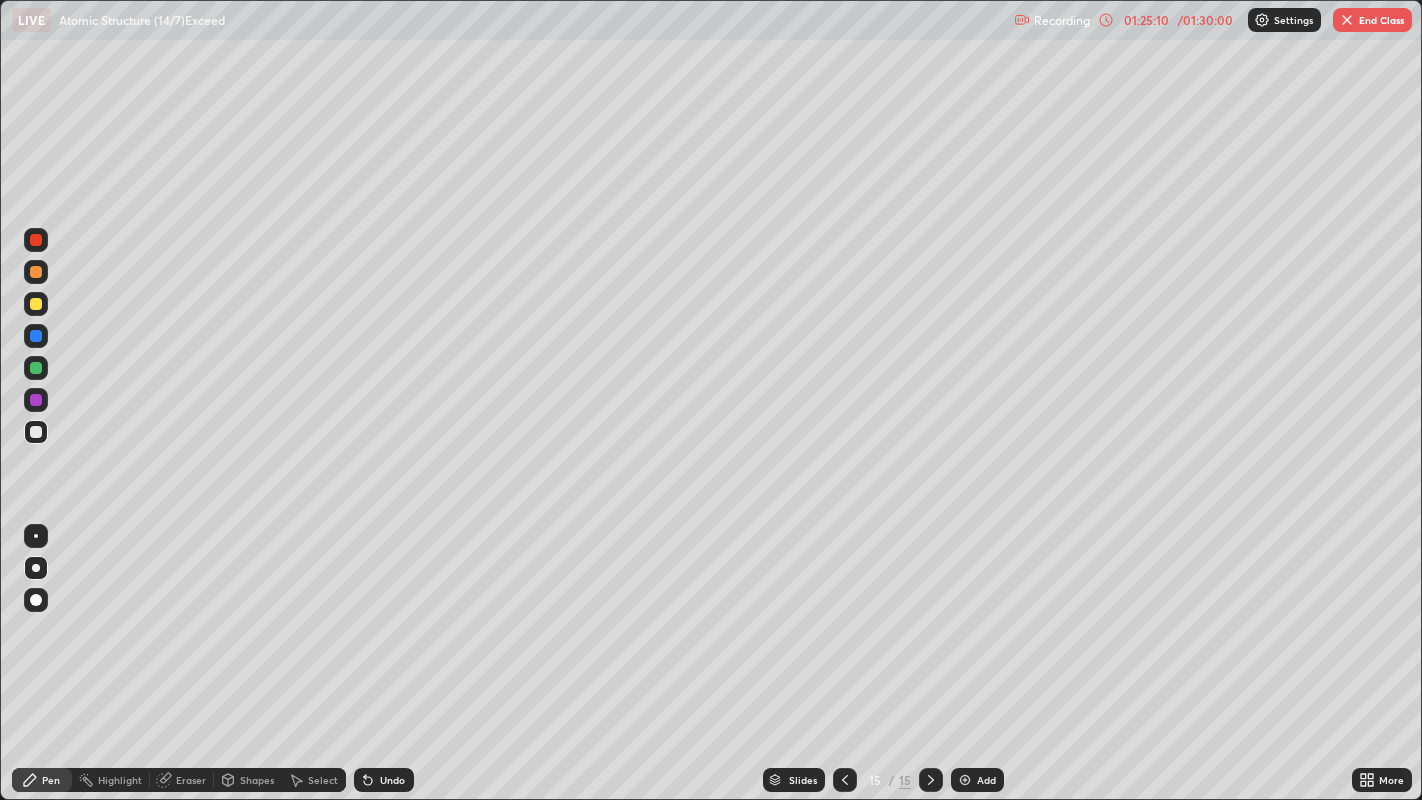 click at bounding box center [36, 304] 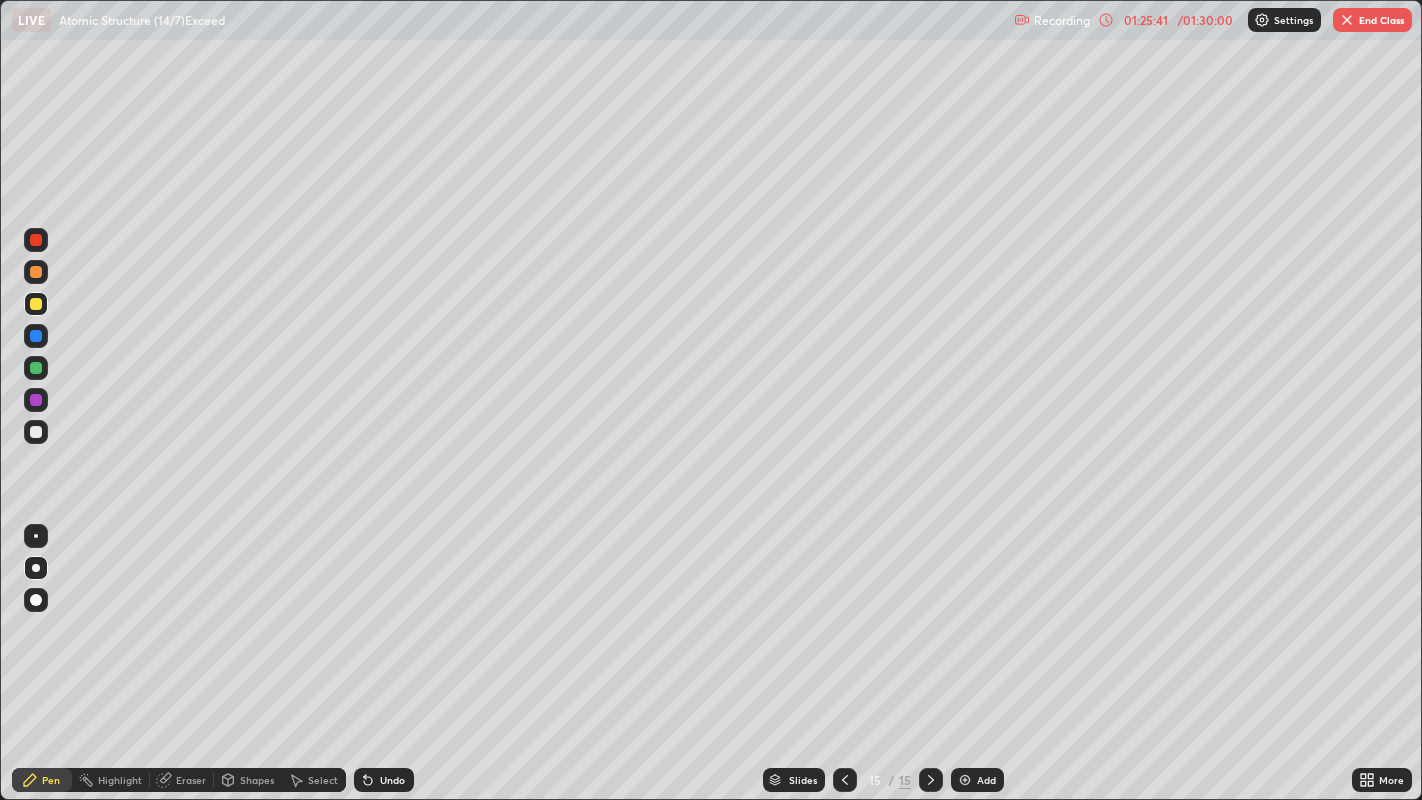 click at bounding box center [36, 432] 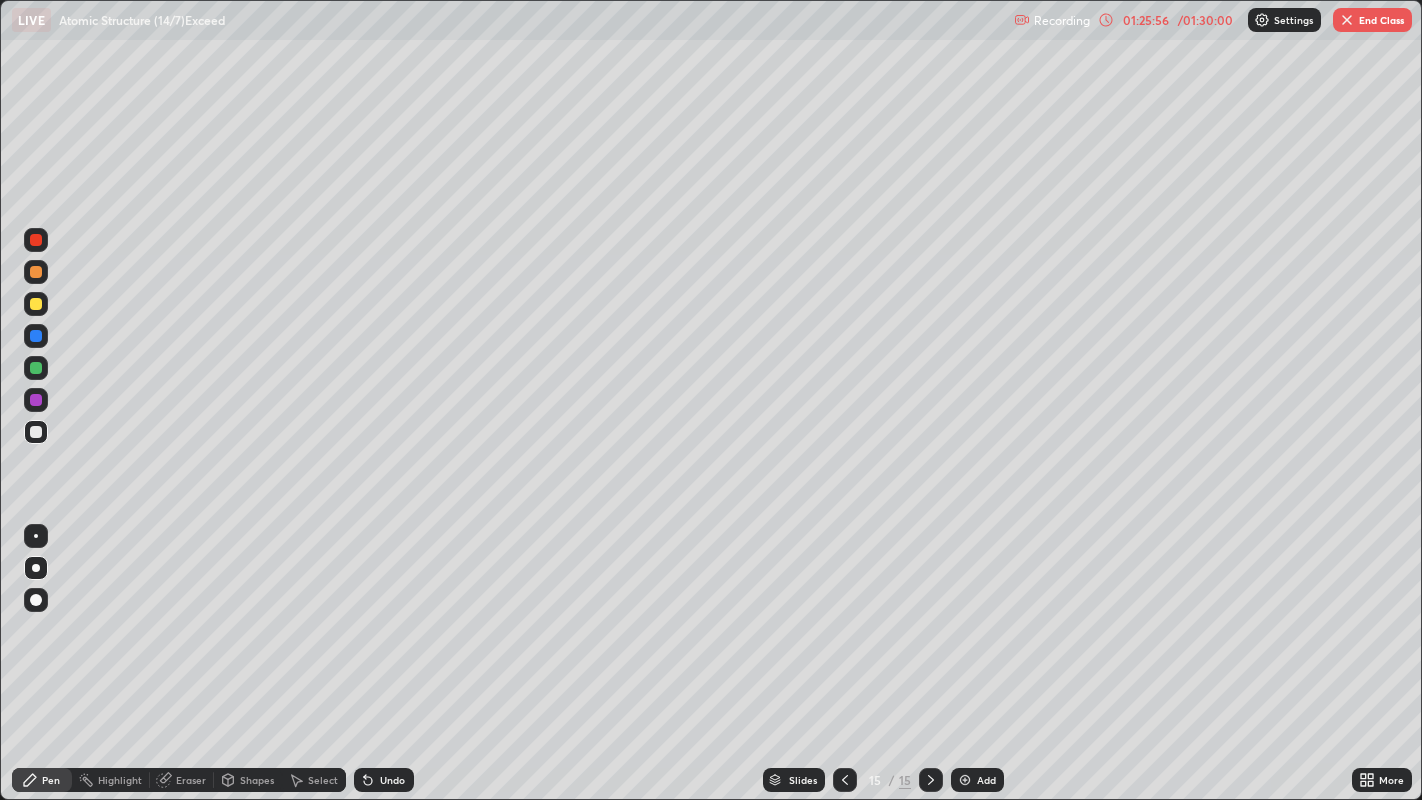 click at bounding box center (36, 304) 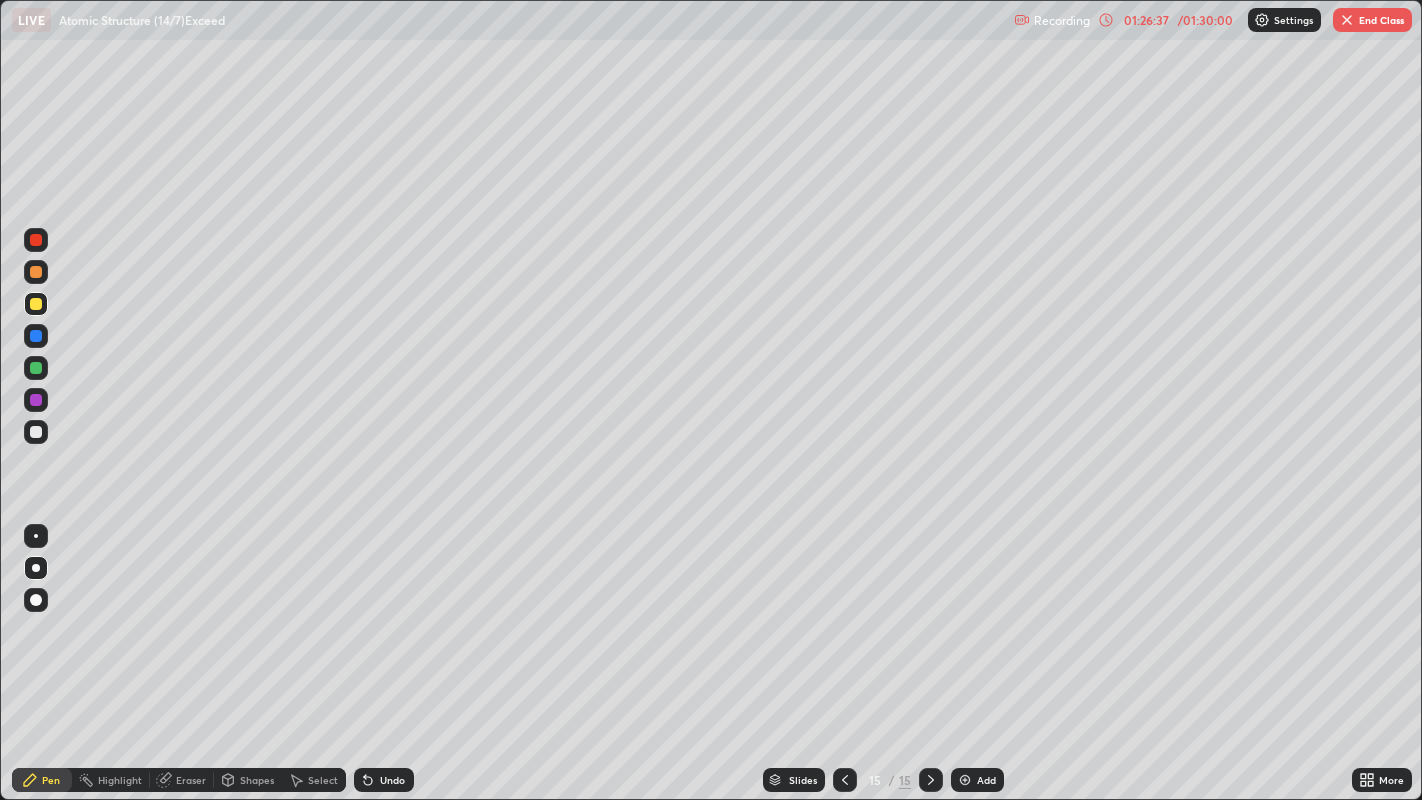 click on "Undo" at bounding box center (384, 780) 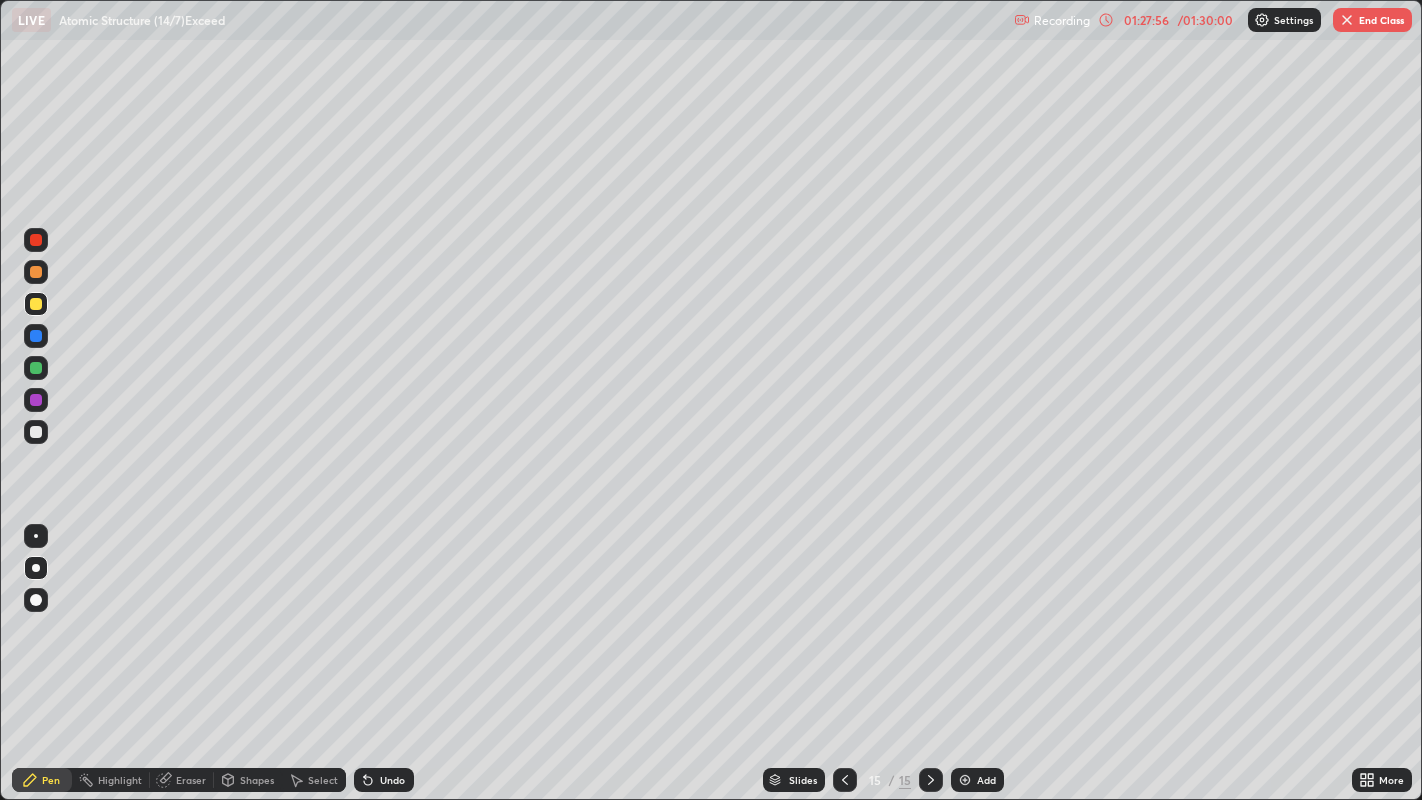 click at bounding box center (965, 780) 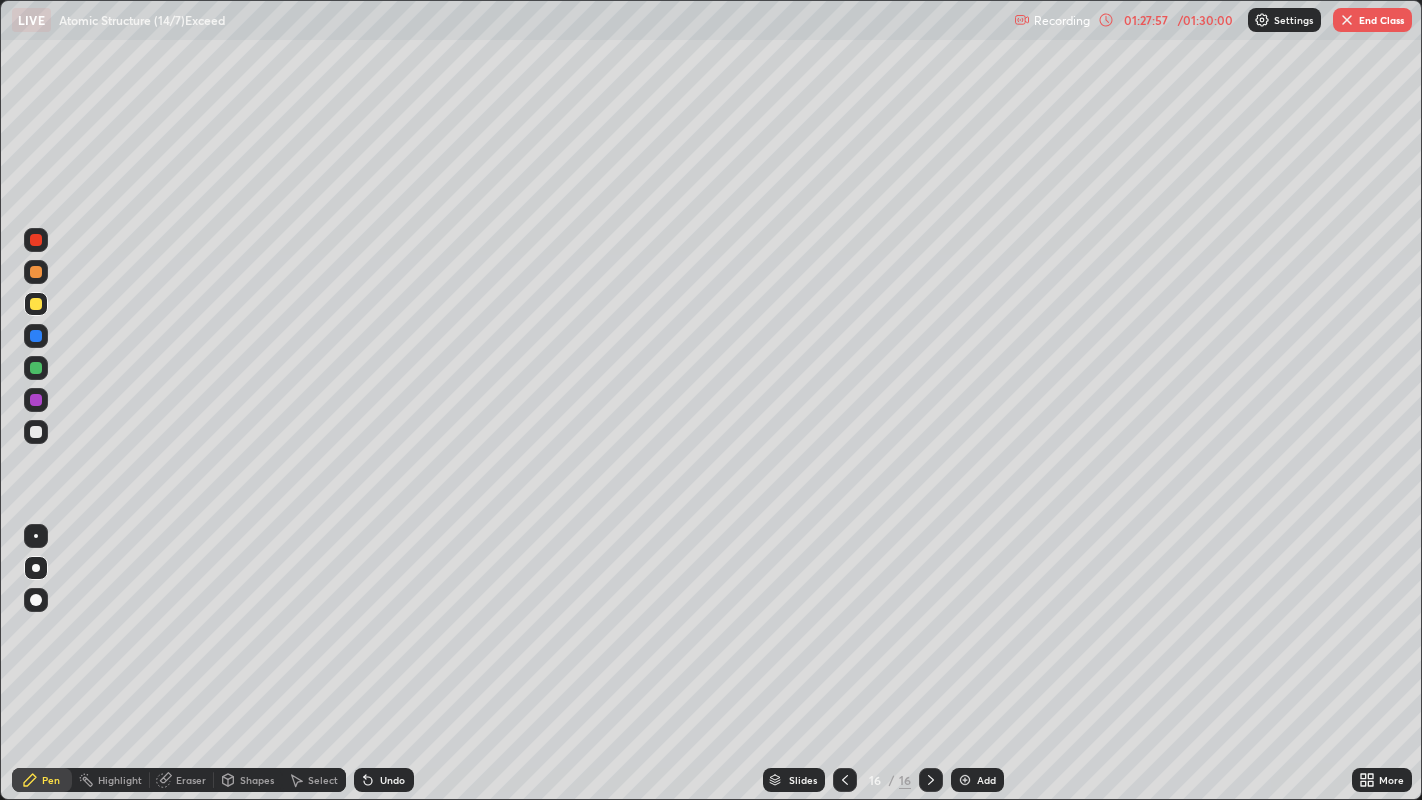 click at bounding box center (36, 432) 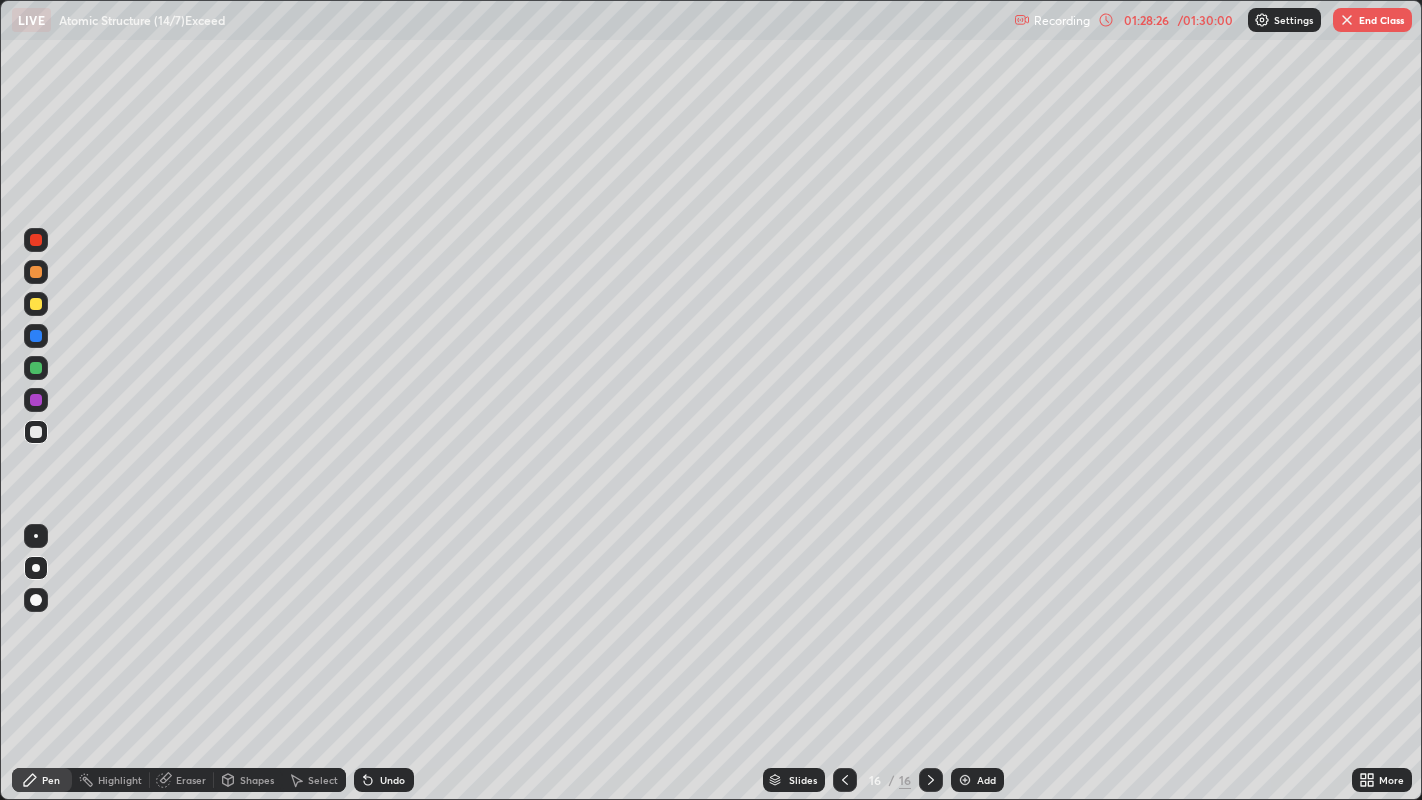 click at bounding box center (36, 304) 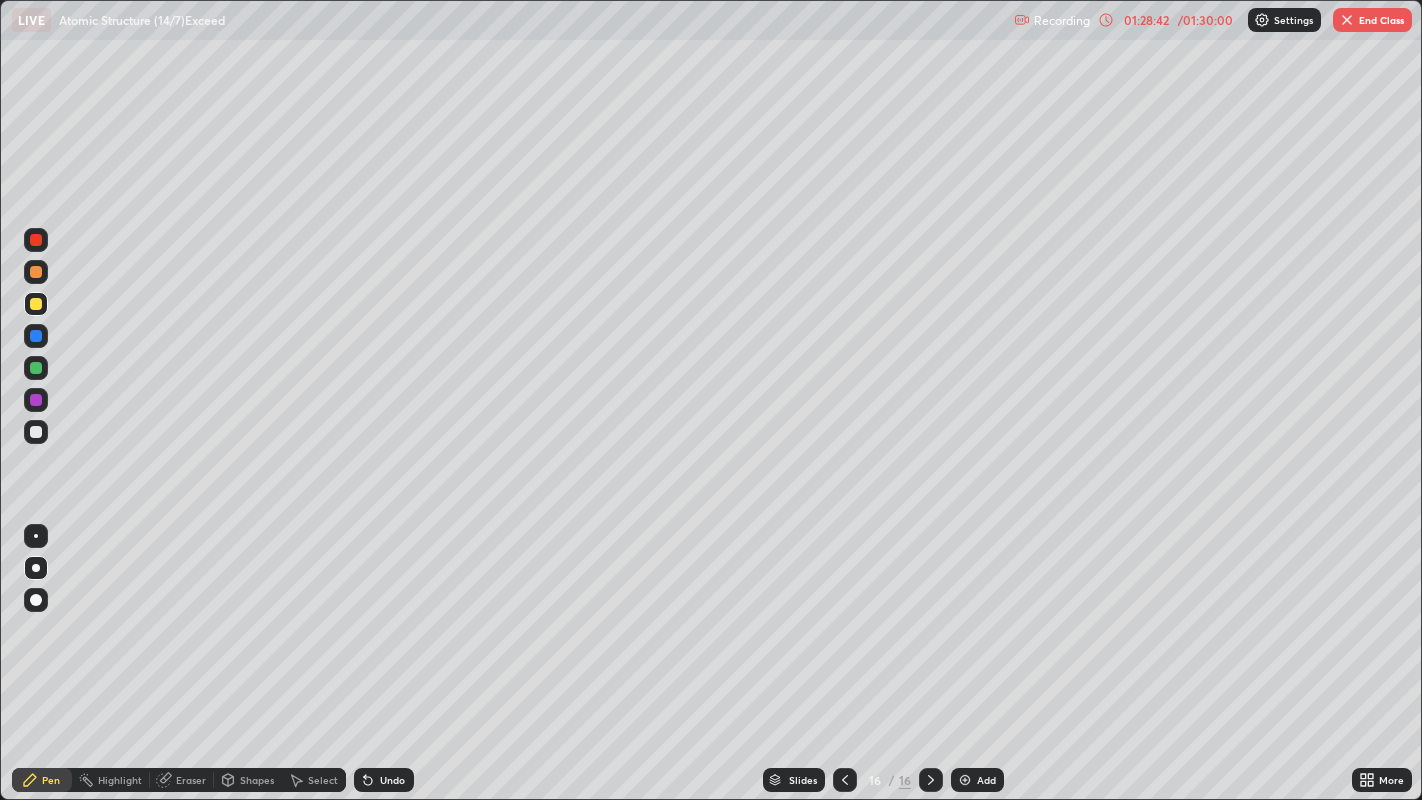 click 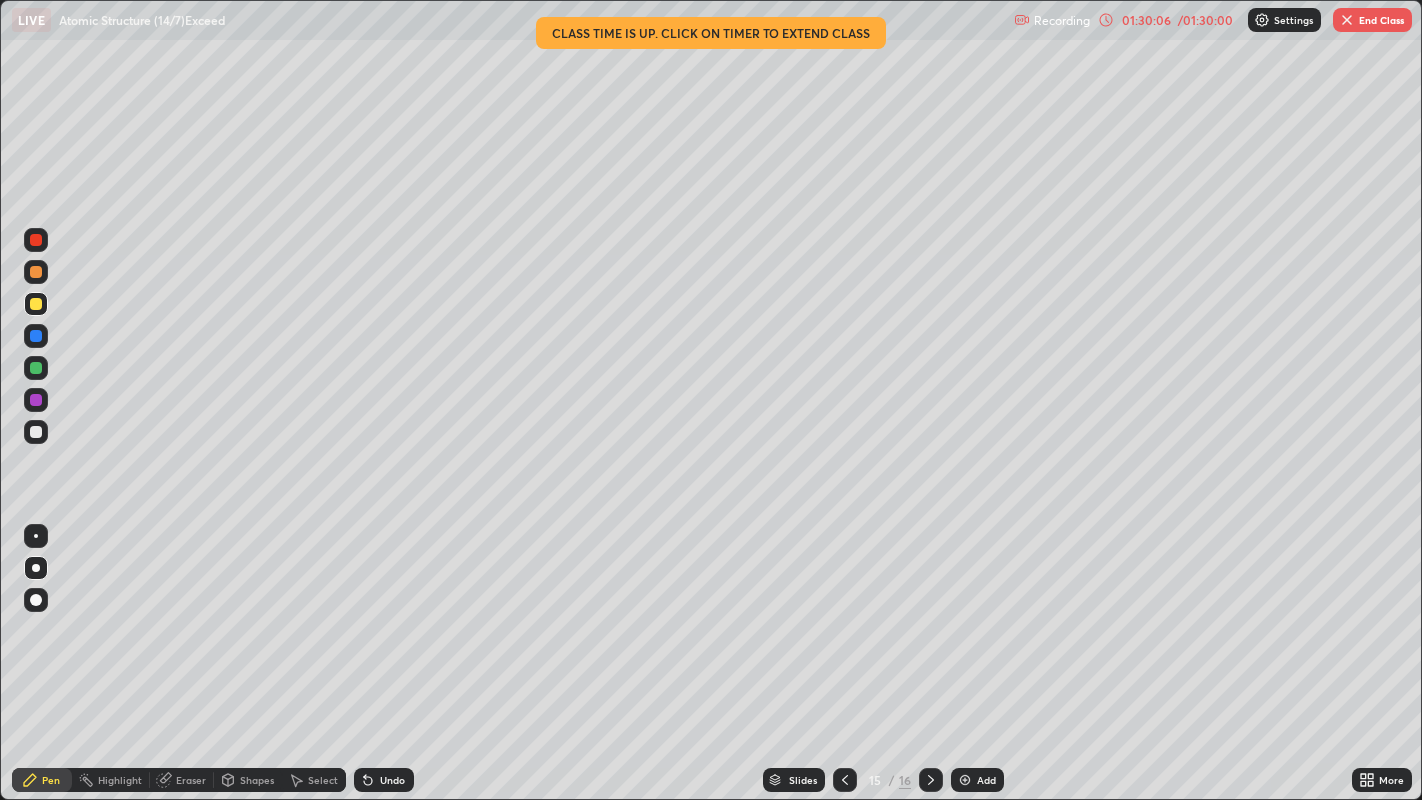 click 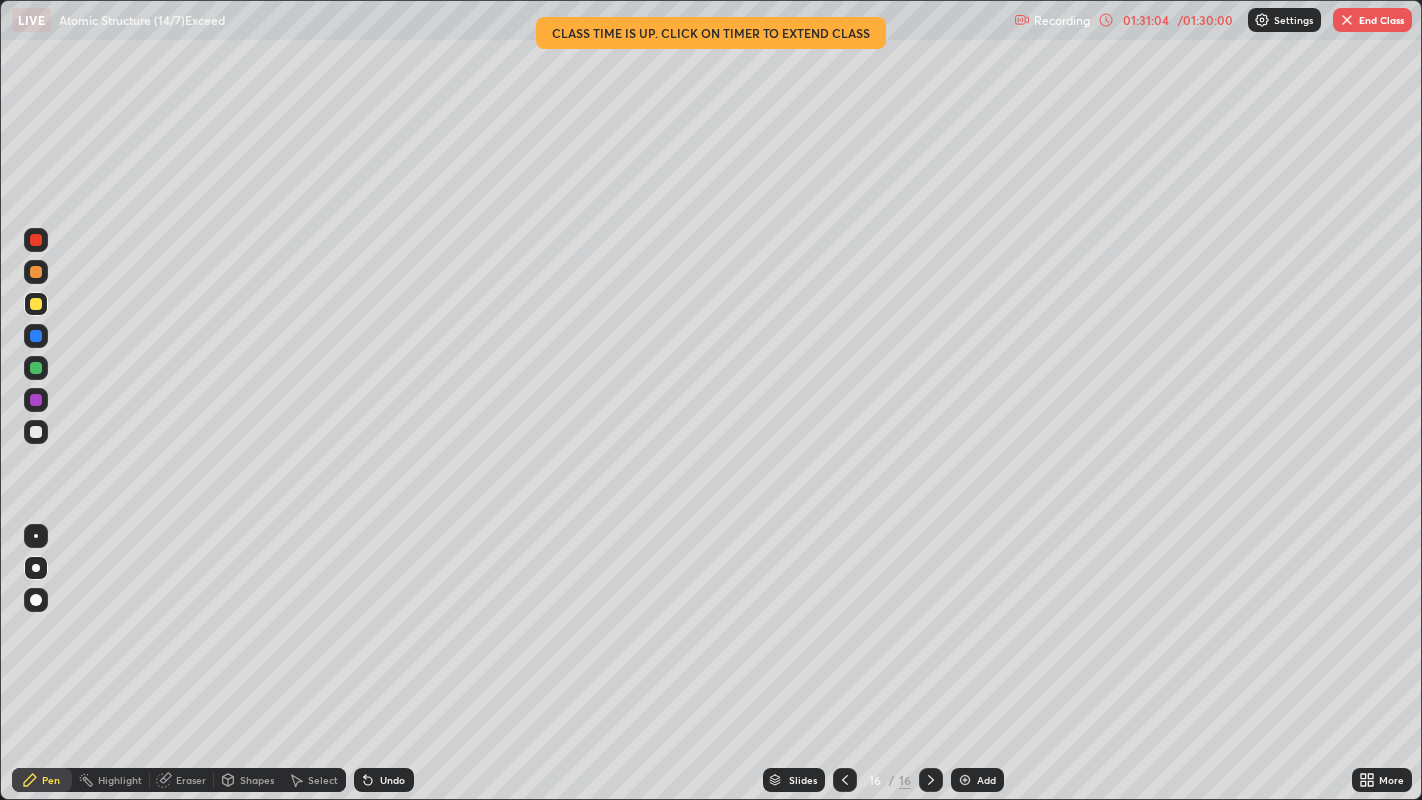 click on "End Class" at bounding box center [1372, 20] 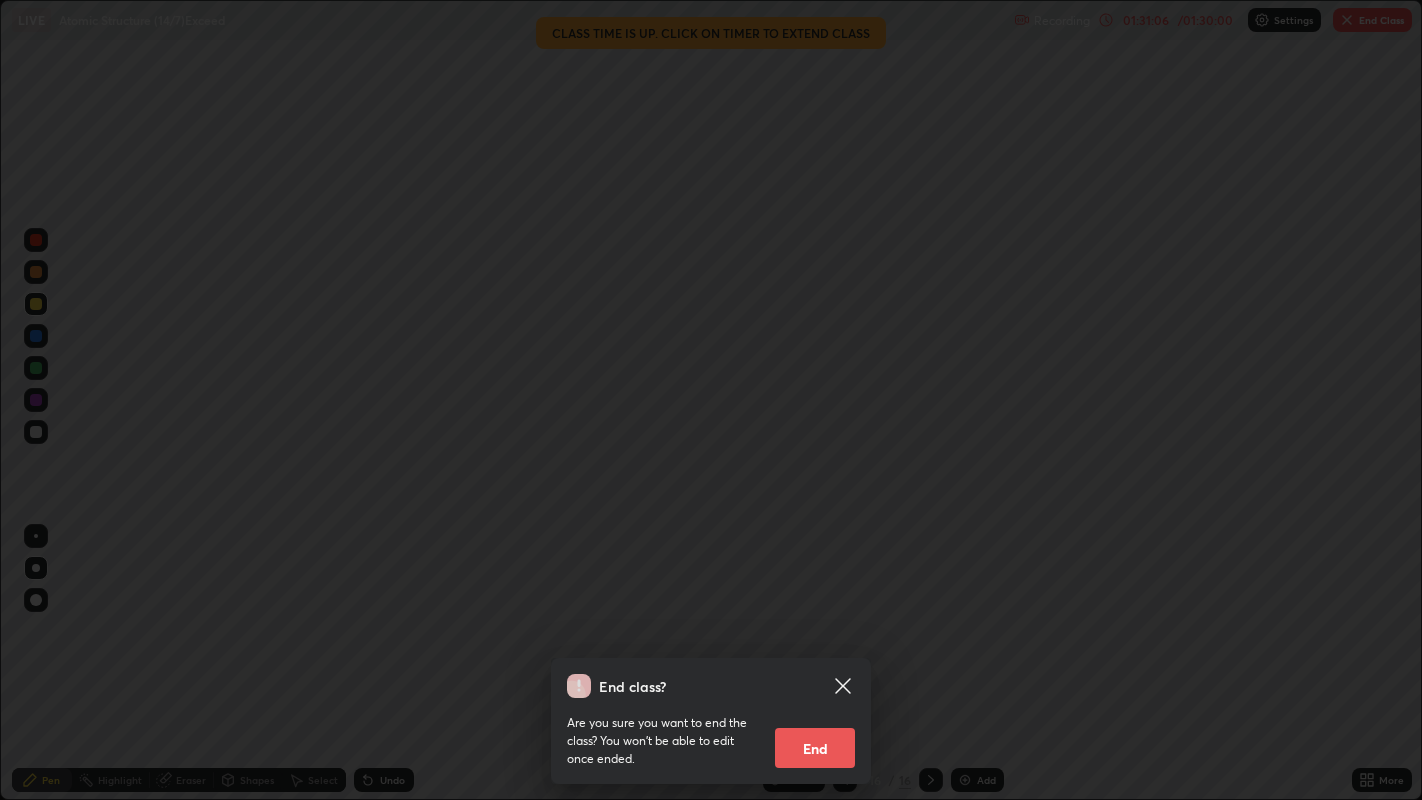 click on "End" at bounding box center (815, 748) 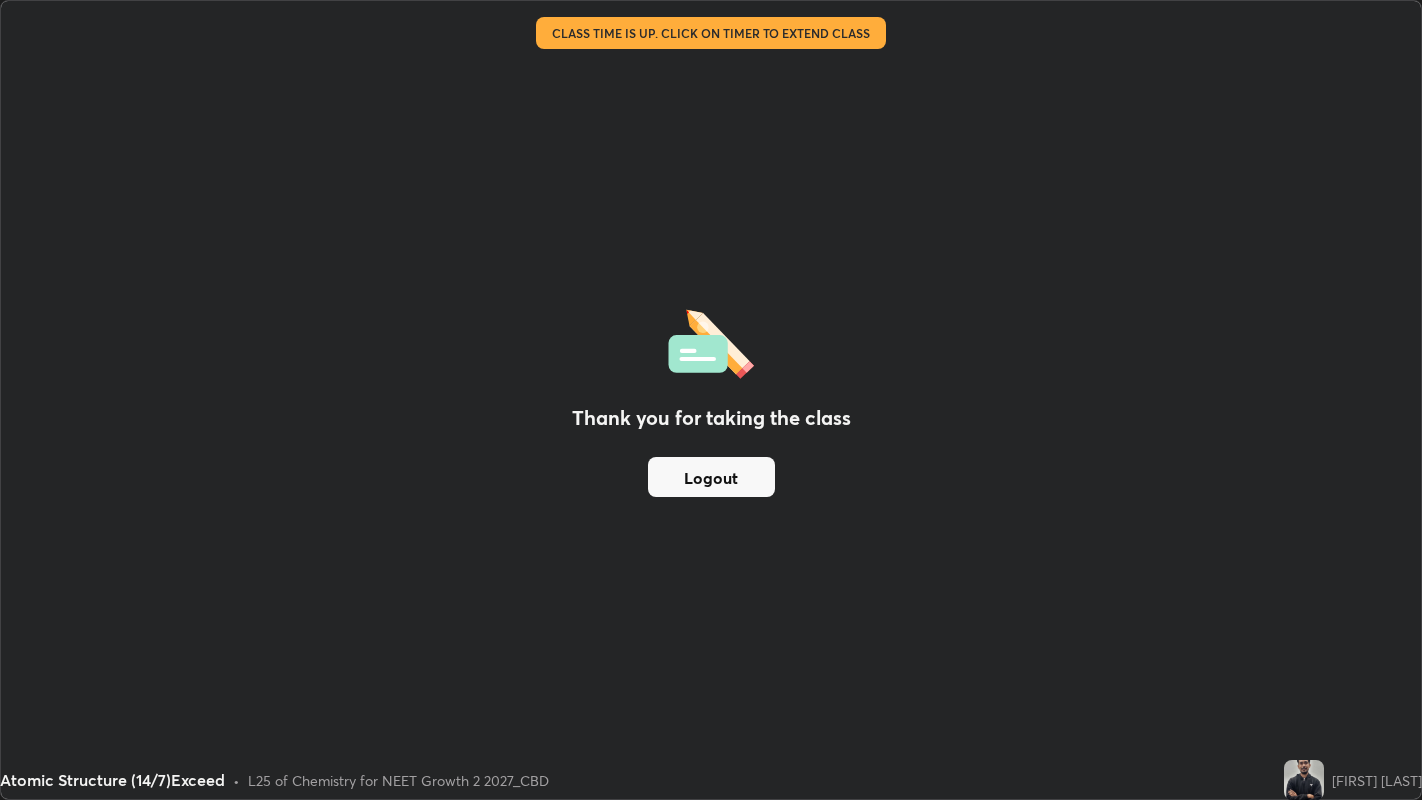 click on "Logout" at bounding box center [711, 477] 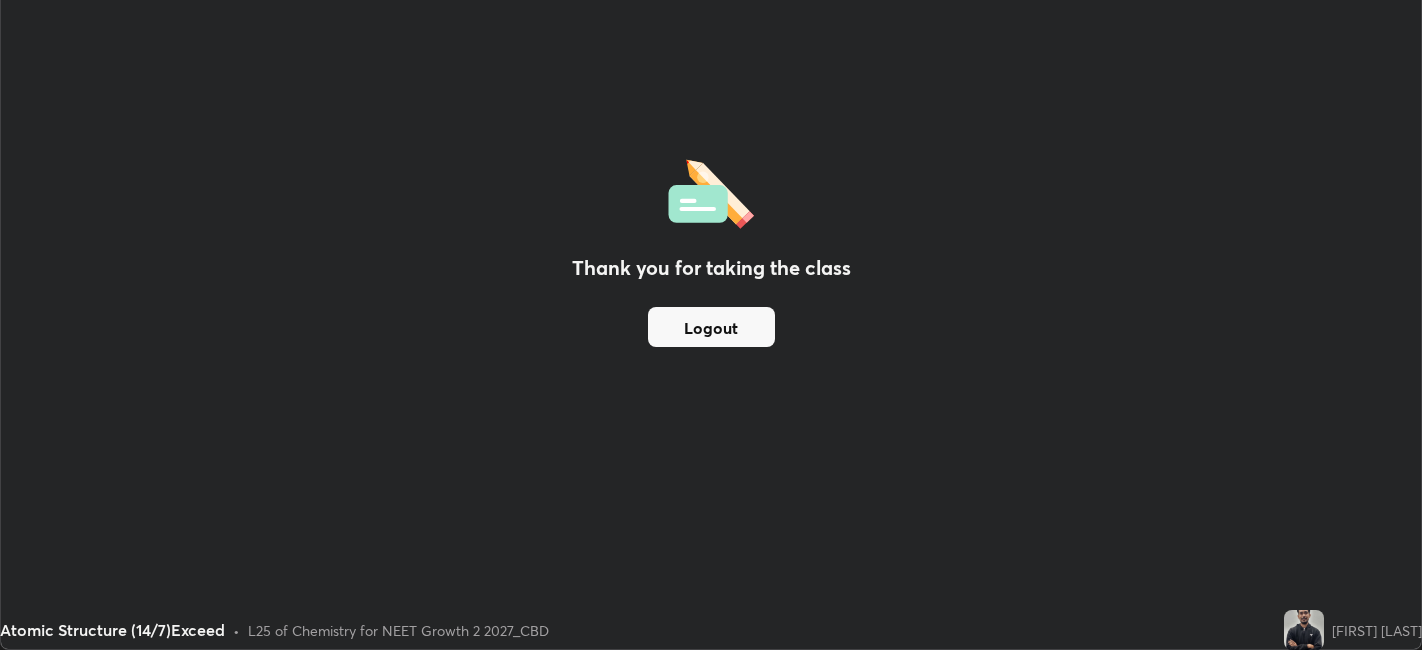 scroll, scrollTop: 650, scrollLeft: 1422, axis: both 